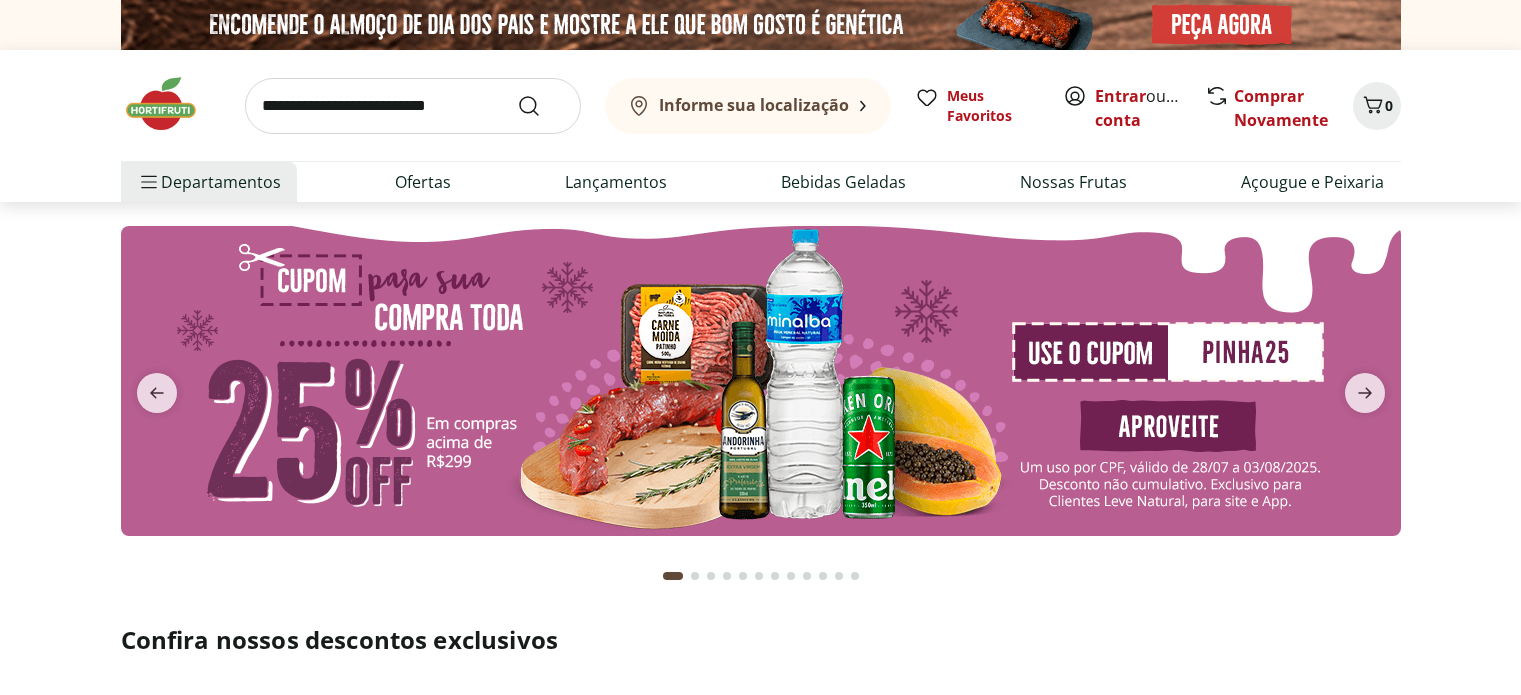 scroll, scrollTop: 0, scrollLeft: 0, axis: both 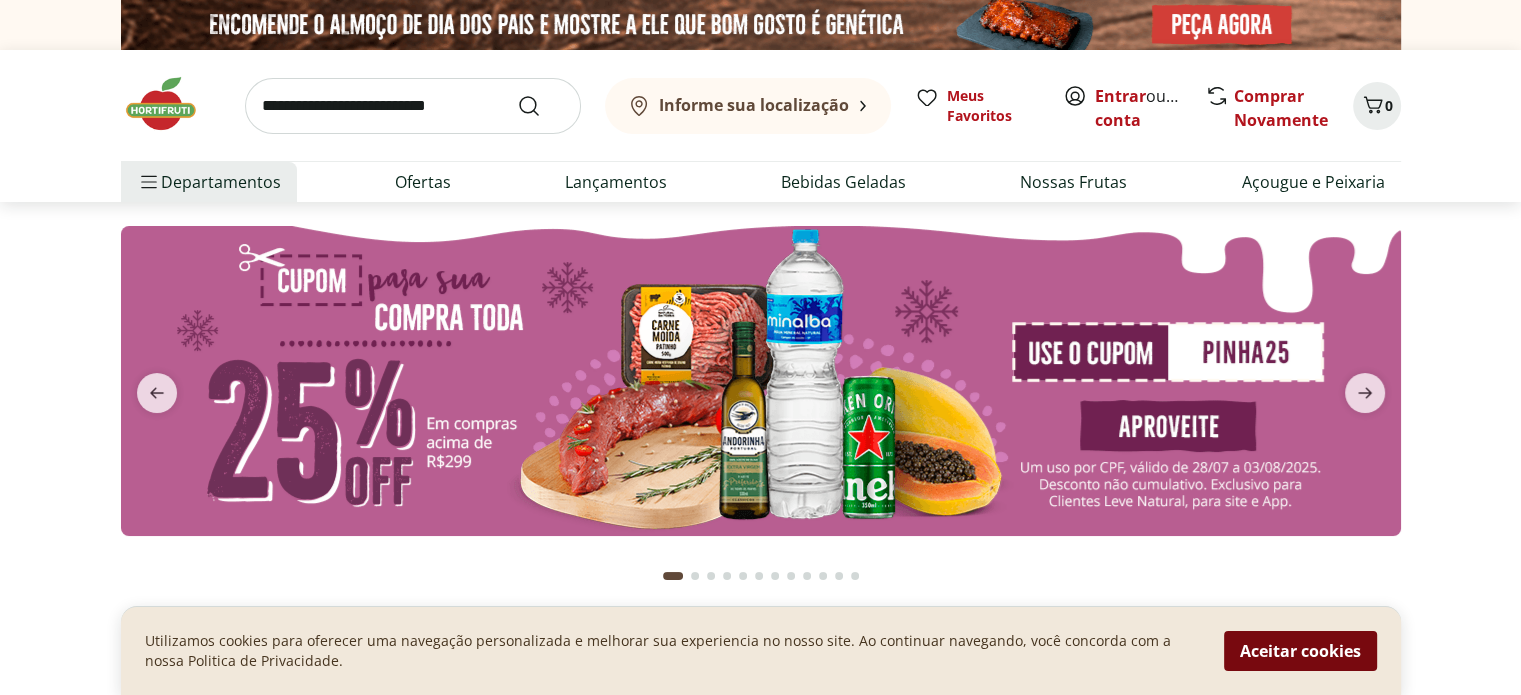 click on "Aceitar cookies" at bounding box center [1300, 651] 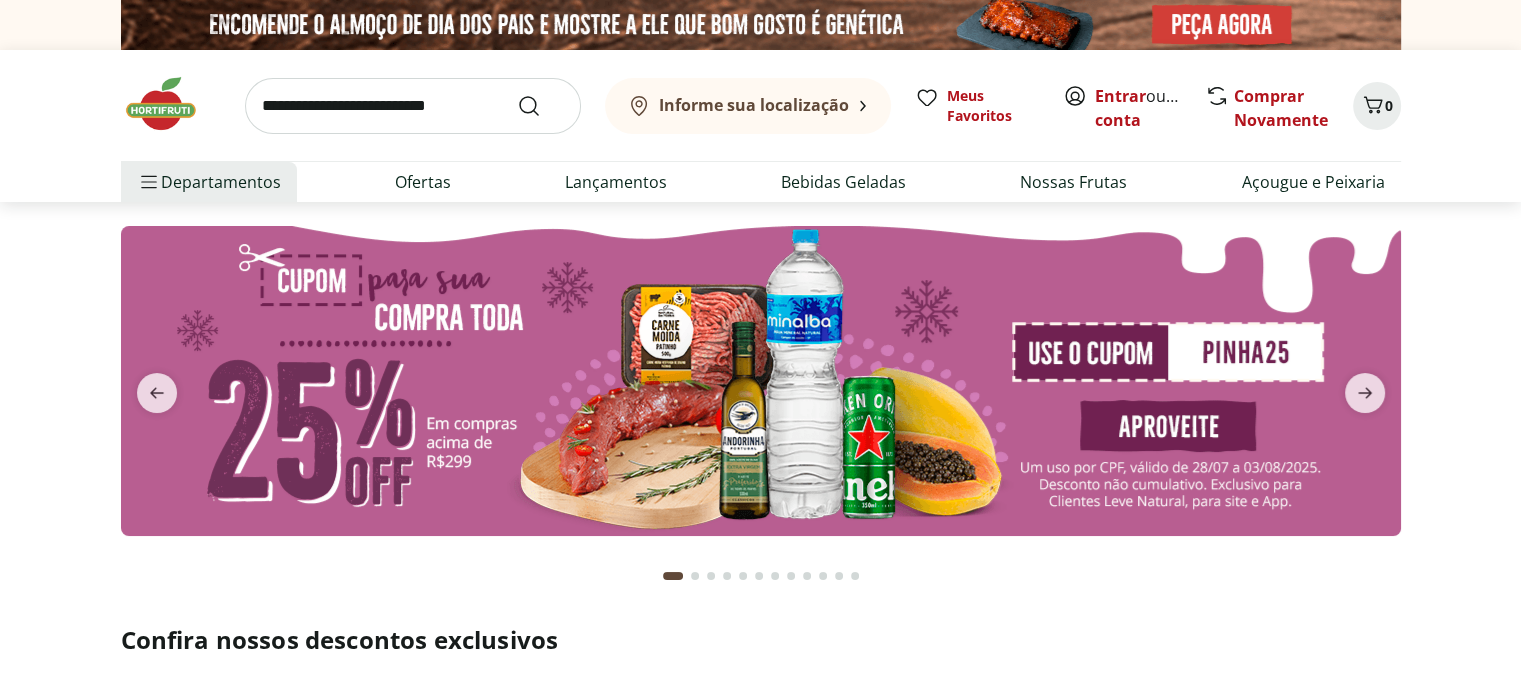click at bounding box center (760, 401) 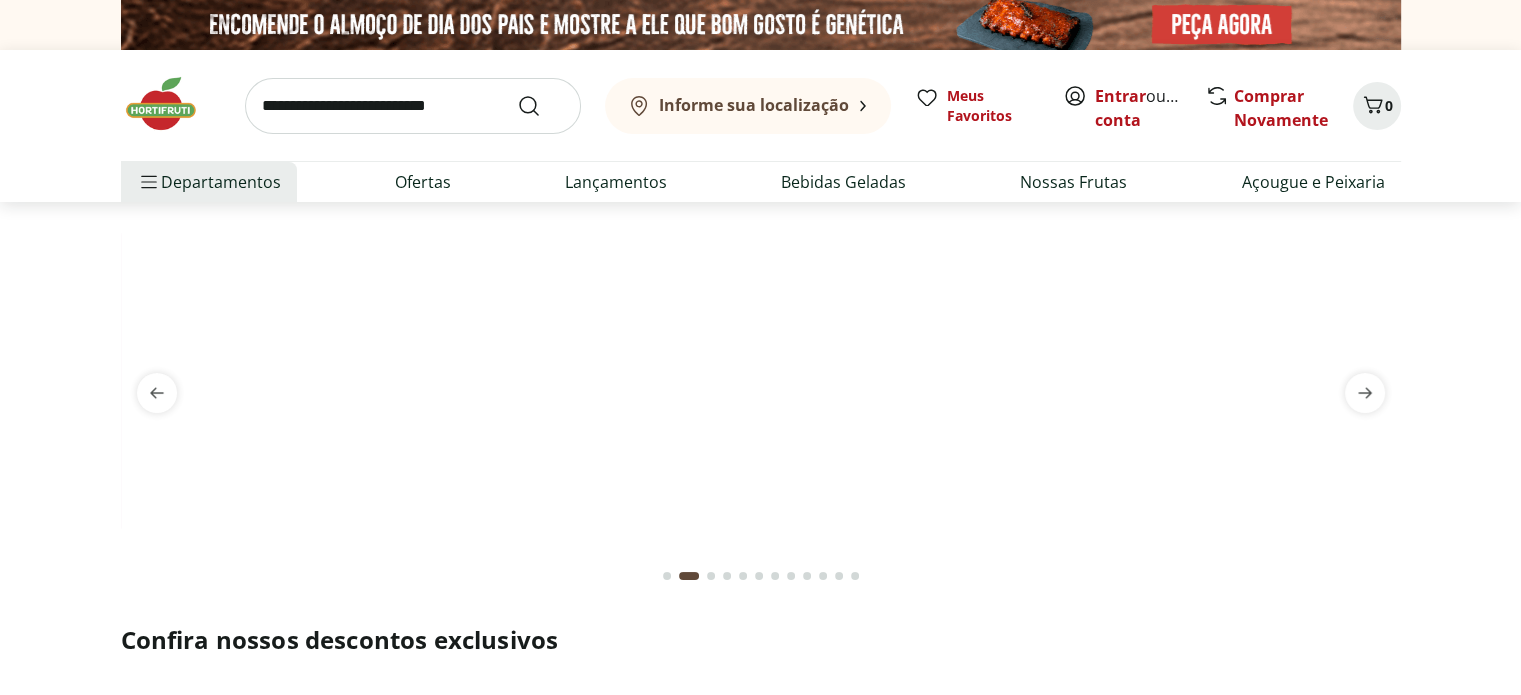 click at bounding box center [760, 401] 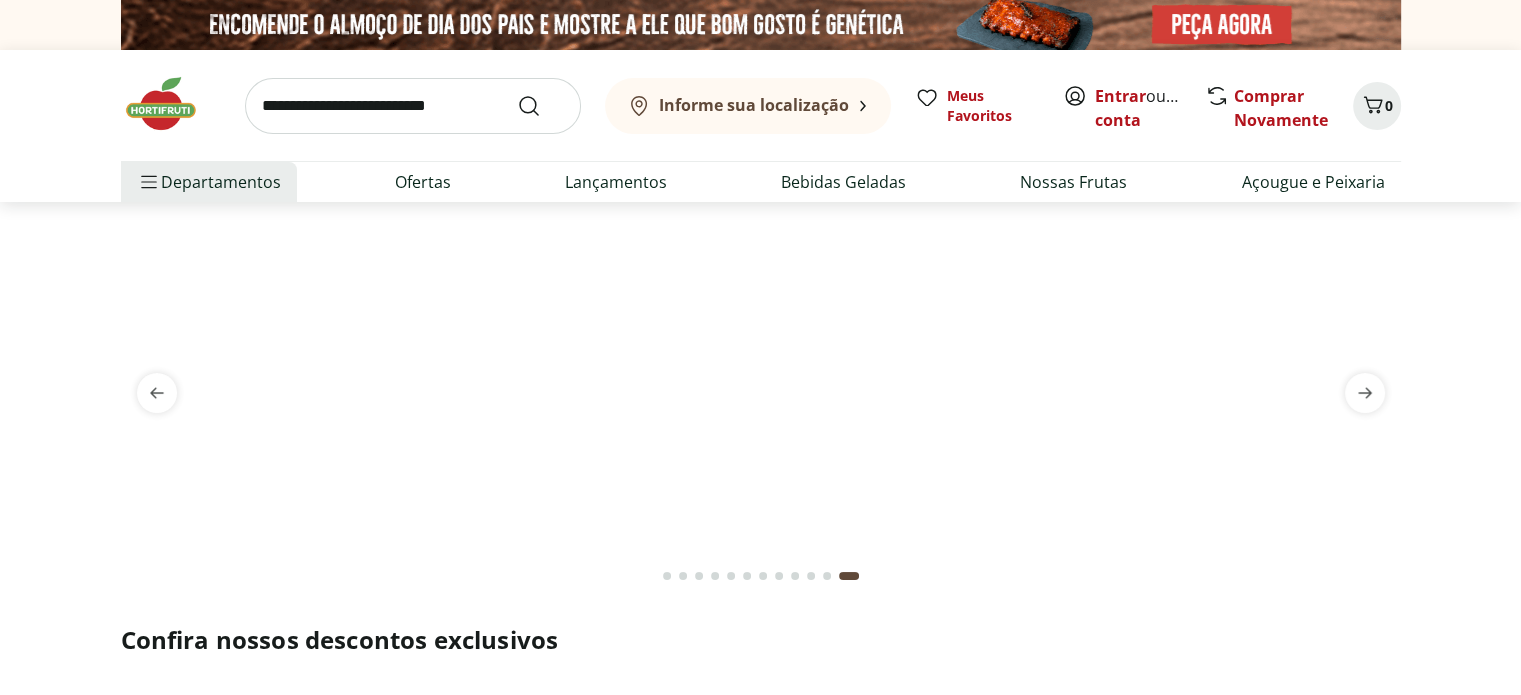 click at bounding box center [760, 401] 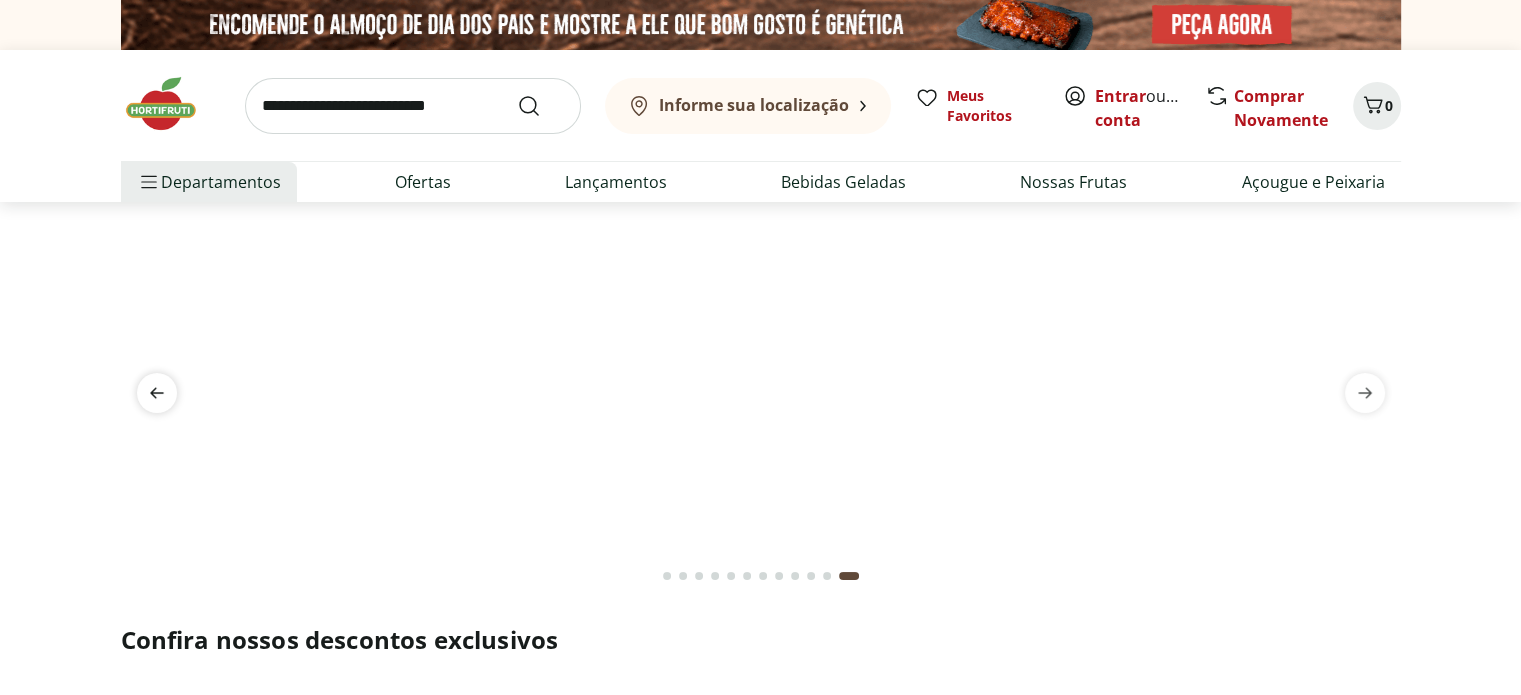 click 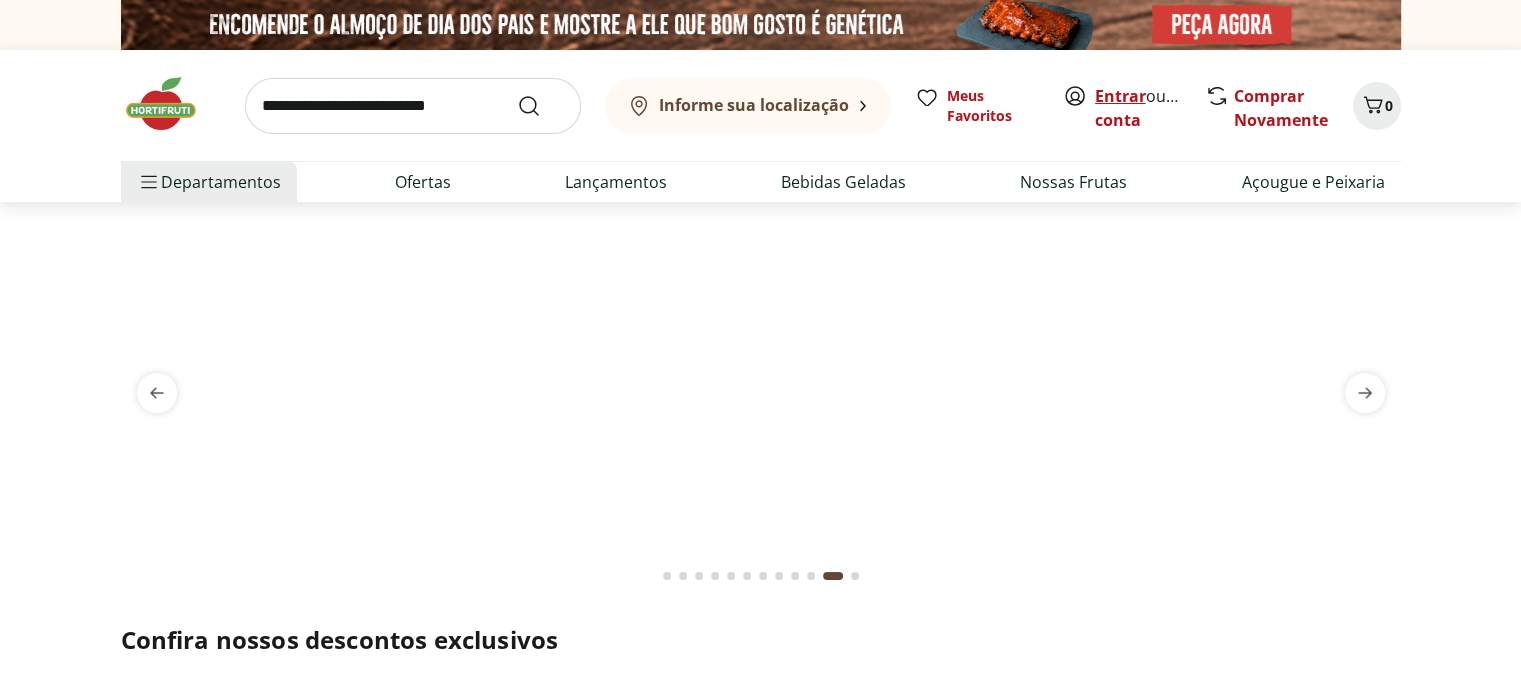 click on "Entrar" at bounding box center (1120, 96) 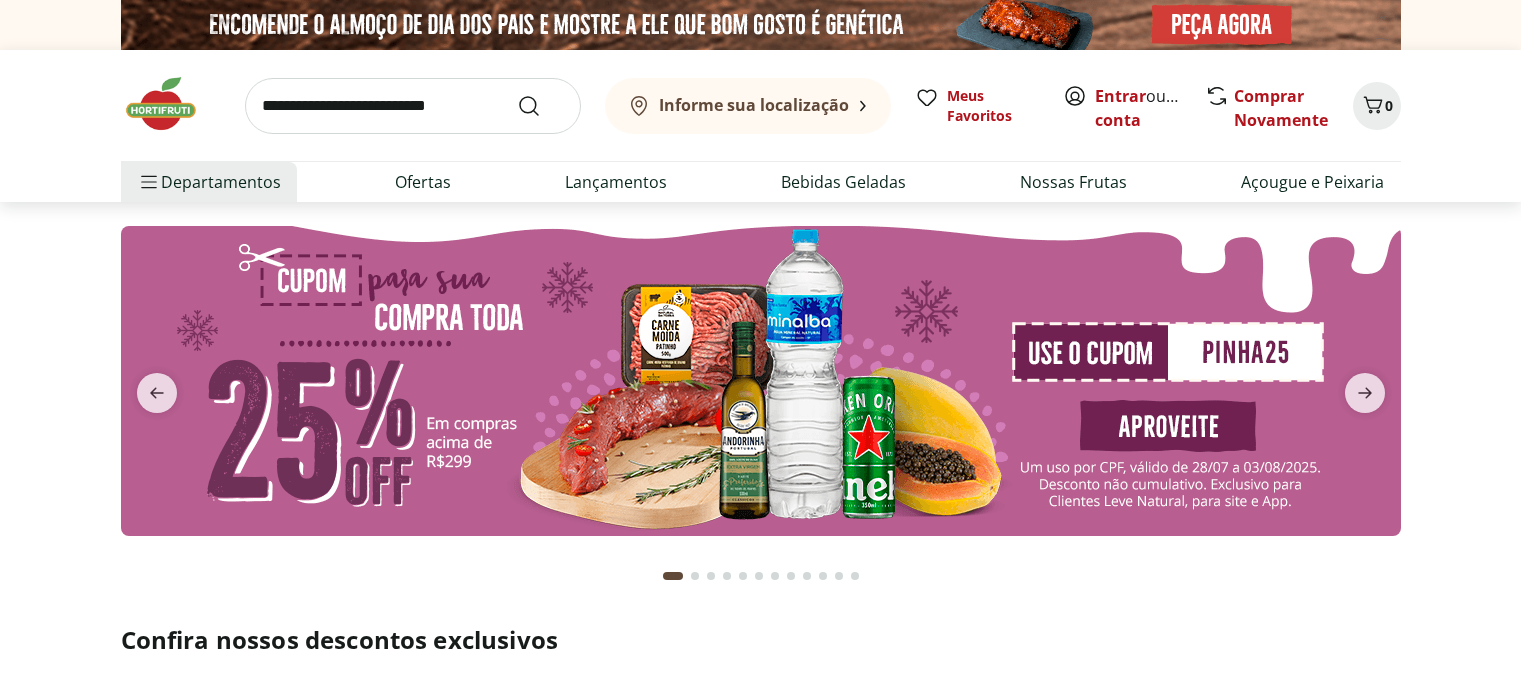scroll, scrollTop: 0, scrollLeft: 0, axis: both 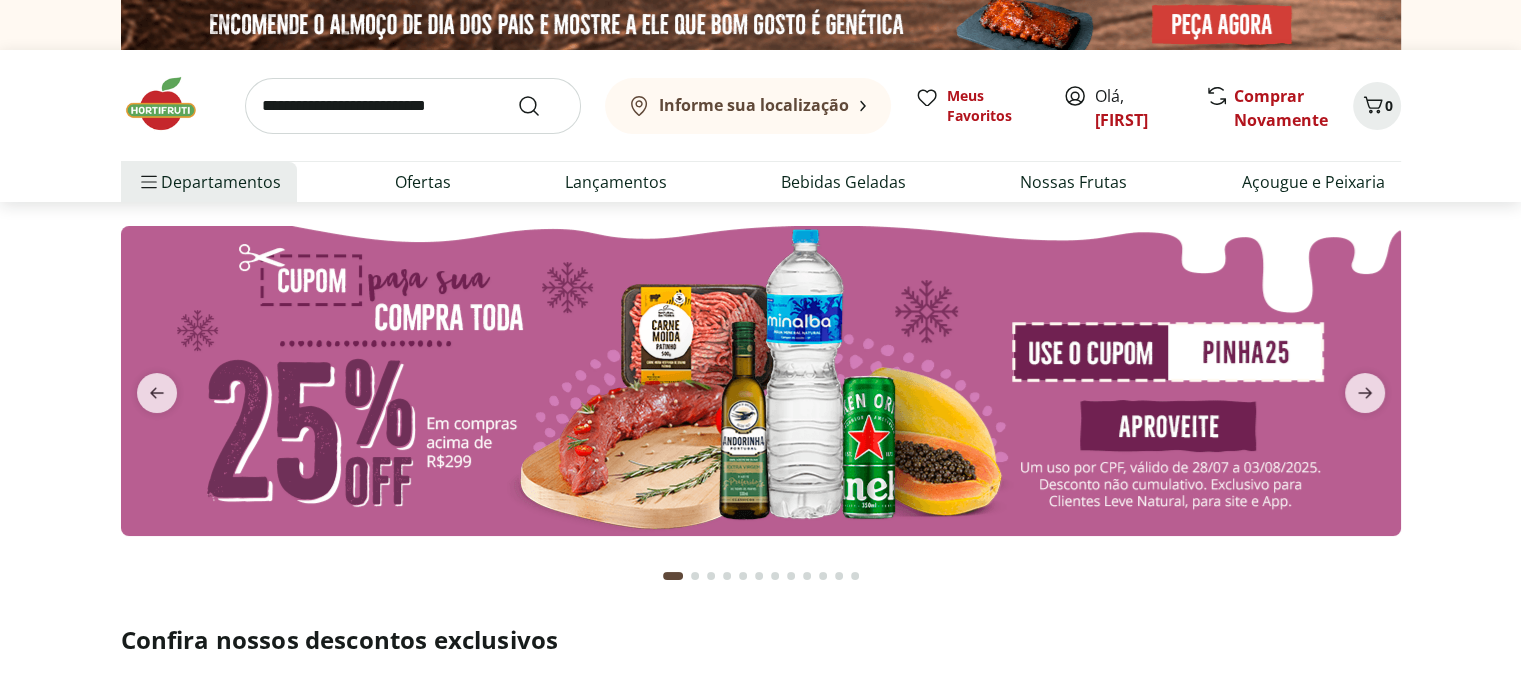 click at bounding box center [760, 401] 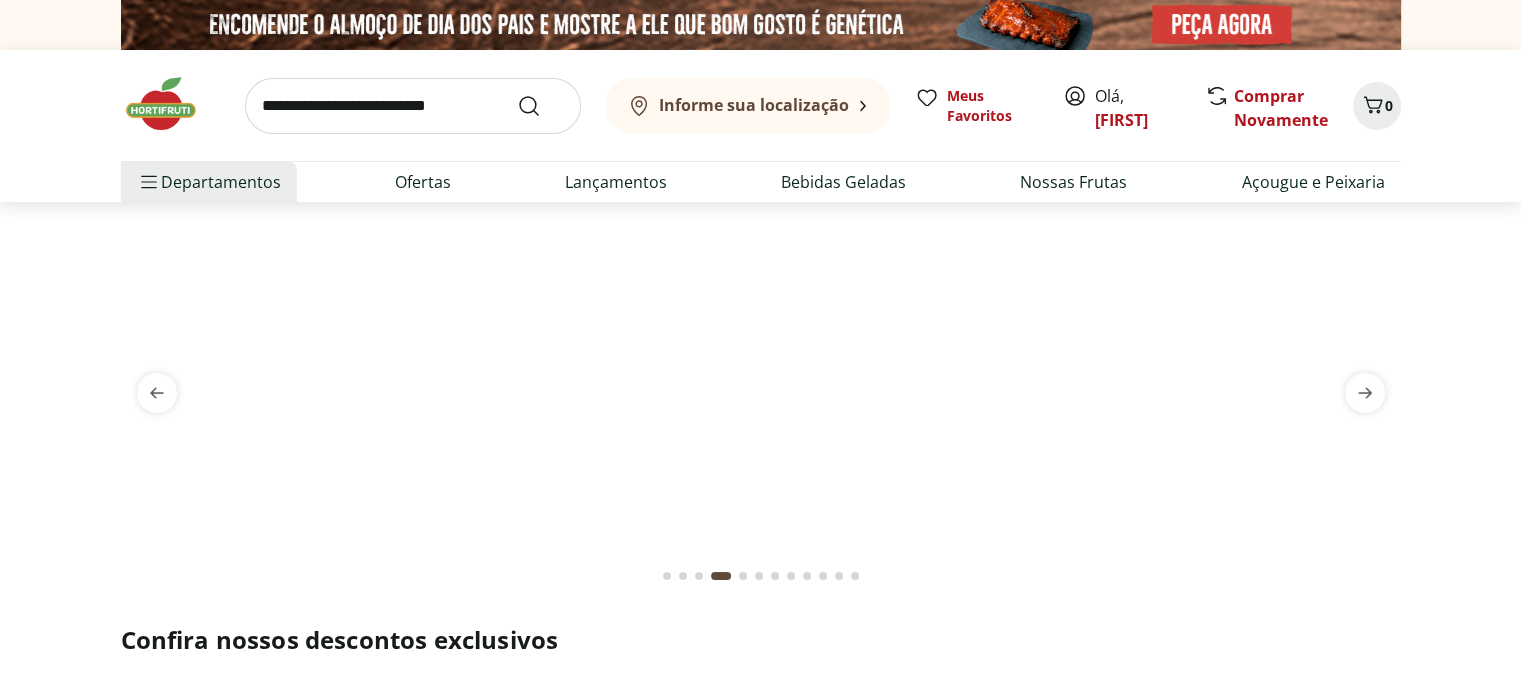 click on "Informe sua localização Olá, [FIRST] 0 Informe sua localização Meus Favoritos Olá, [FIRST] Comprar Novamente 0 Departamentos Nossa Marca Nossa Marca Ver tudo do departamento Açougue & Peixaria Congelados e Refrigerados Frutas, Legumes e Verduras Orgânicos Mercearia Sorvetes Hortifruti Hortifruti Ver tudo do departamento Cogumelos Frutas Legumes Ovos Temperos Frescos Verduras Orgânicos Orgânicos Ver tudo do departamento Bebidas Orgânicas Frutas Orgânicas Legumes Orgânicos Ovos Orgânicos Perecíveis Orgânicos Verduras Orgânicas Temperos Frescos Açougue e Peixaria Açougue e Peixaria Ver tudo do departamento Aves Bovinos Exóticos Frutos do Mar Linguiça e Salsicha Peixes Salgados e Defumados Suínos Prontinhos Prontinhos Ver tudo do departamento Frutas Cortadinhas Pré Preparados Prontos para Consumo Saladas Sucos e Água de Coco Padaria Padaria Ver tudo do departamento Bolos e Mini Bolos Doces Pão Padaria Própria Salgados Torradas Bebidas Bebidas Ver tudo do departamento Água Água de Coco" at bounding box center (760, 126) 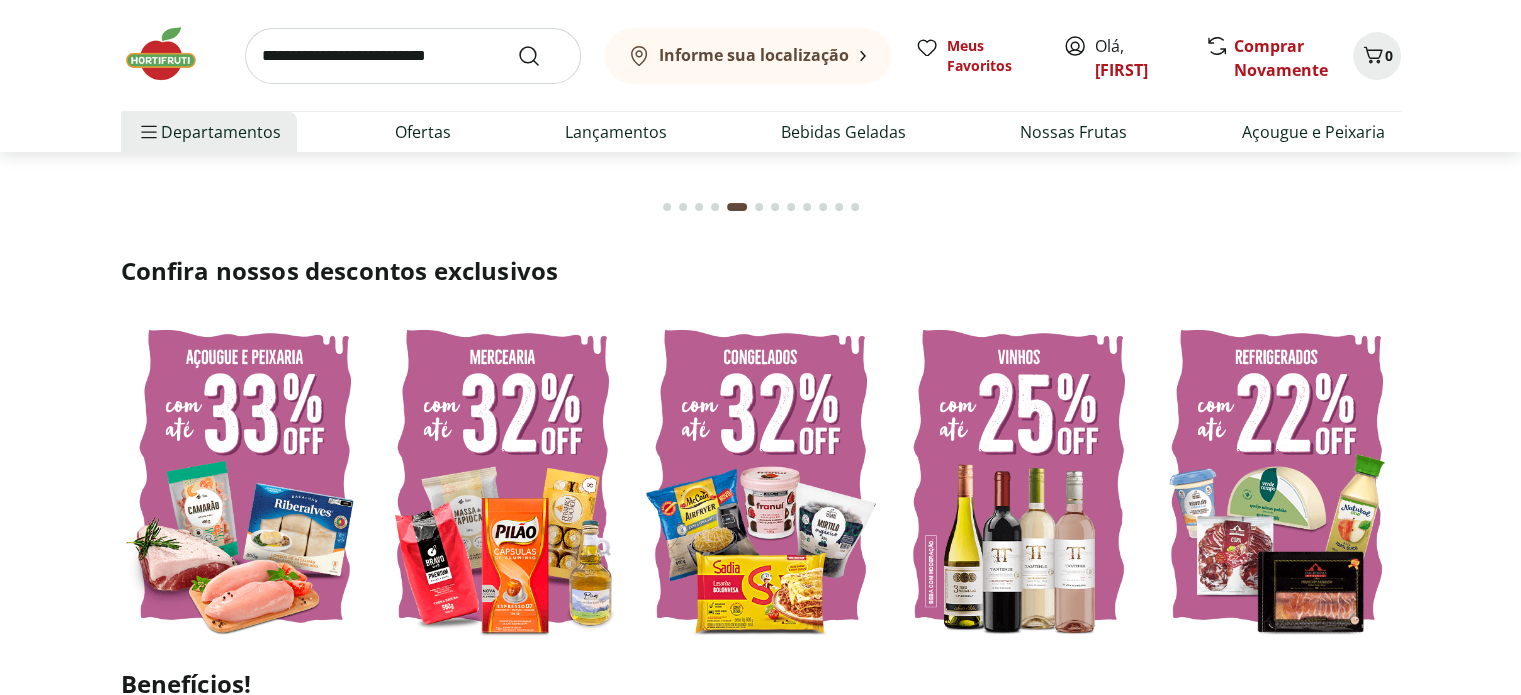 scroll, scrollTop: 408, scrollLeft: 0, axis: vertical 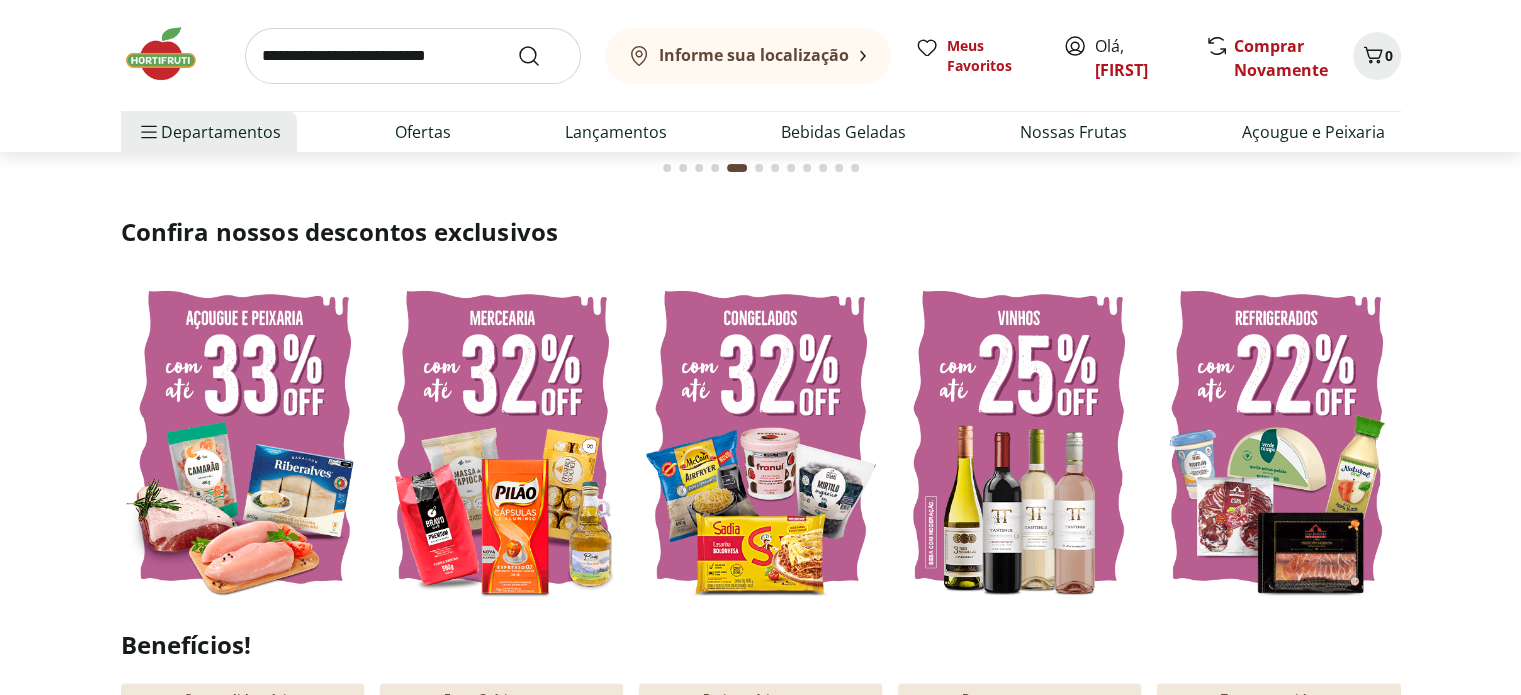 click on "Confira nossos descontos exclusivos" at bounding box center (760, 411) 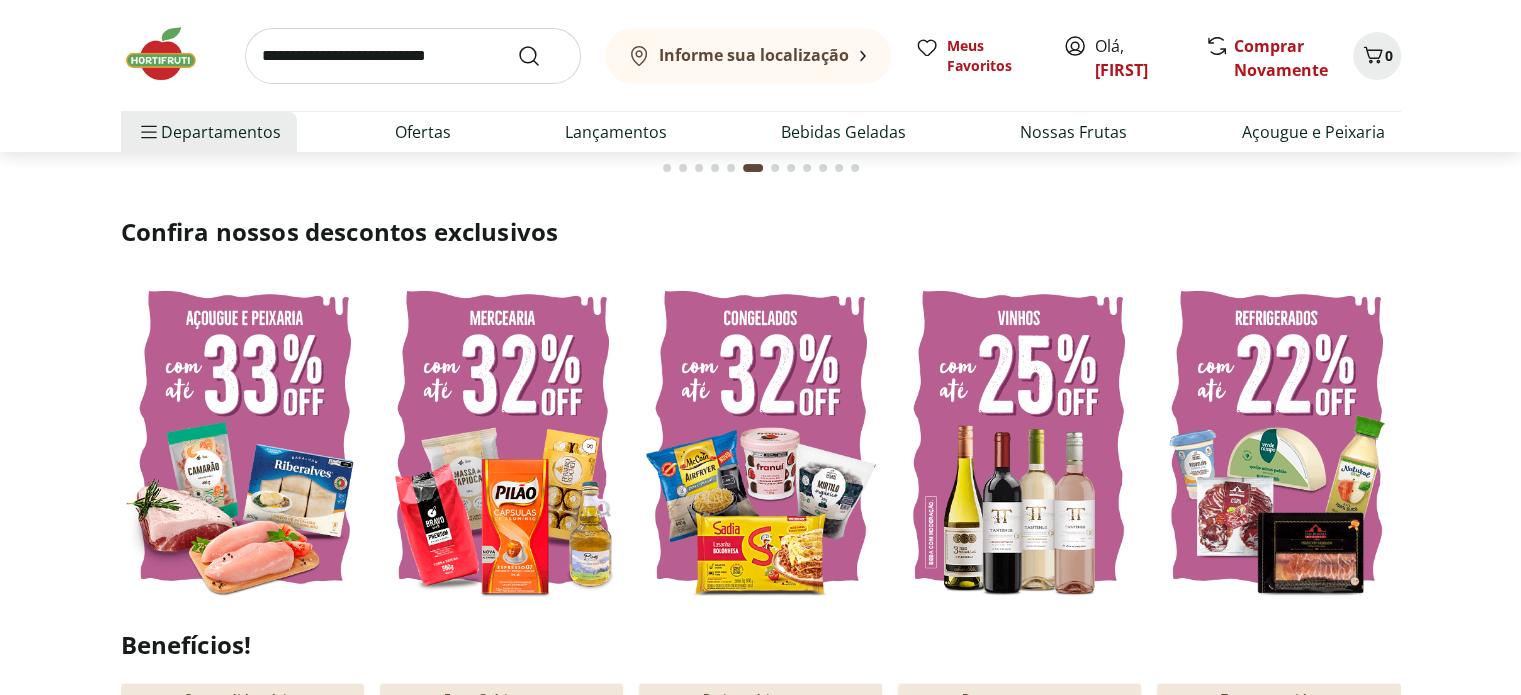 click on "Confira nossos descontos exclusivos" at bounding box center [760, 411] 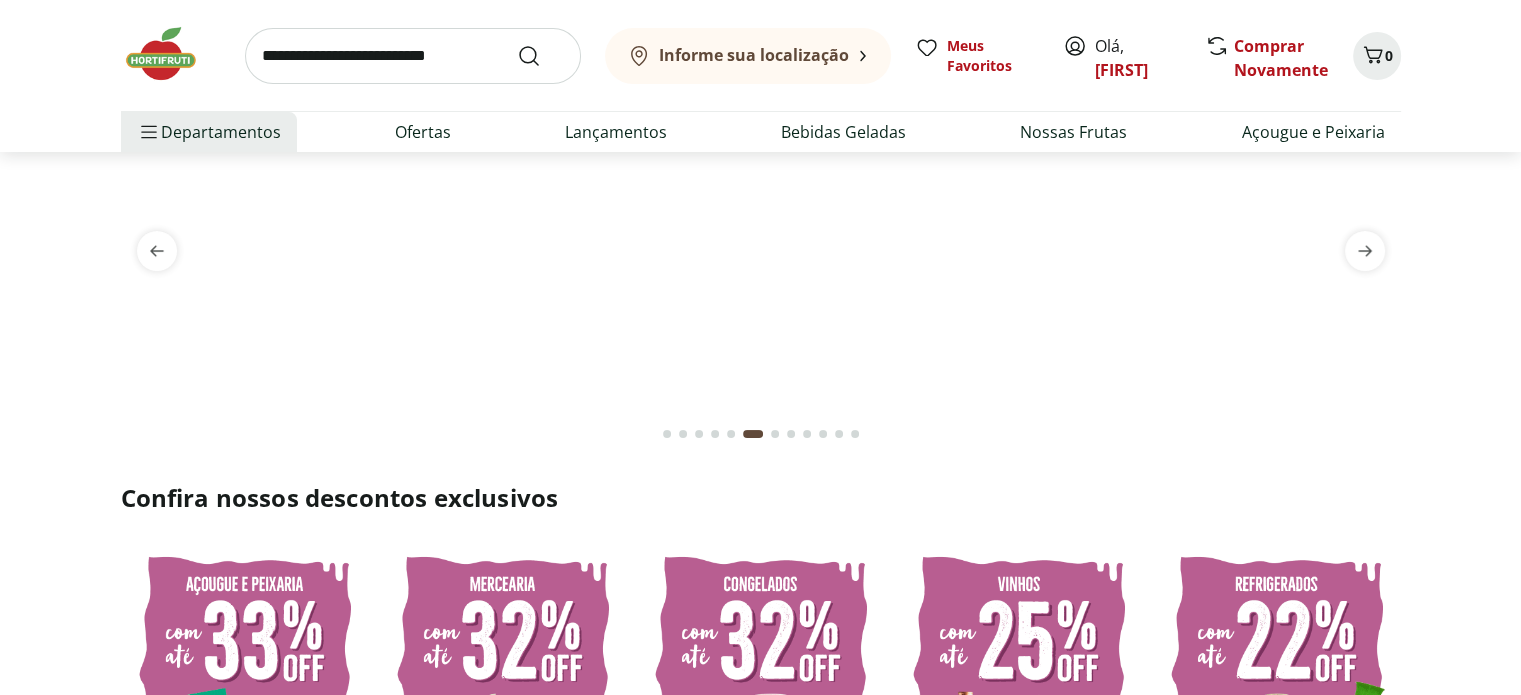scroll, scrollTop: 0, scrollLeft: 0, axis: both 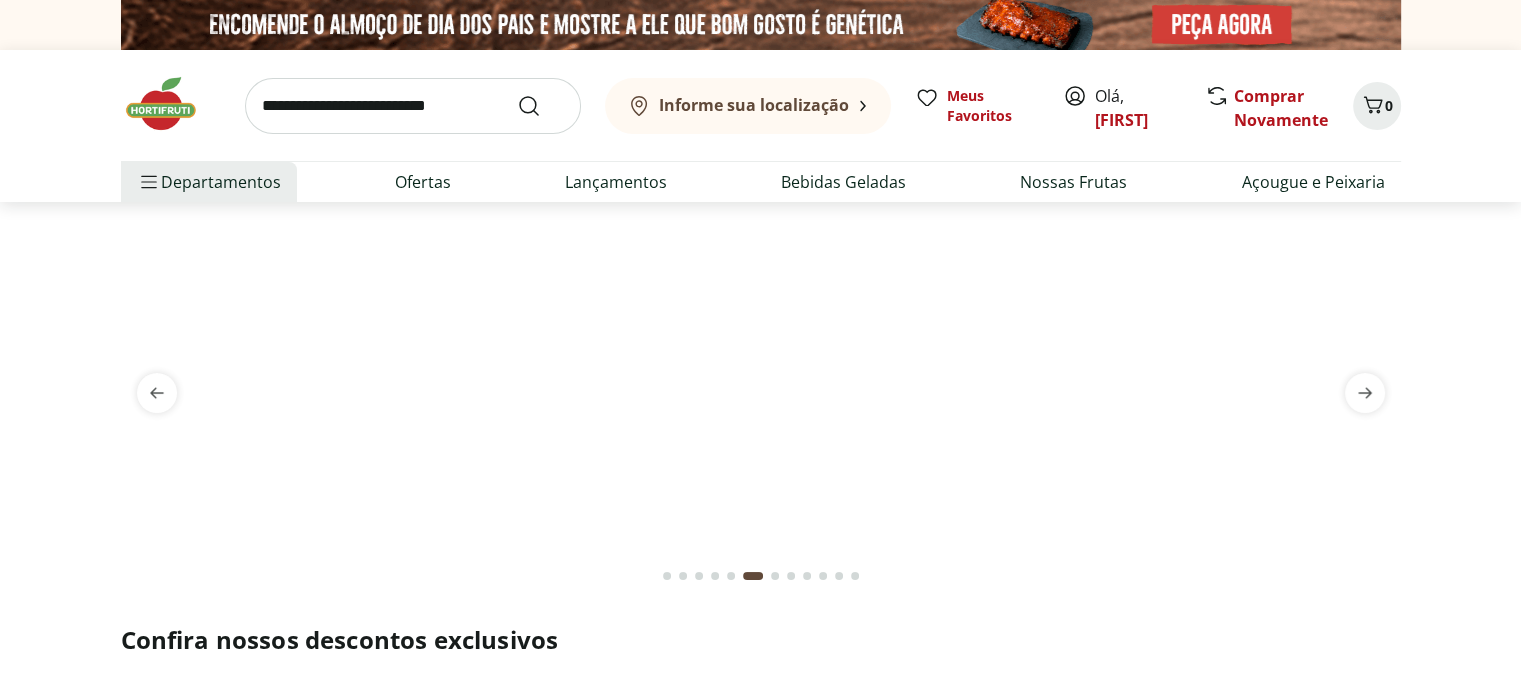 click at bounding box center [760, 401] 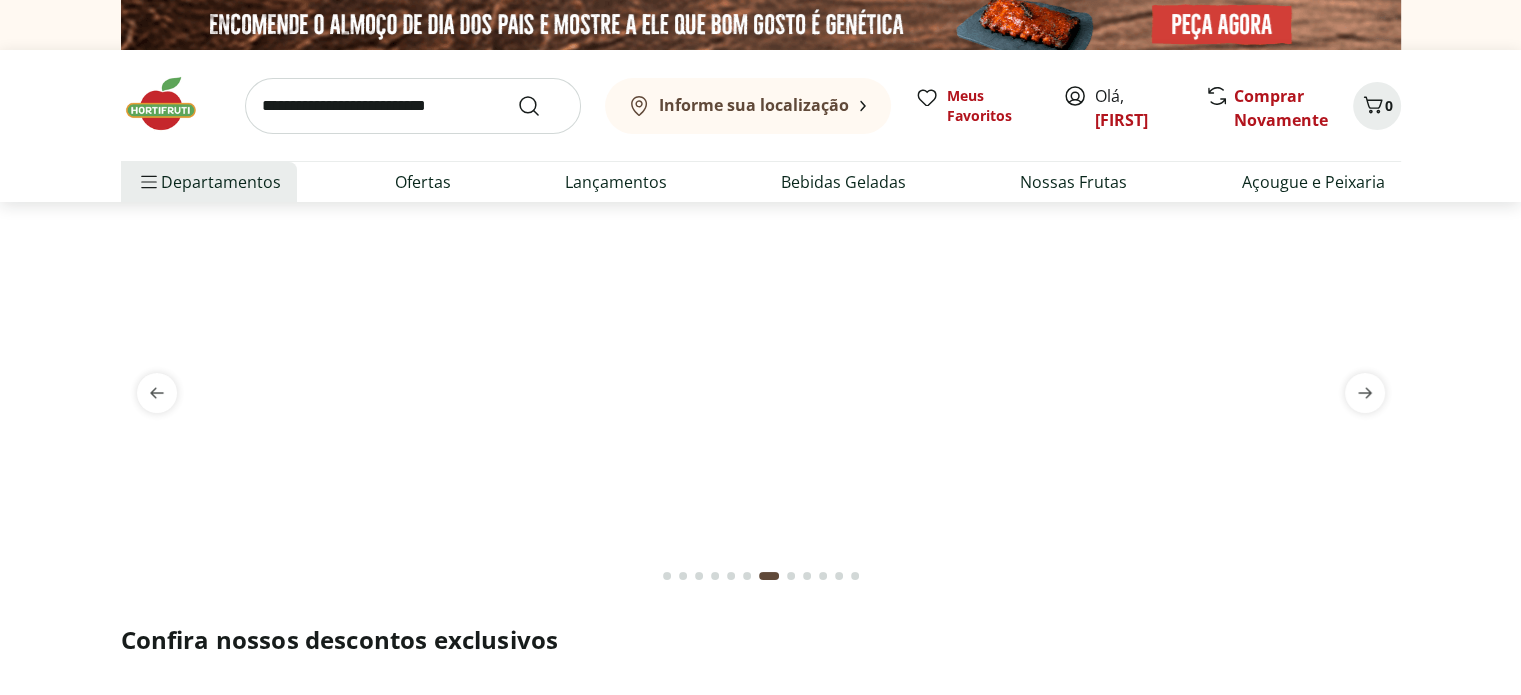 click at bounding box center (413, 106) 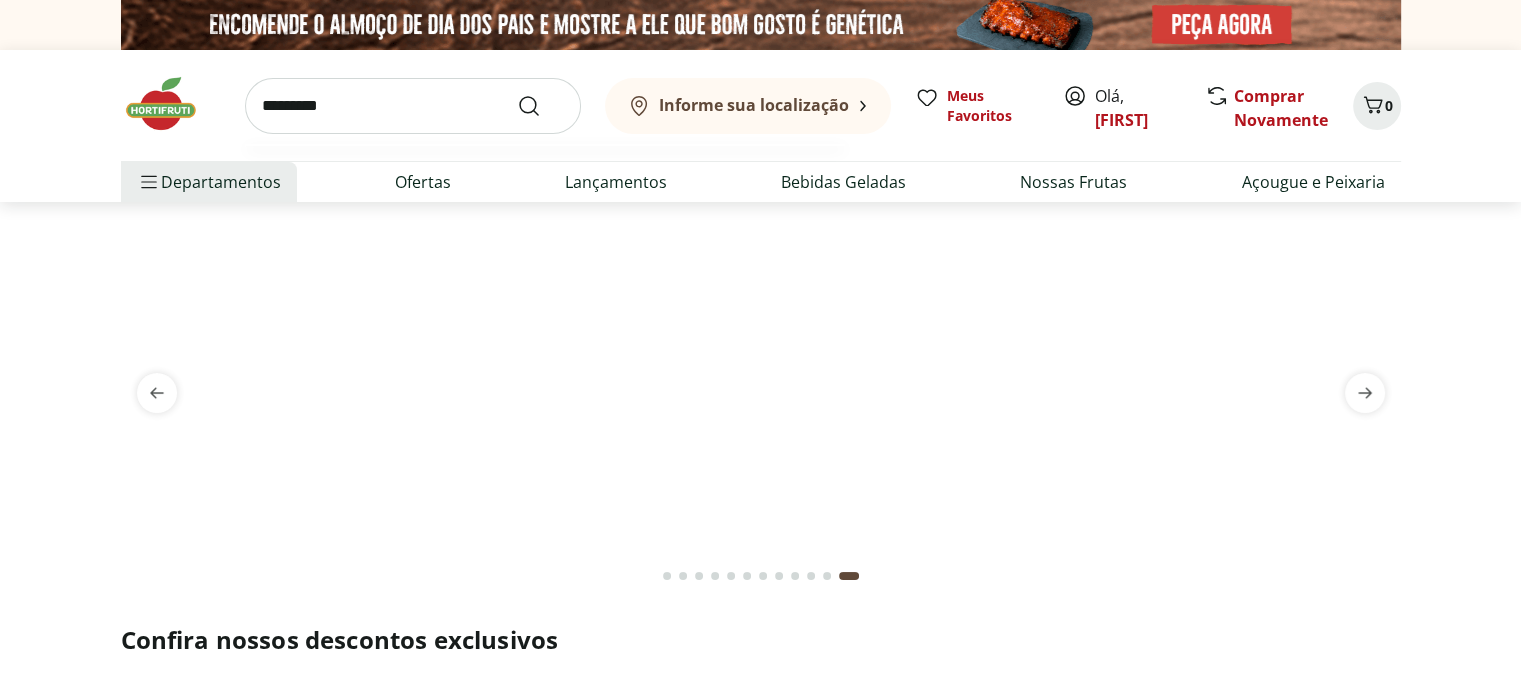type on "*********" 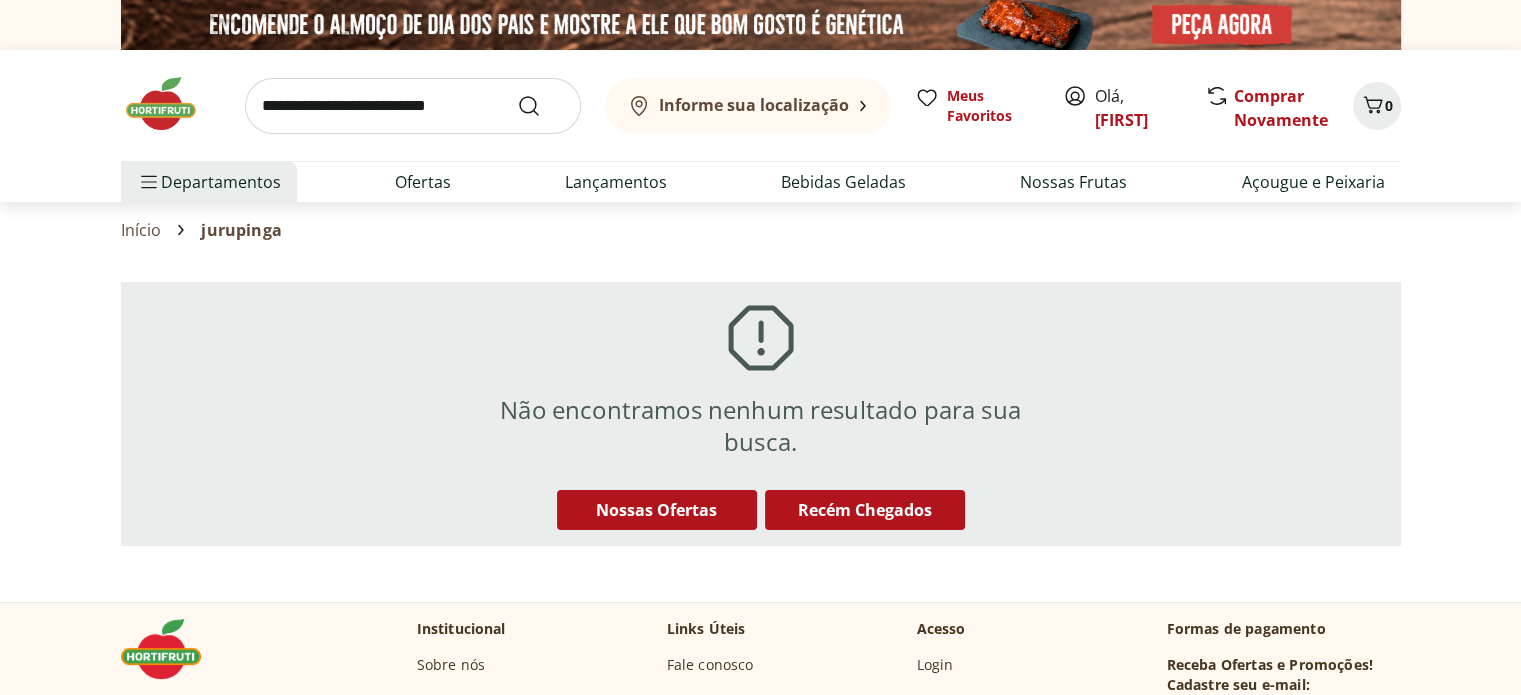 click at bounding box center (413, 106) 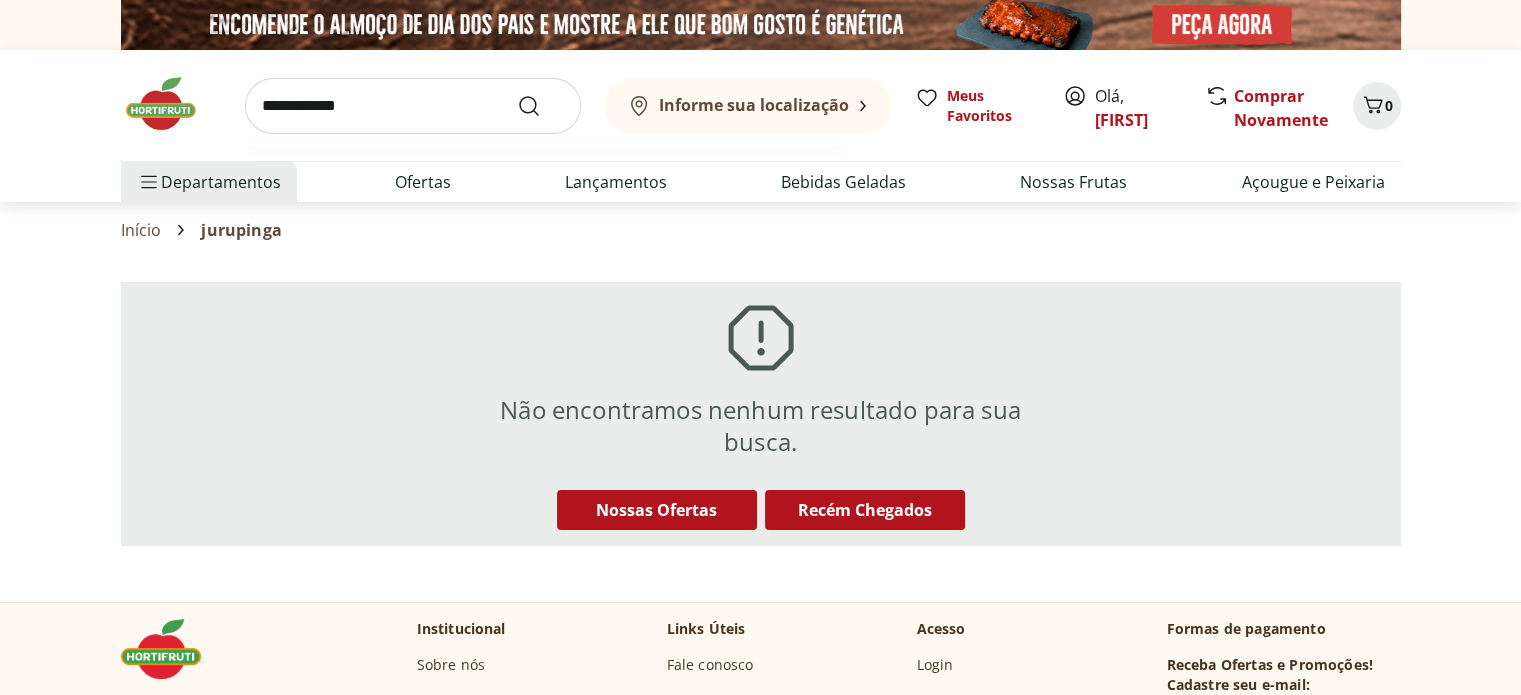 type on "**********" 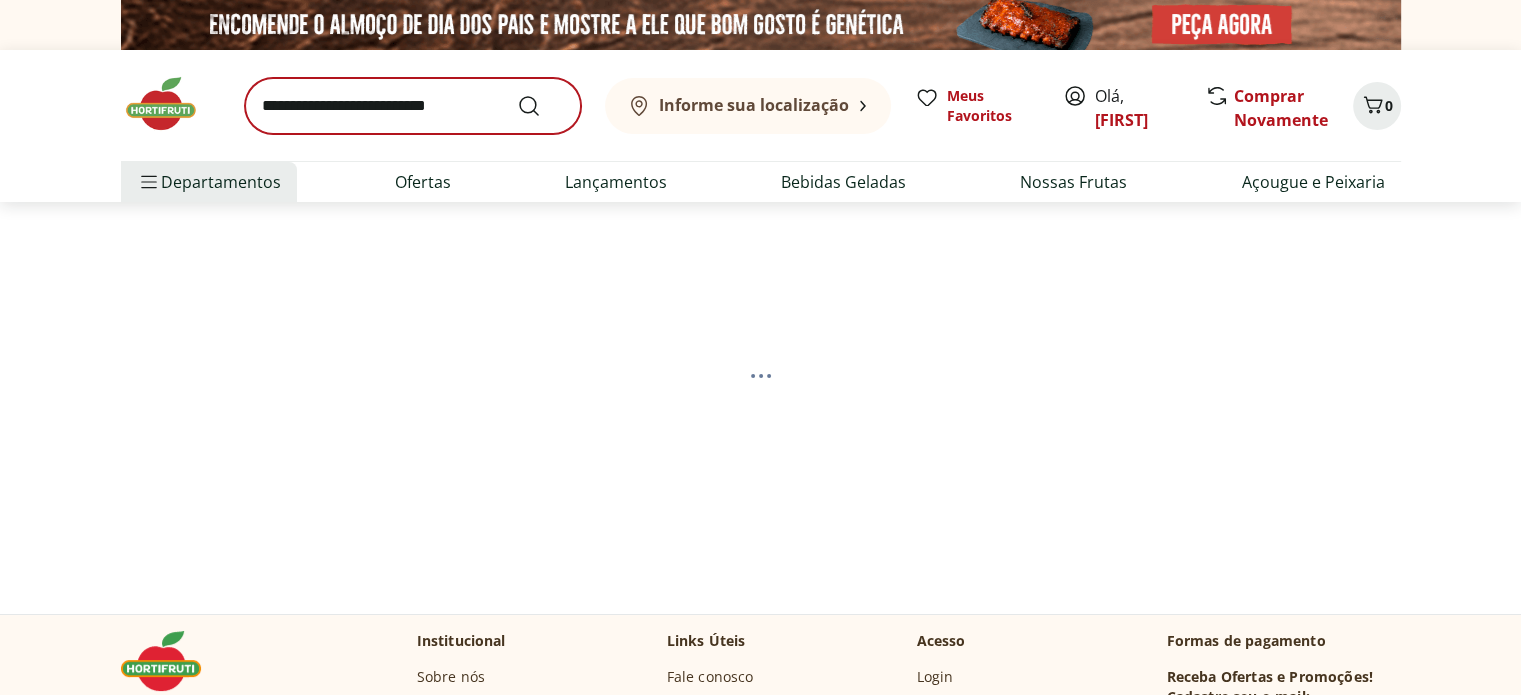 drag, startPoint x: 587, startPoint y: 143, endPoint x: 567, endPoint y: 128, distance: 25 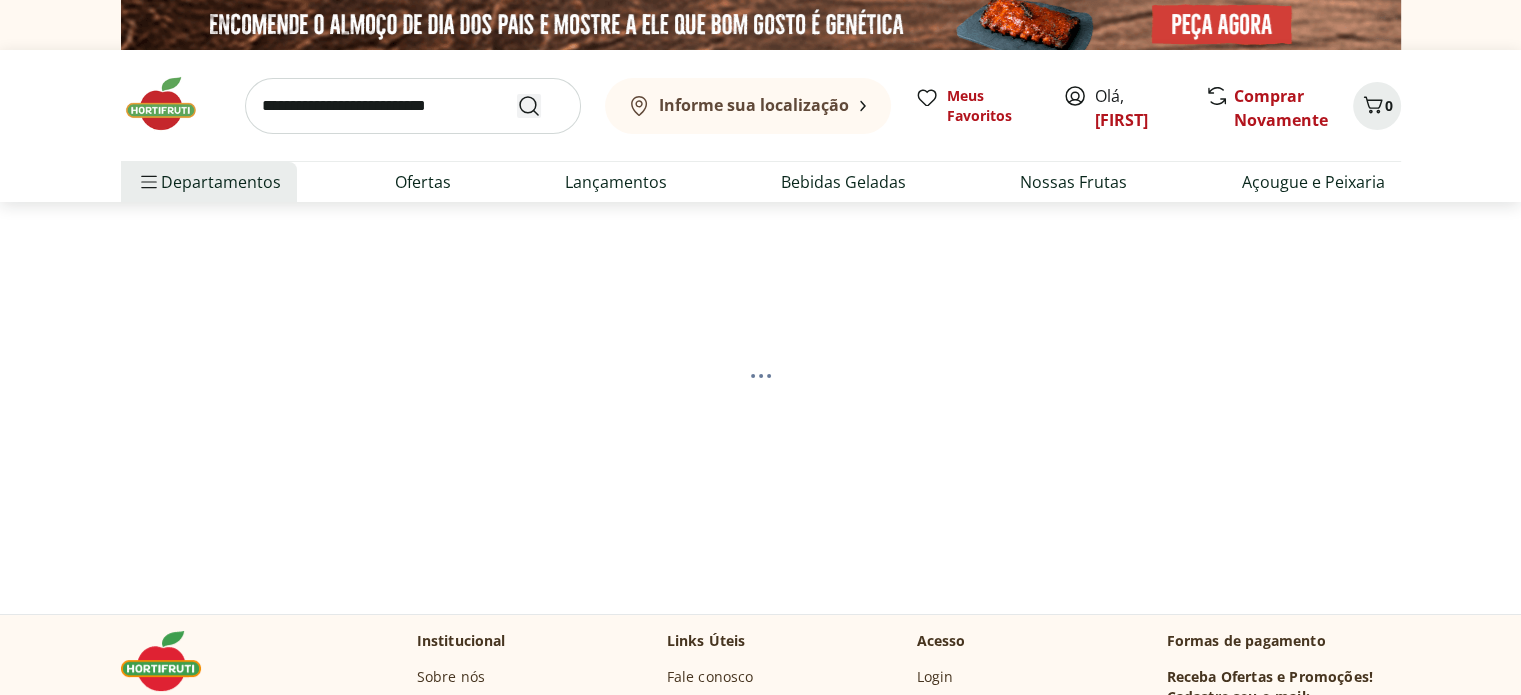 click 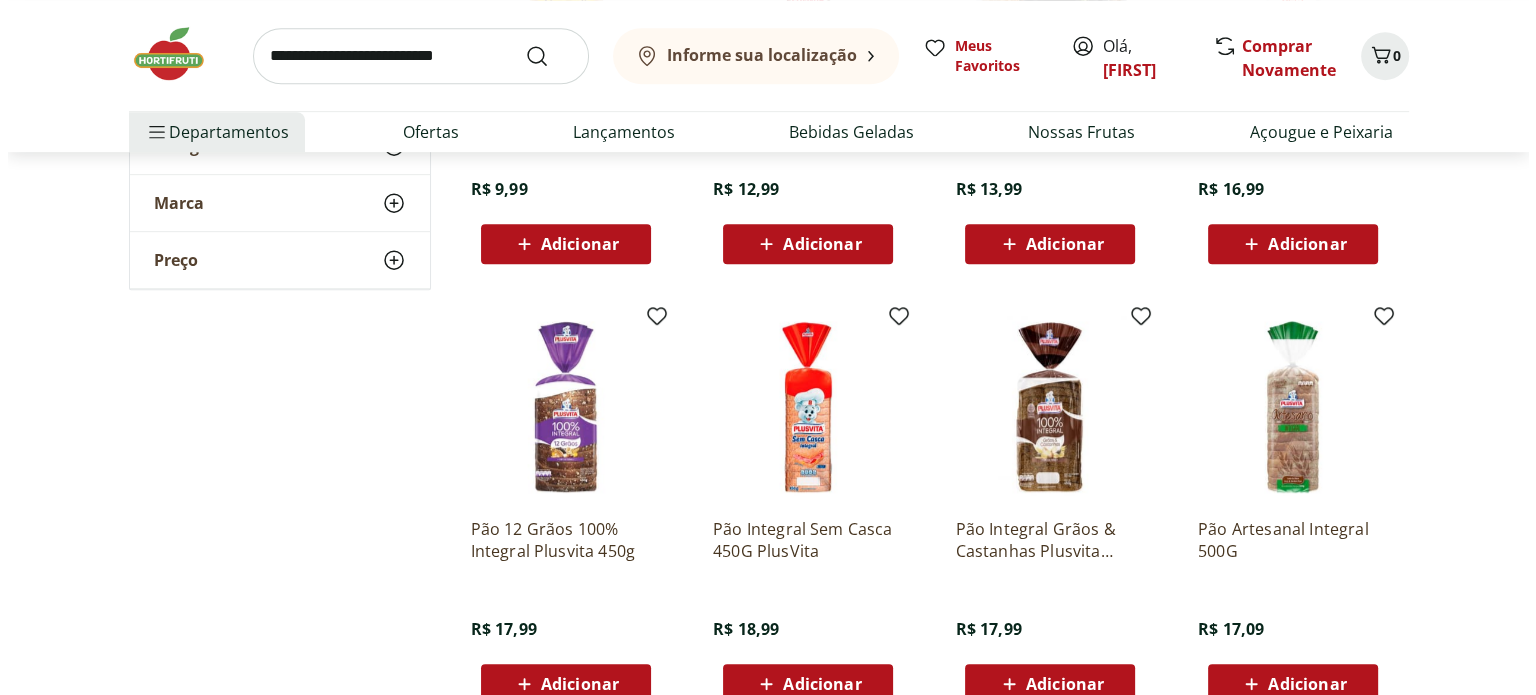 scroll, scrollTop: 1000, scrollLeft: 0, axis: vertical 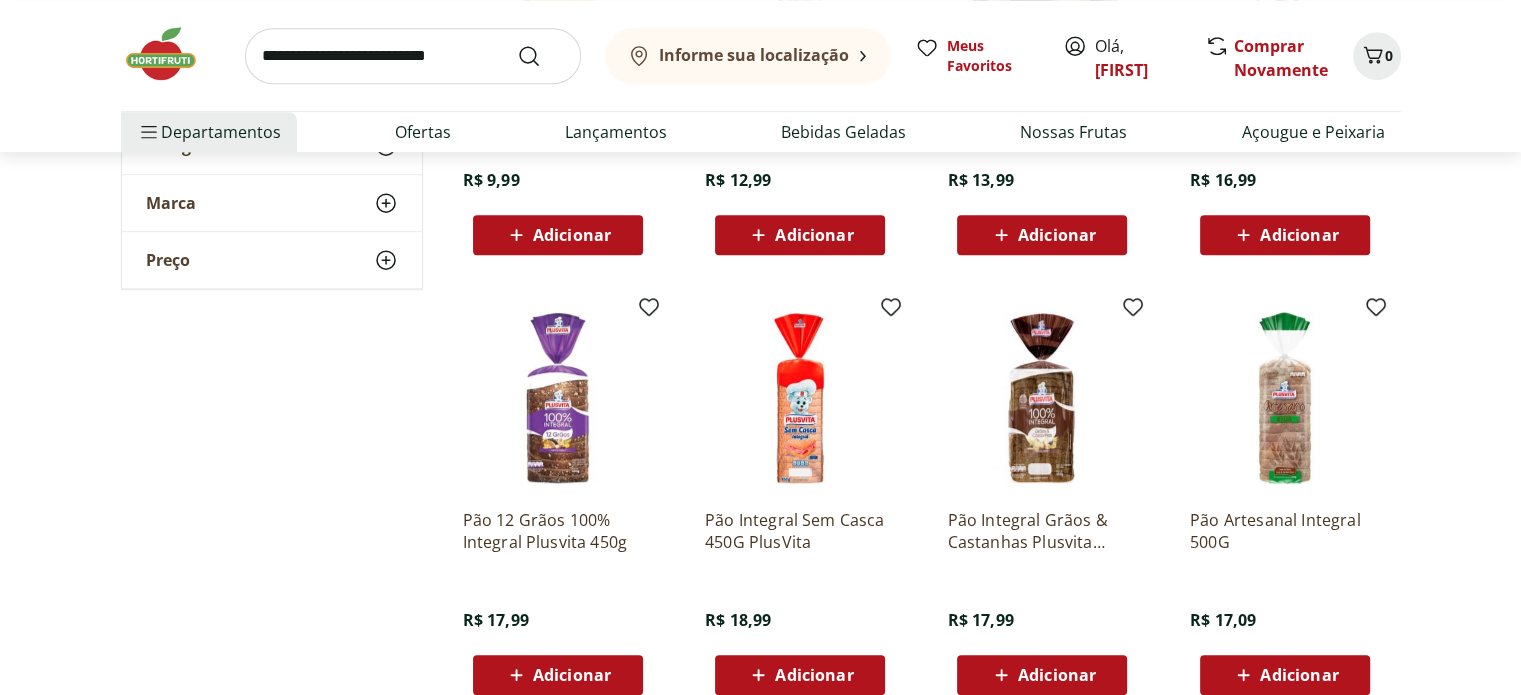 click on "Adicionar" at bounding box center [814, 675] 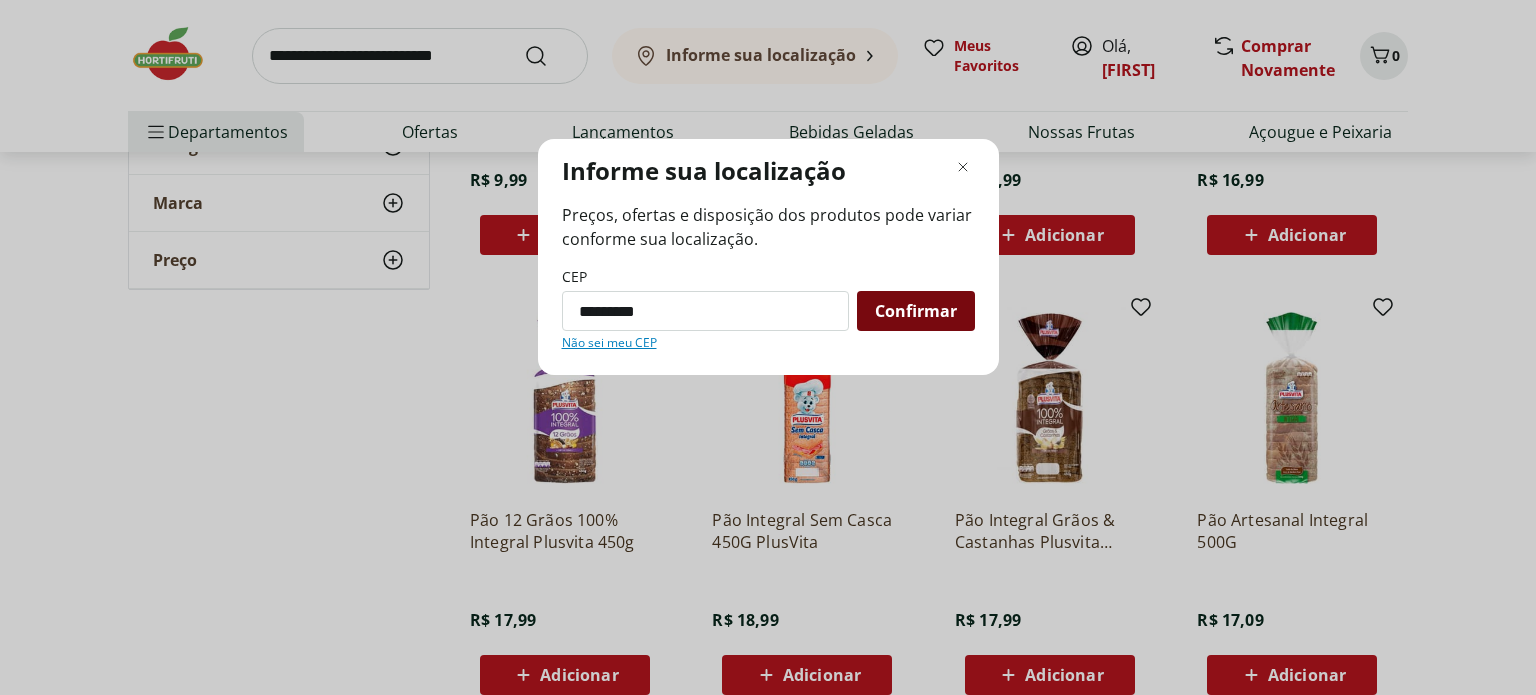 type on "*********" 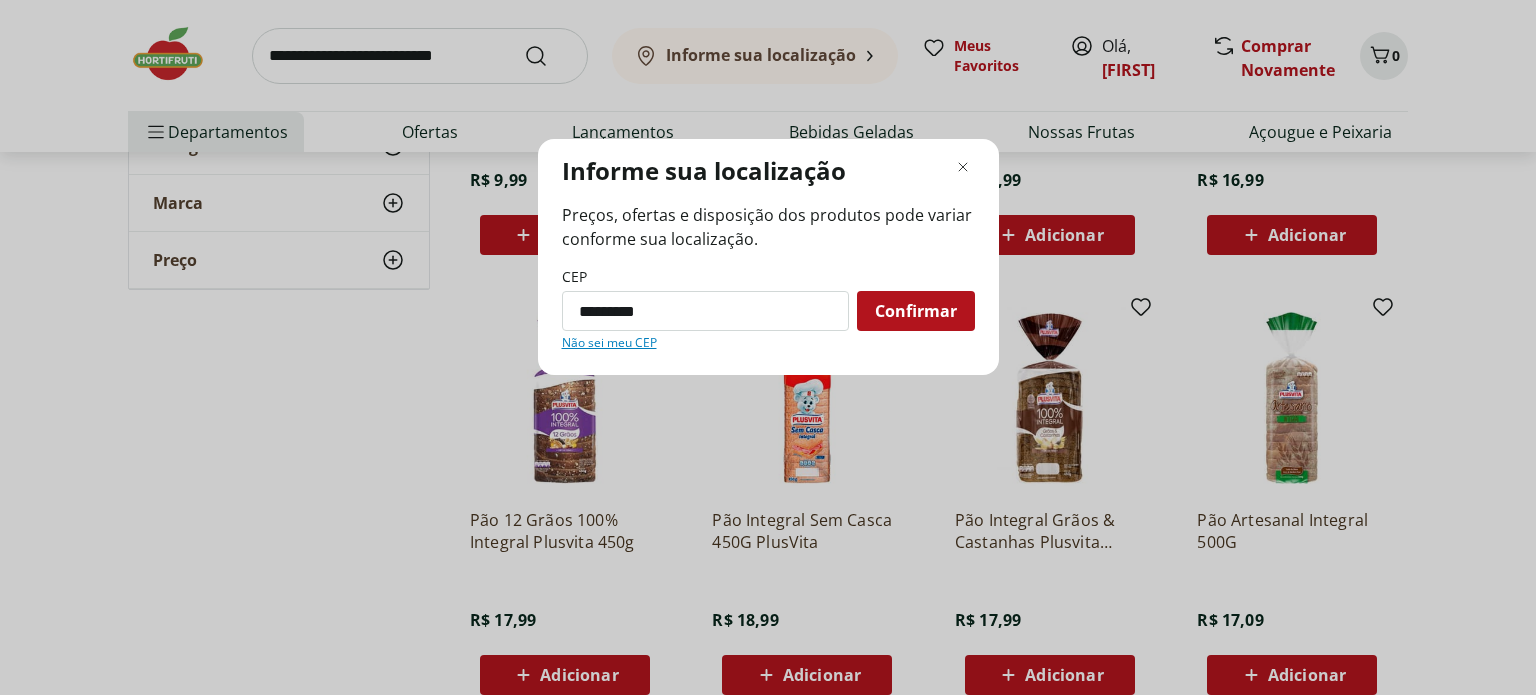 click on "Confirmar" at bounding box center [916, 311] 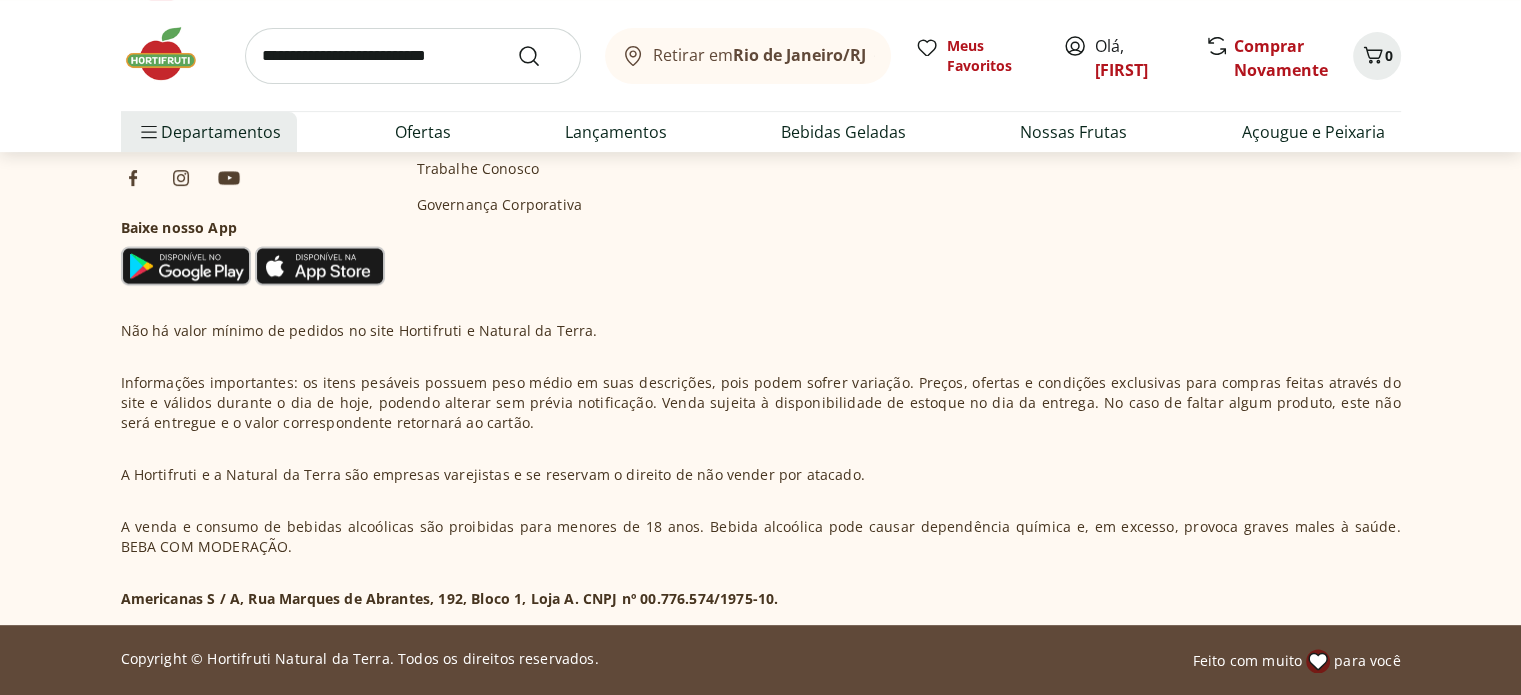 scroll, scrollTop: 797, scrollLeft: 0, axis: vertical 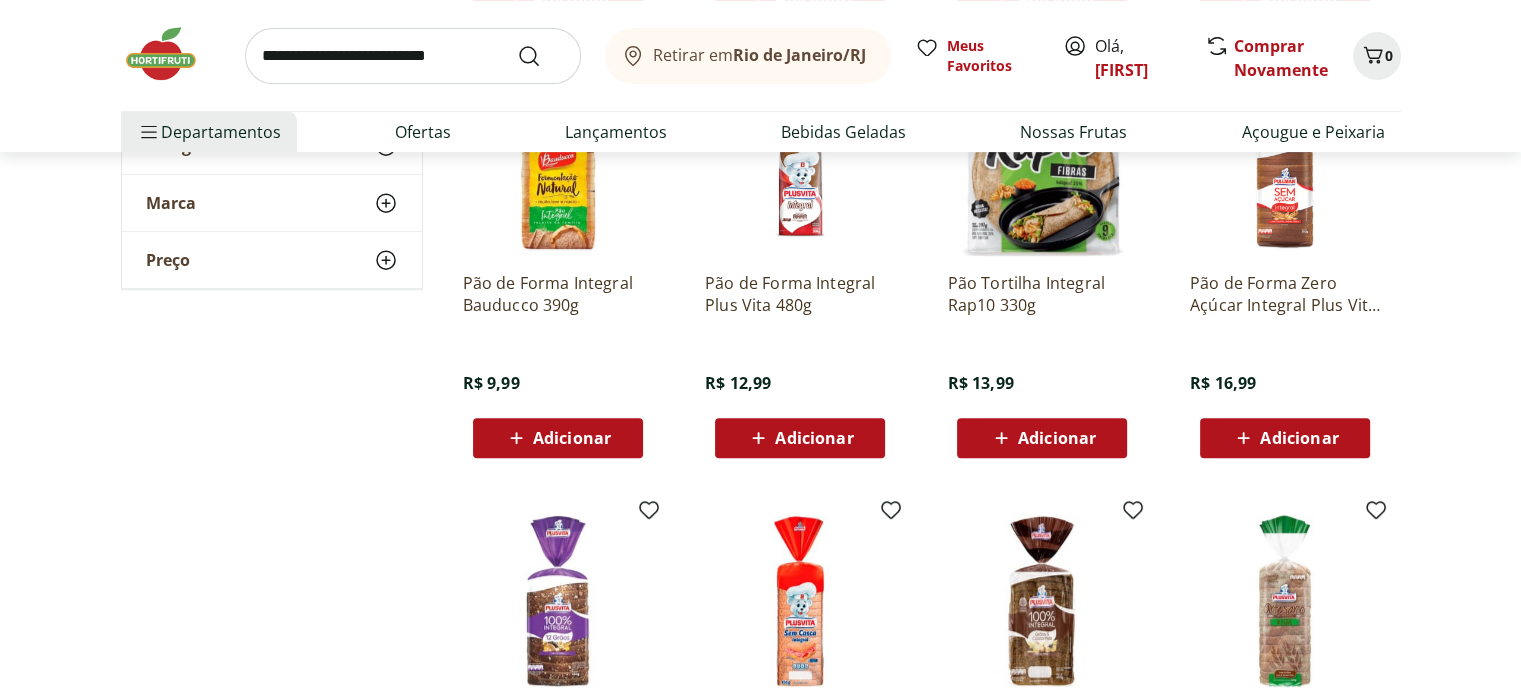 click on "**********" at bounding box center [760, 203] 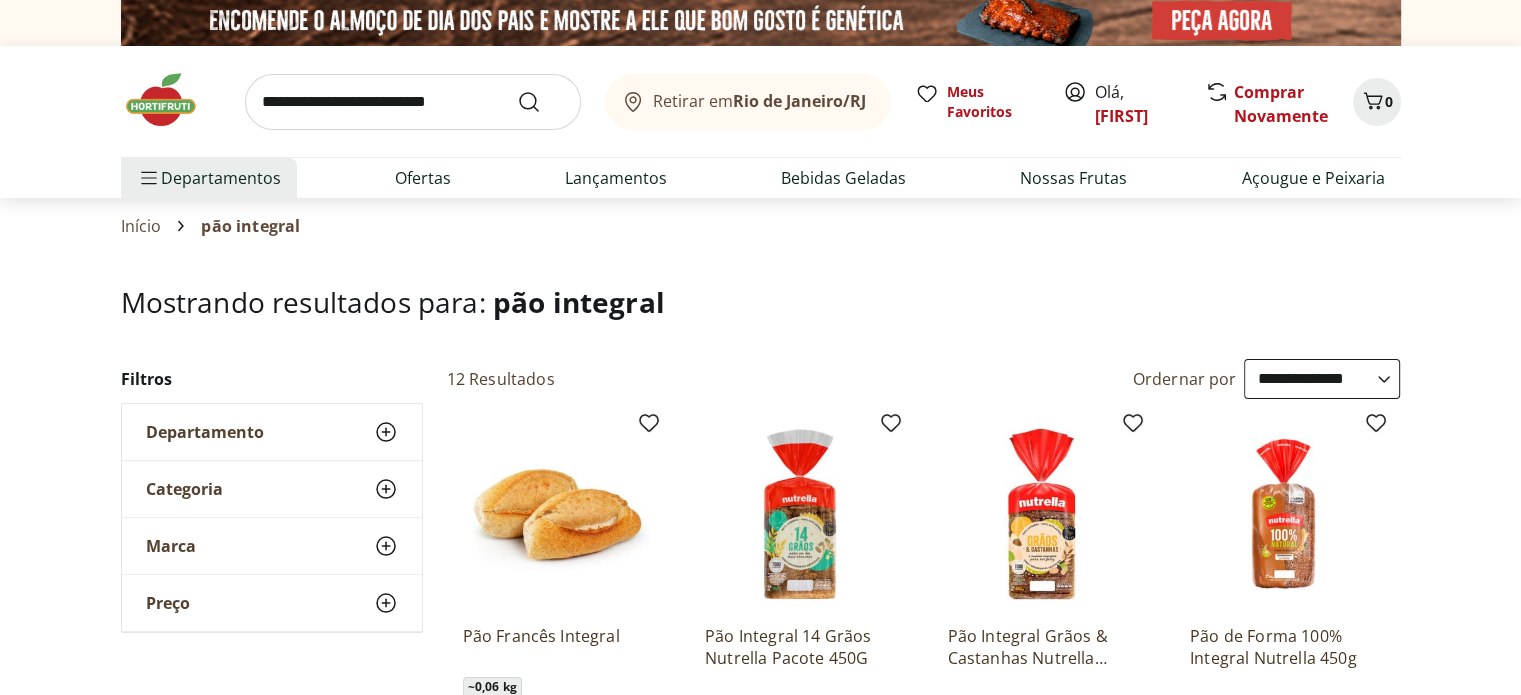 scroll, scrollTop: 0, scrollLeft: 0, axis: both 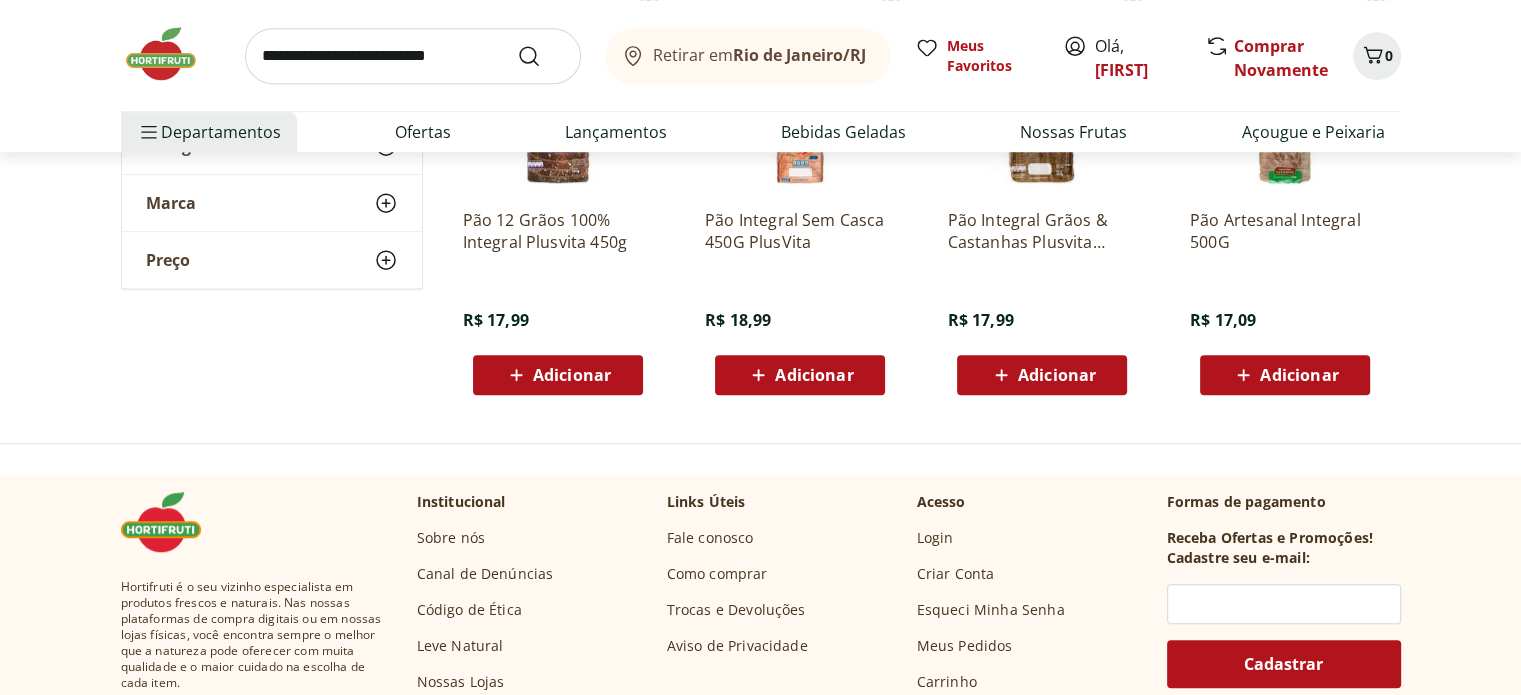 click on "Adicionar" at bounding box center [814, 375] 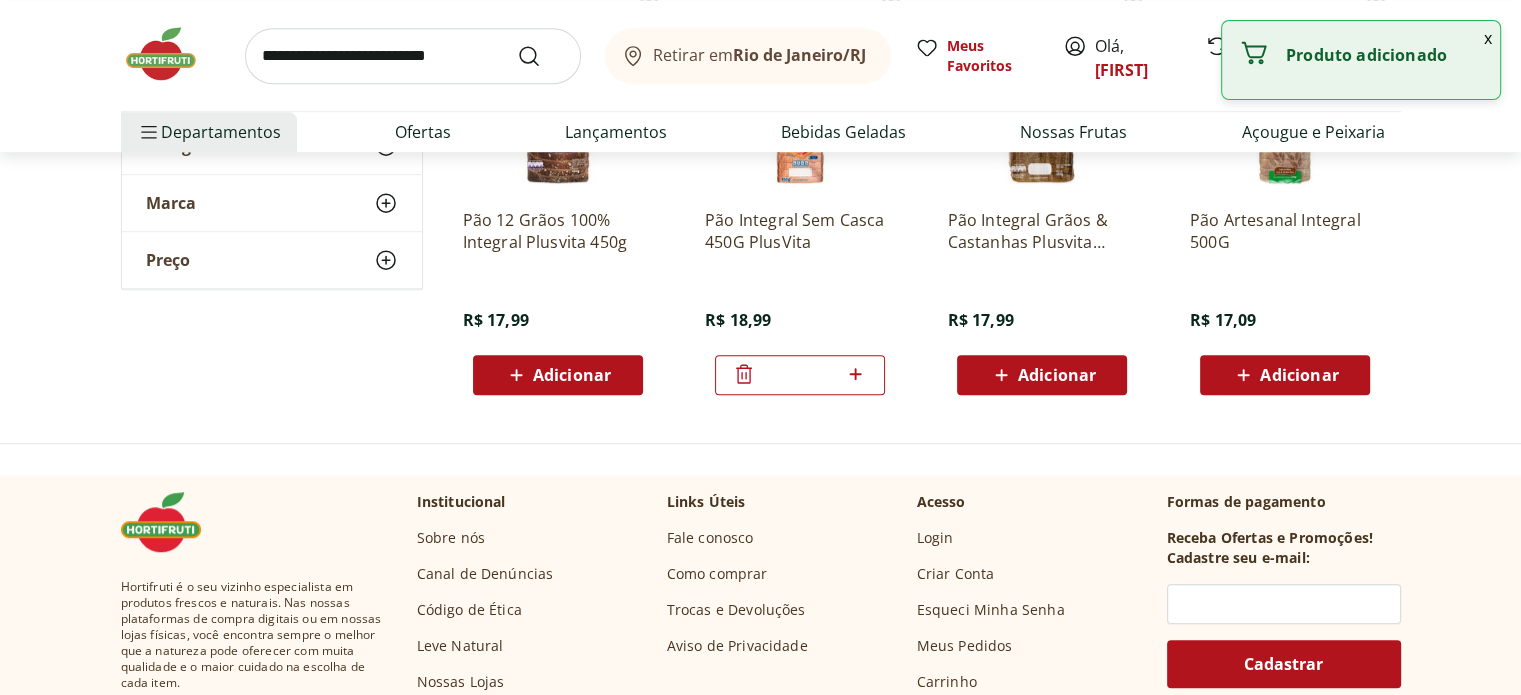 click on "**********" at bounding box center (760, -300) 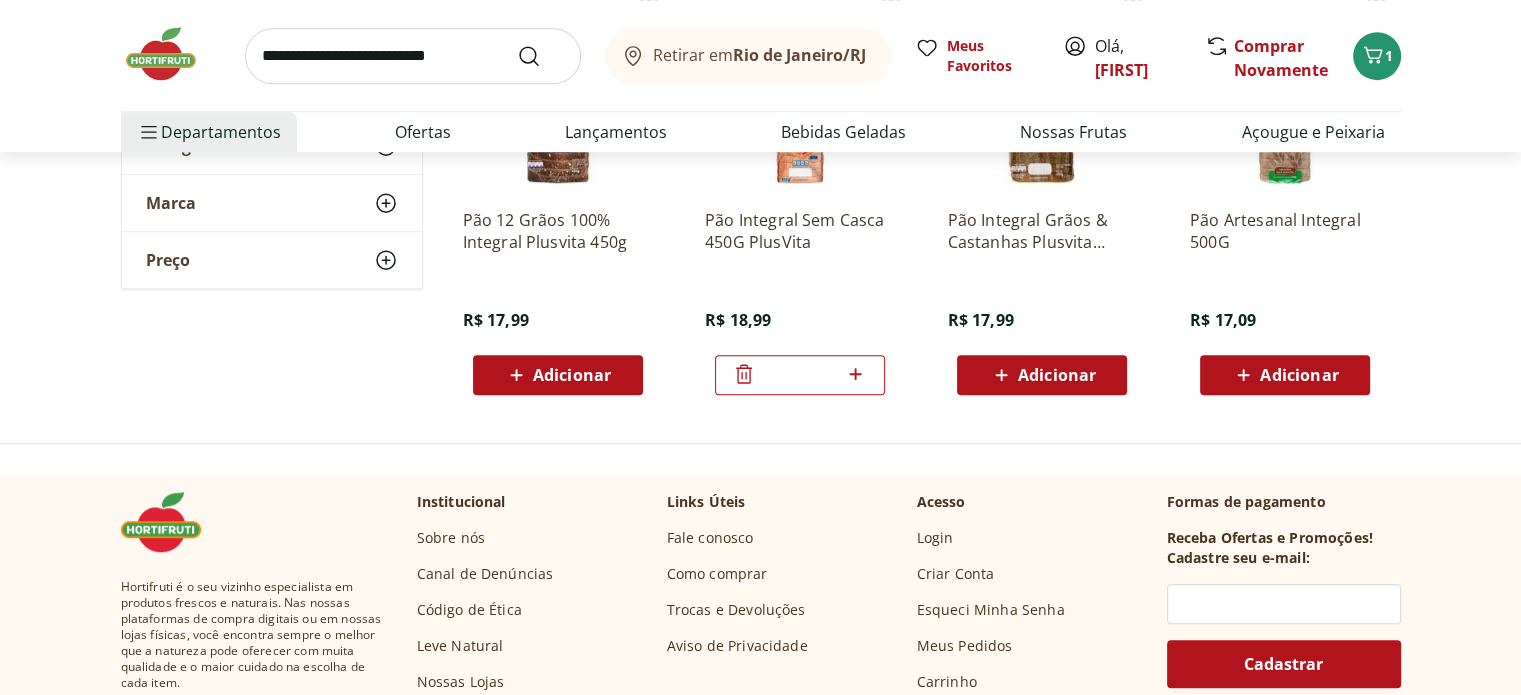 scroll, scrollTop: 1292, scrollLeft: 0, axis: vertical 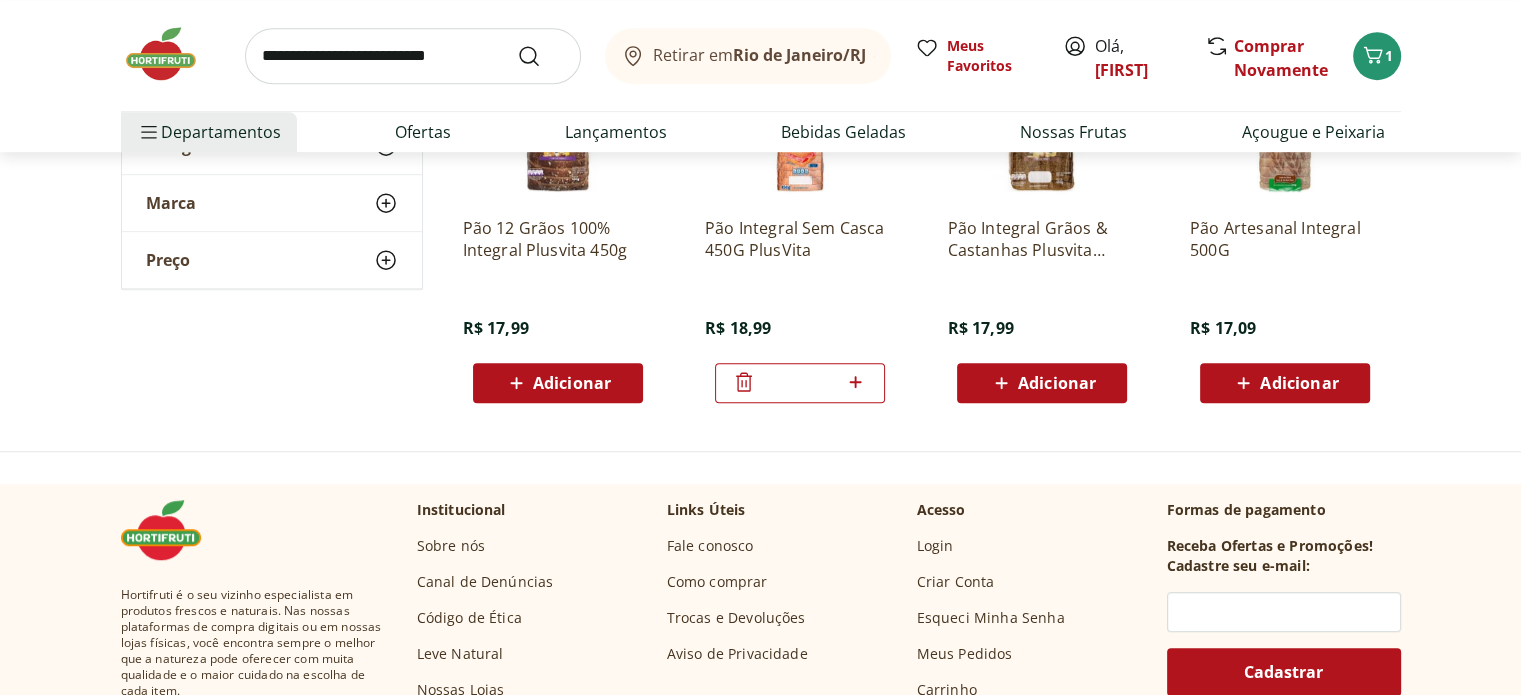 drag, startPoint x: 1516, startPoint y: 282, endPoint x: 1507, endPoint y: 255, distance: 28.460499 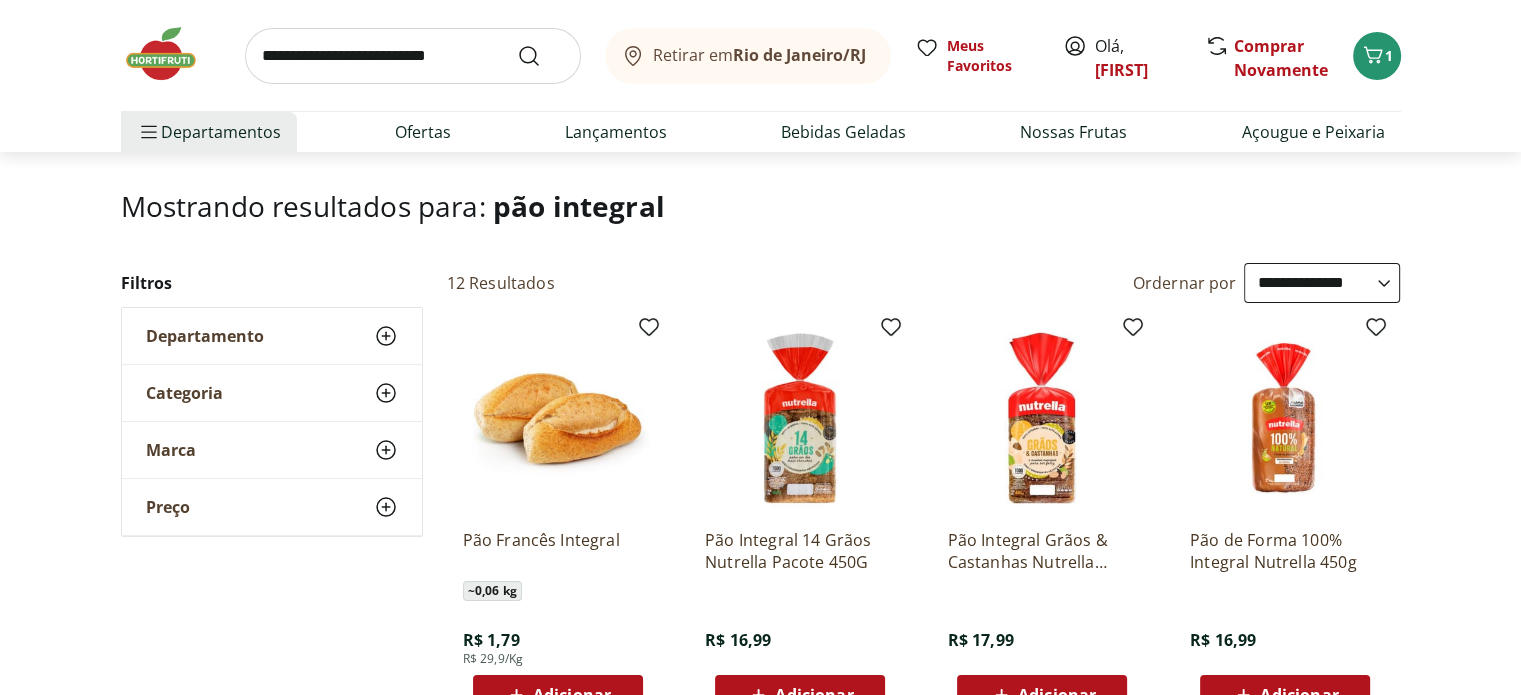 scroll, scrollTop: 38, scrollLeft: 0, axis: vertical 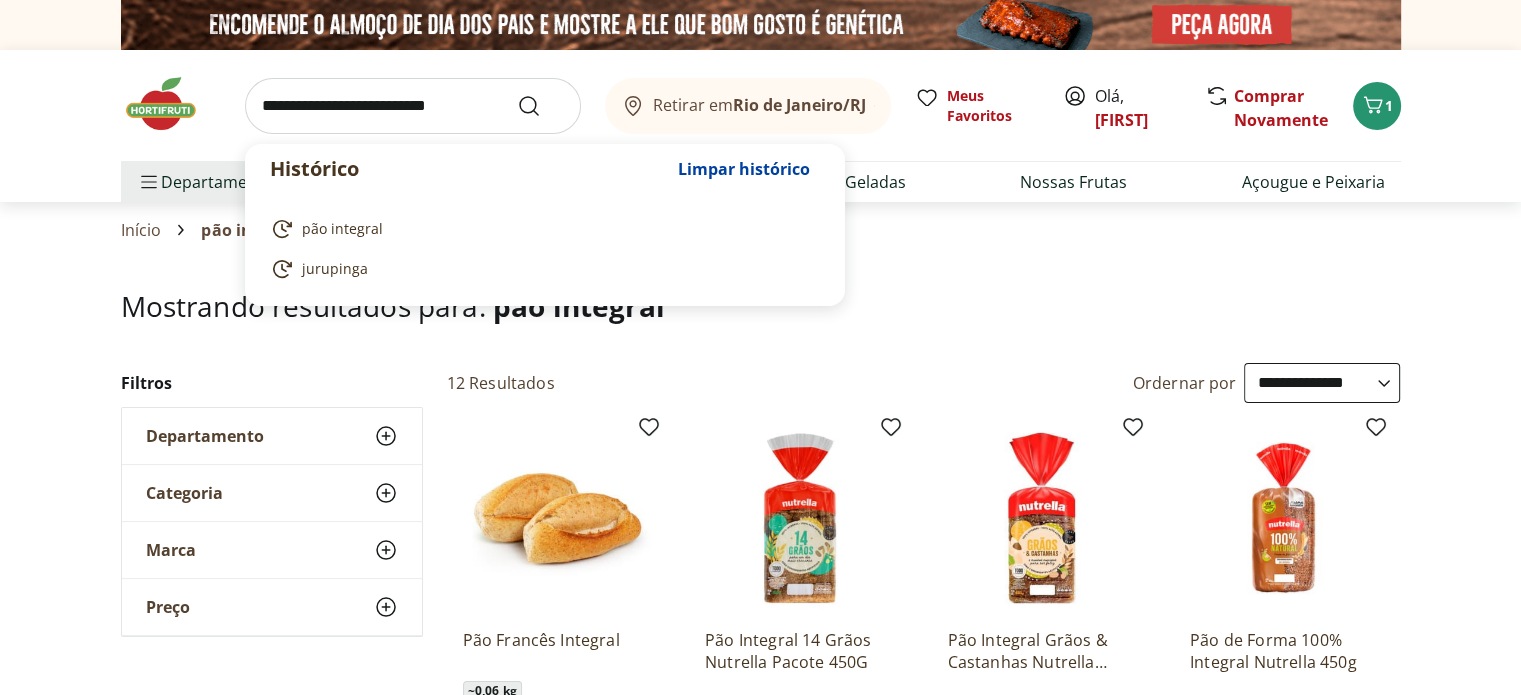 click at bounding box center [413, 106] 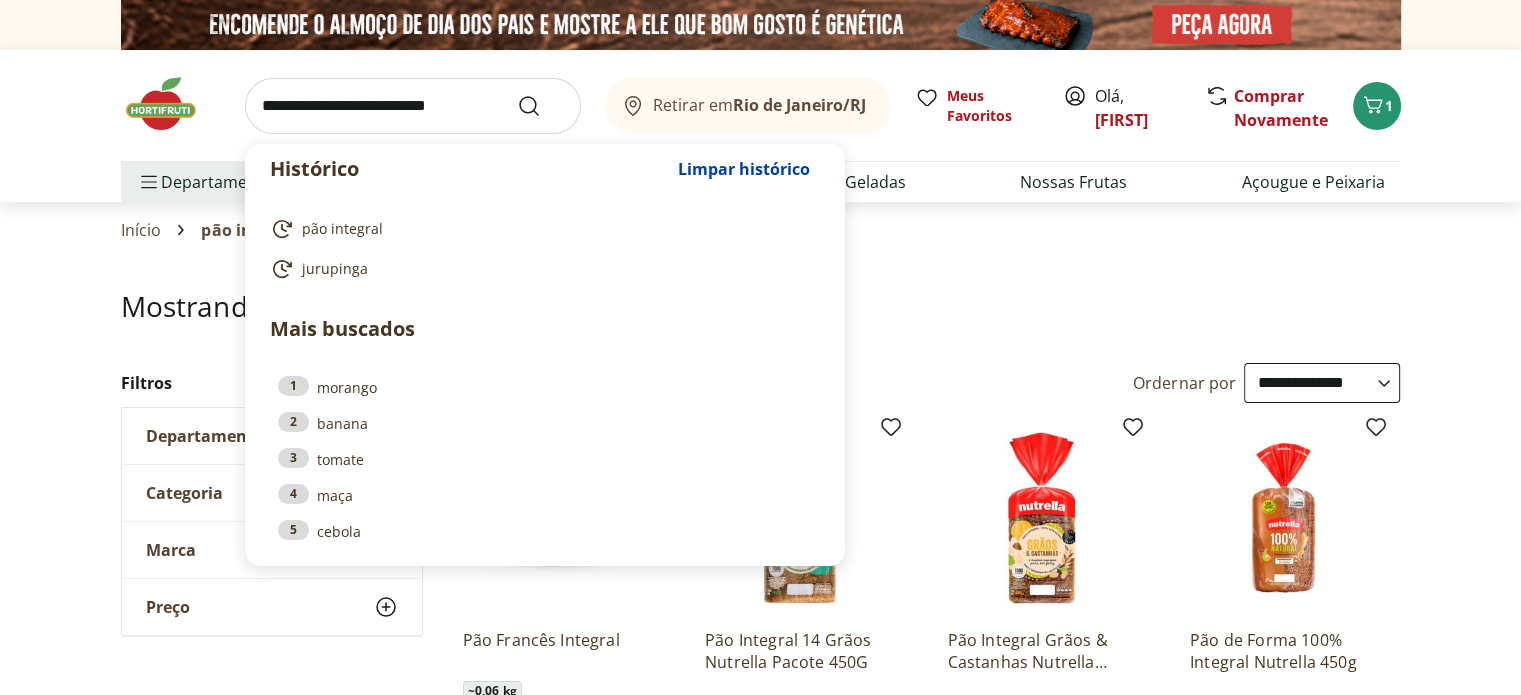 click at bounding box center (413, 106) 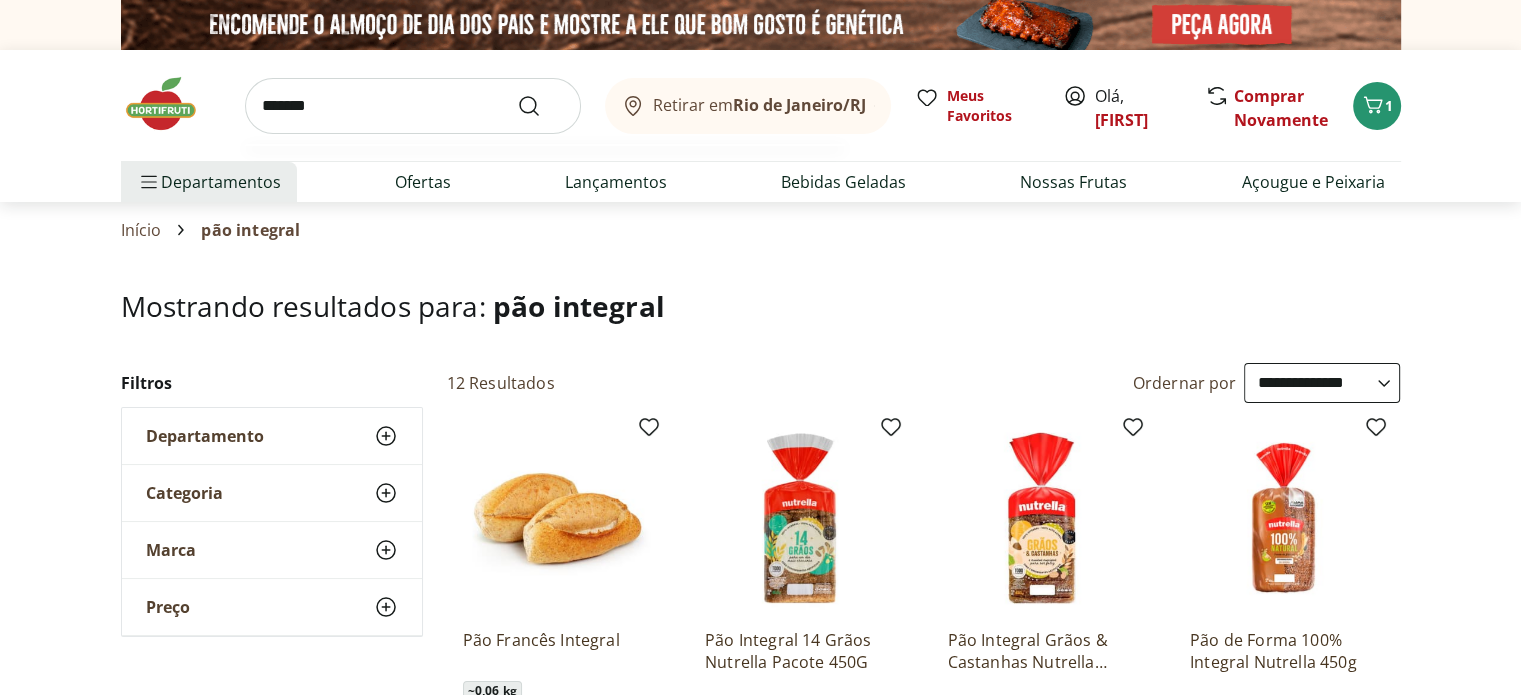 type on "*******" 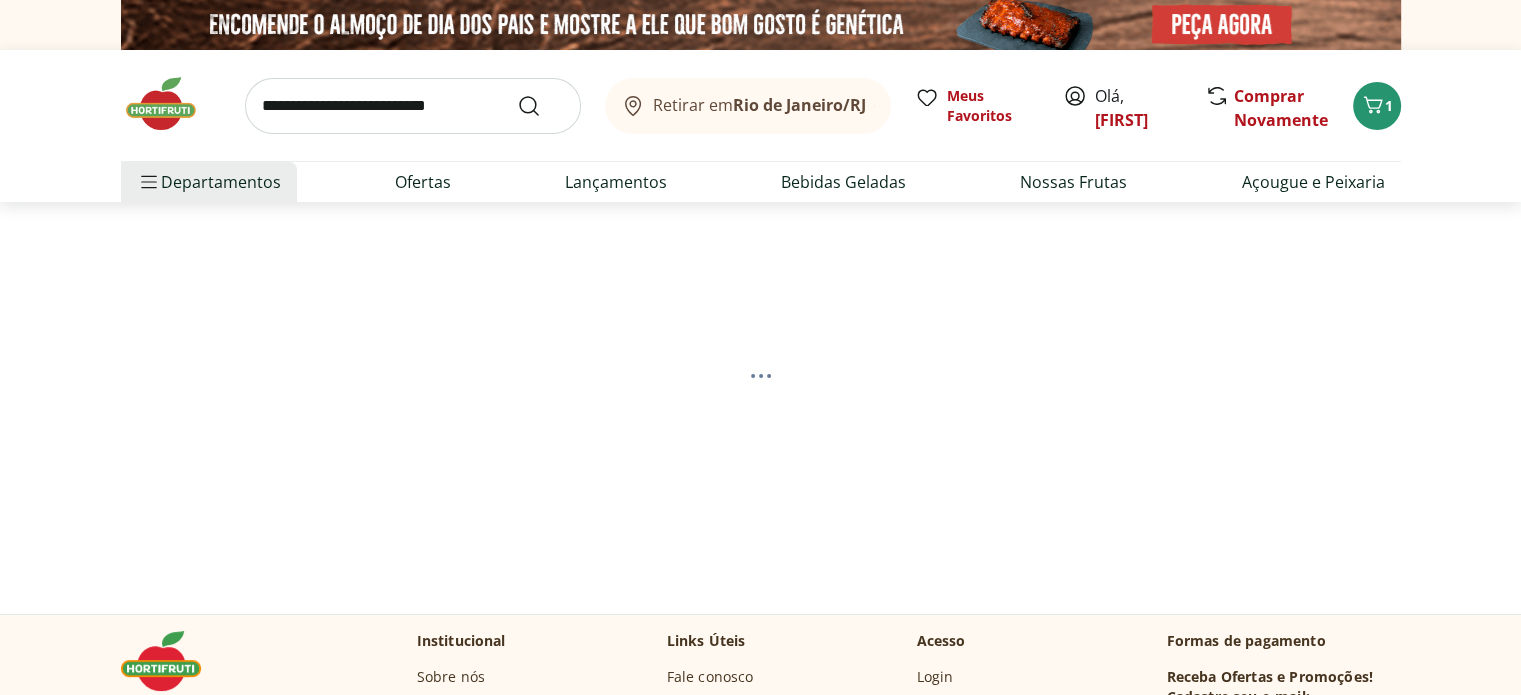 select on "**********" 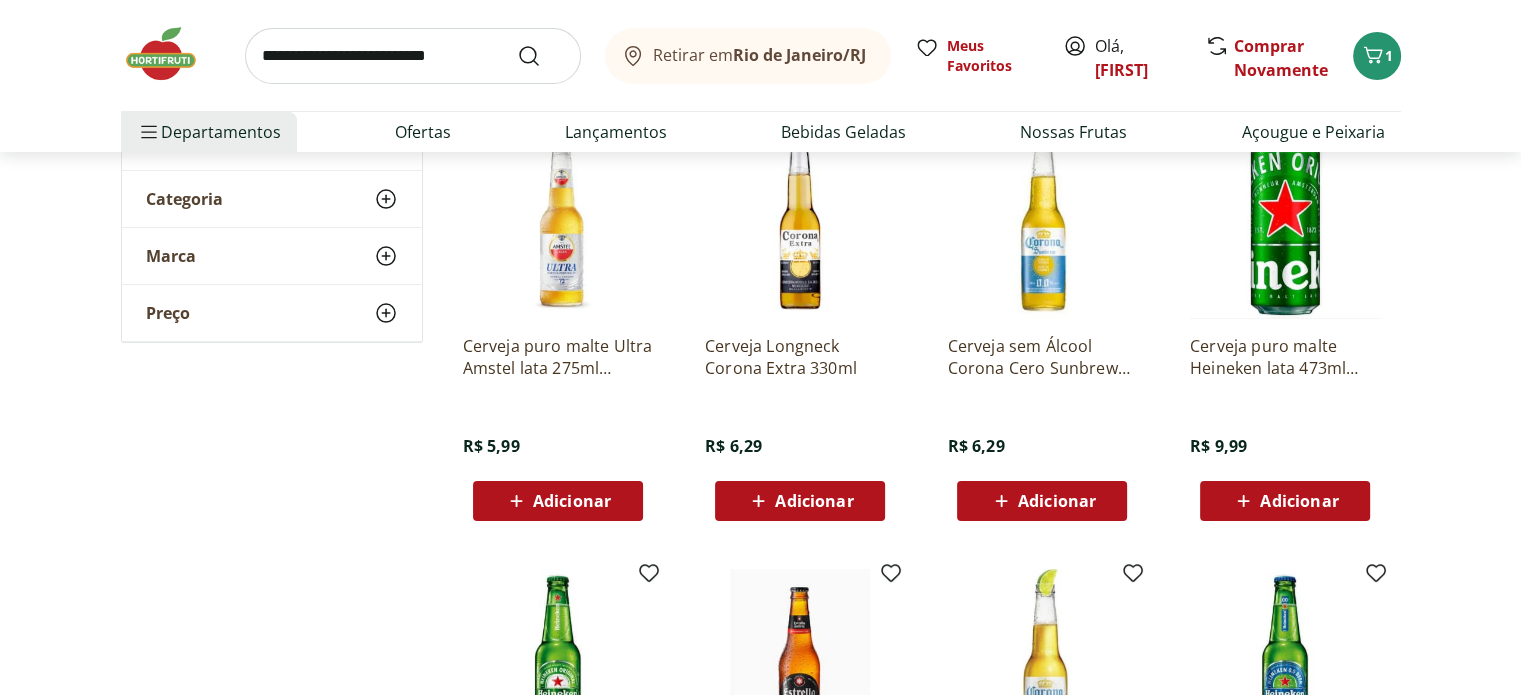 scroll, scrollTop: 300, scrollLeft: 0, axis: vertical 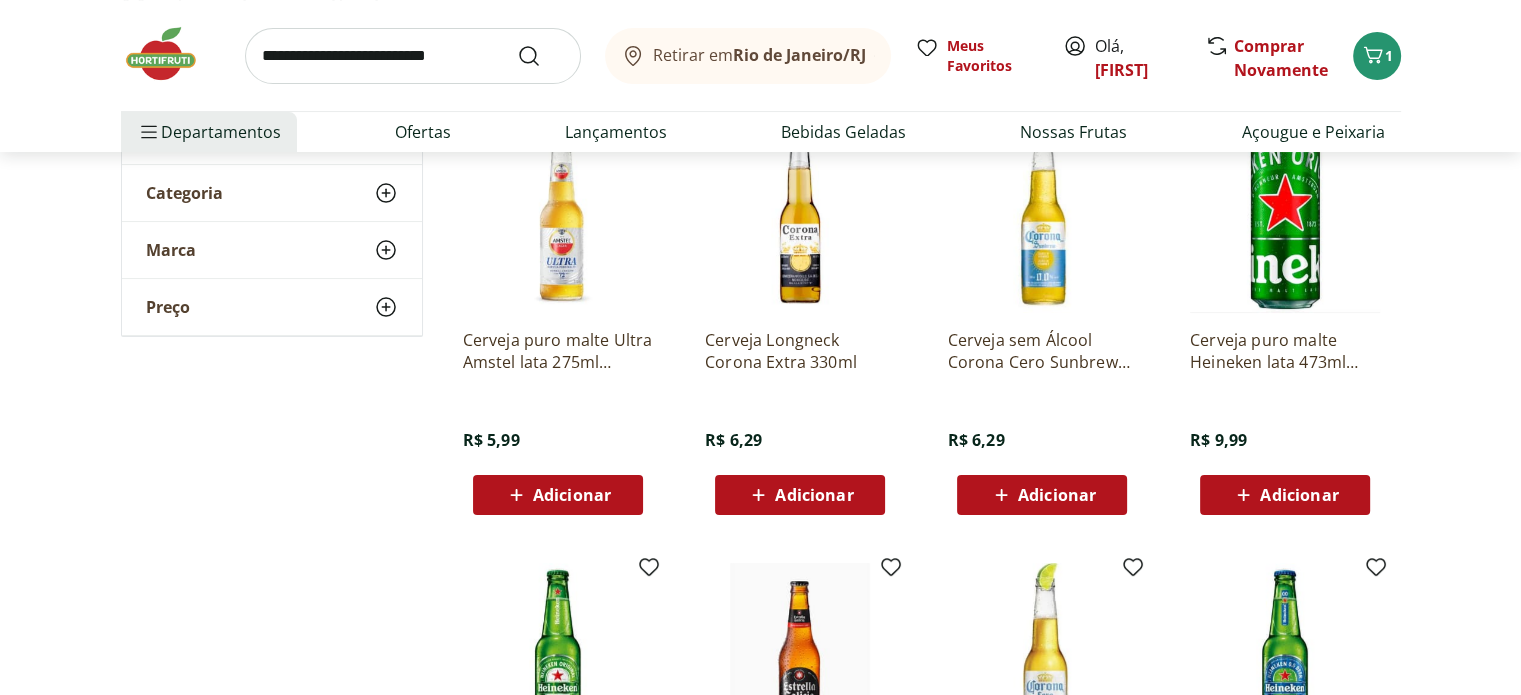 click on "**********" at bounding box center (760, 752) 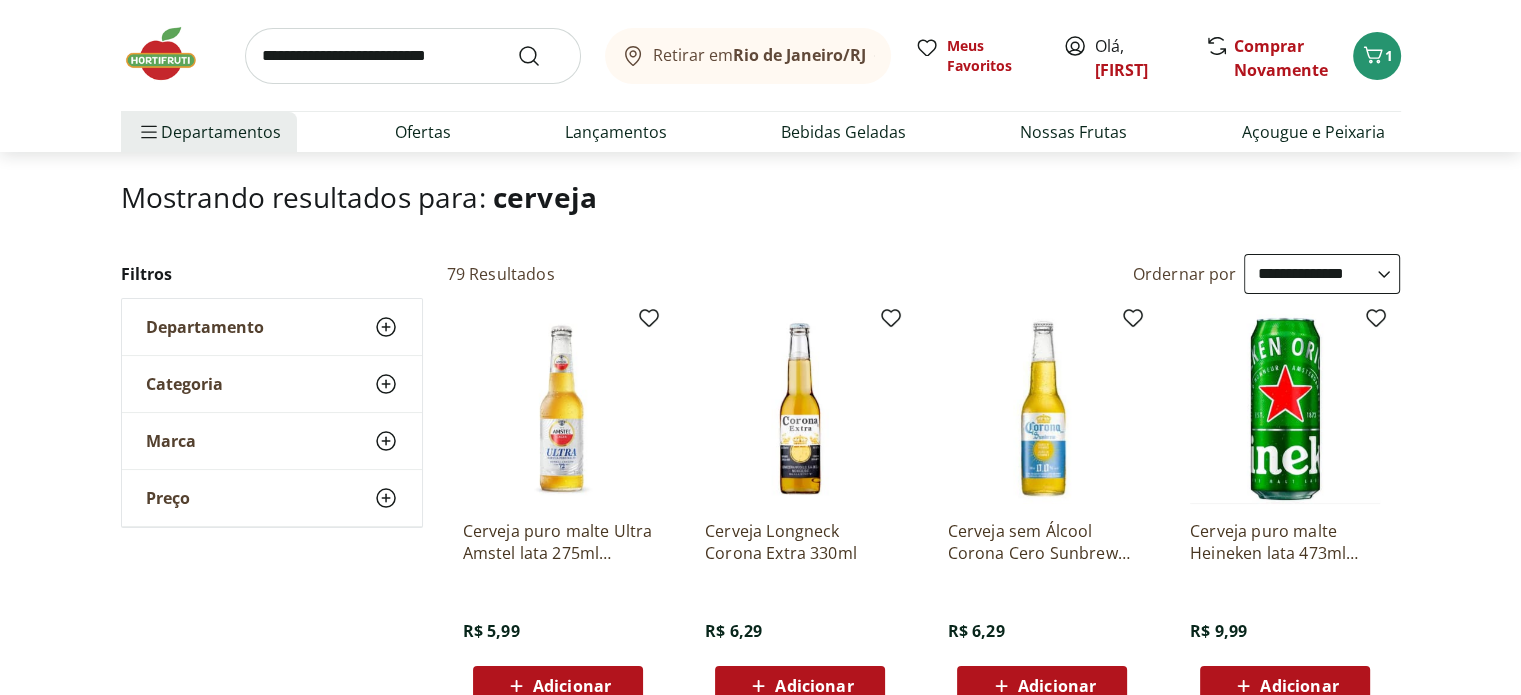 scroll, scrollTop: 100, scrollLeft: 0, axis: vertical 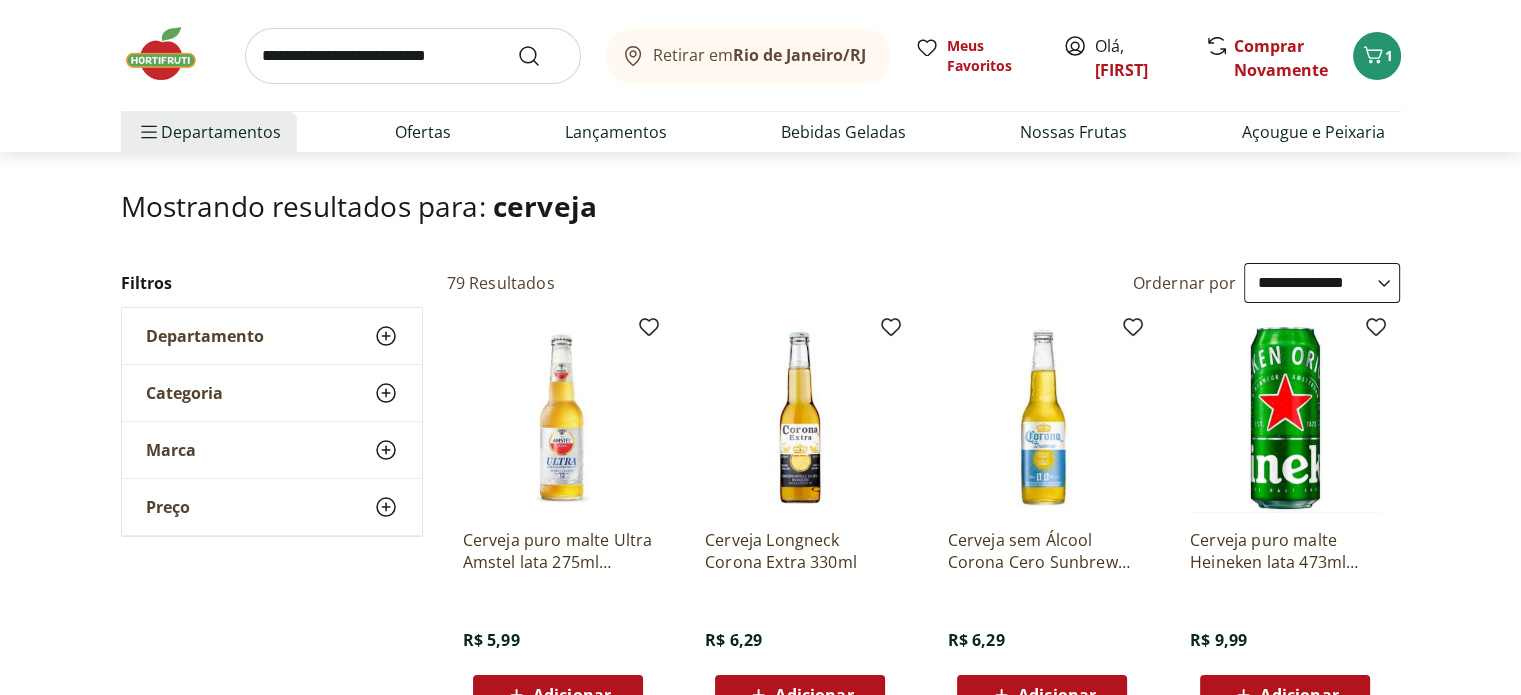 click at bounding box center (558, 418) 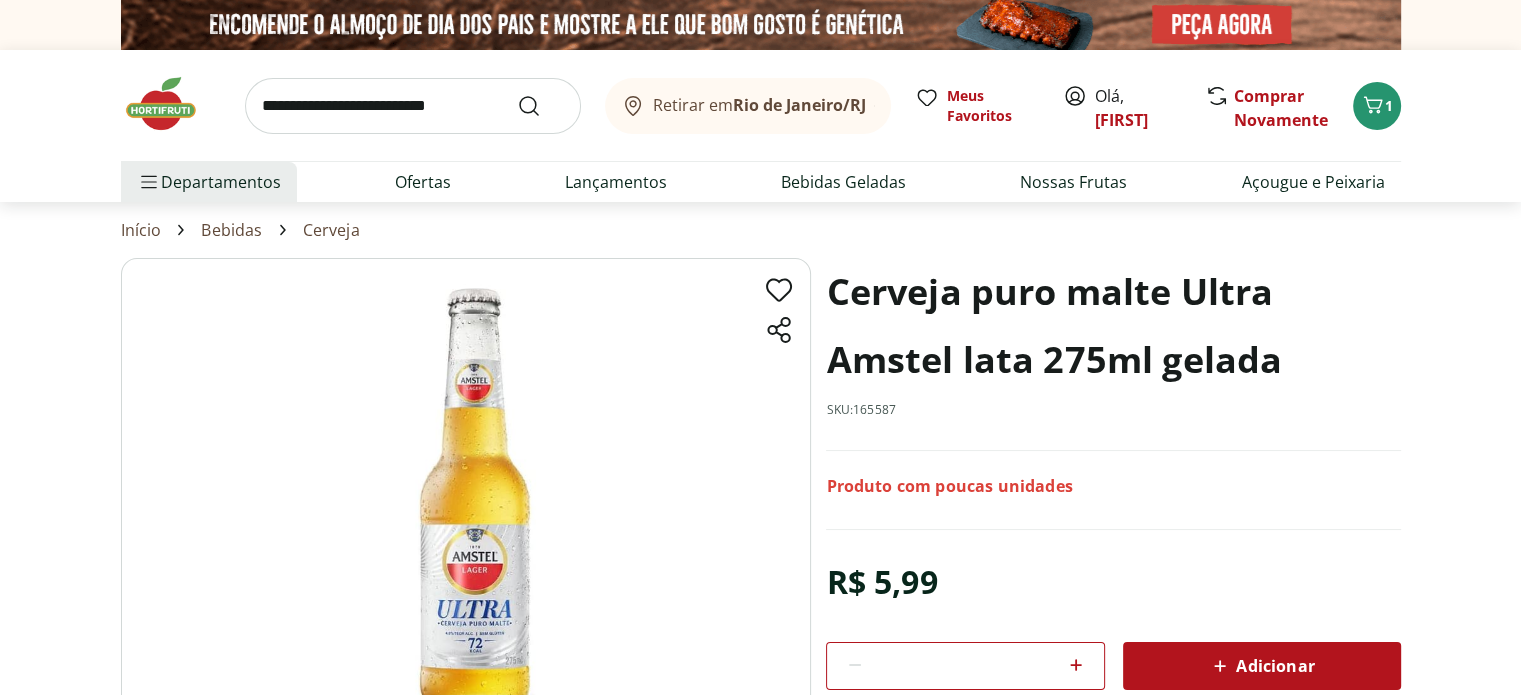 click at bounding box center (466, 499) 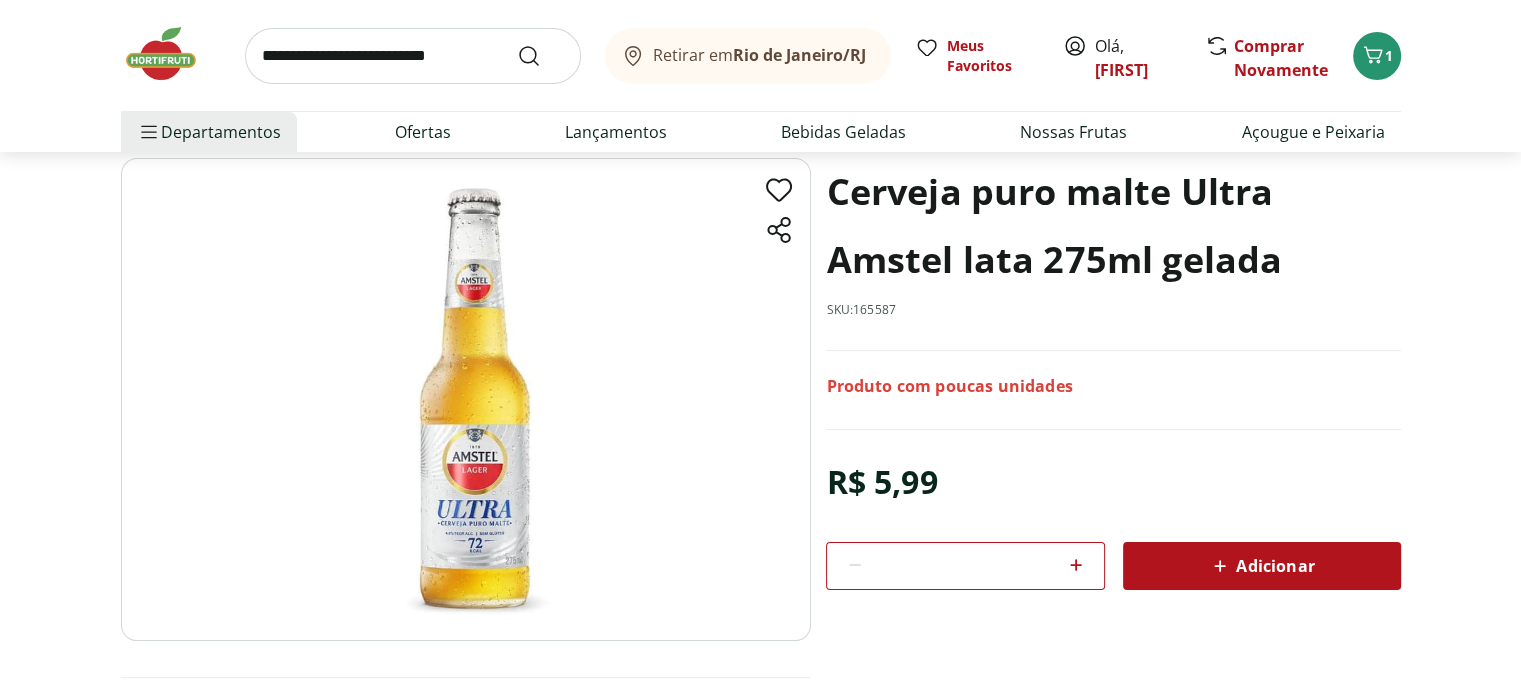select on "**********" 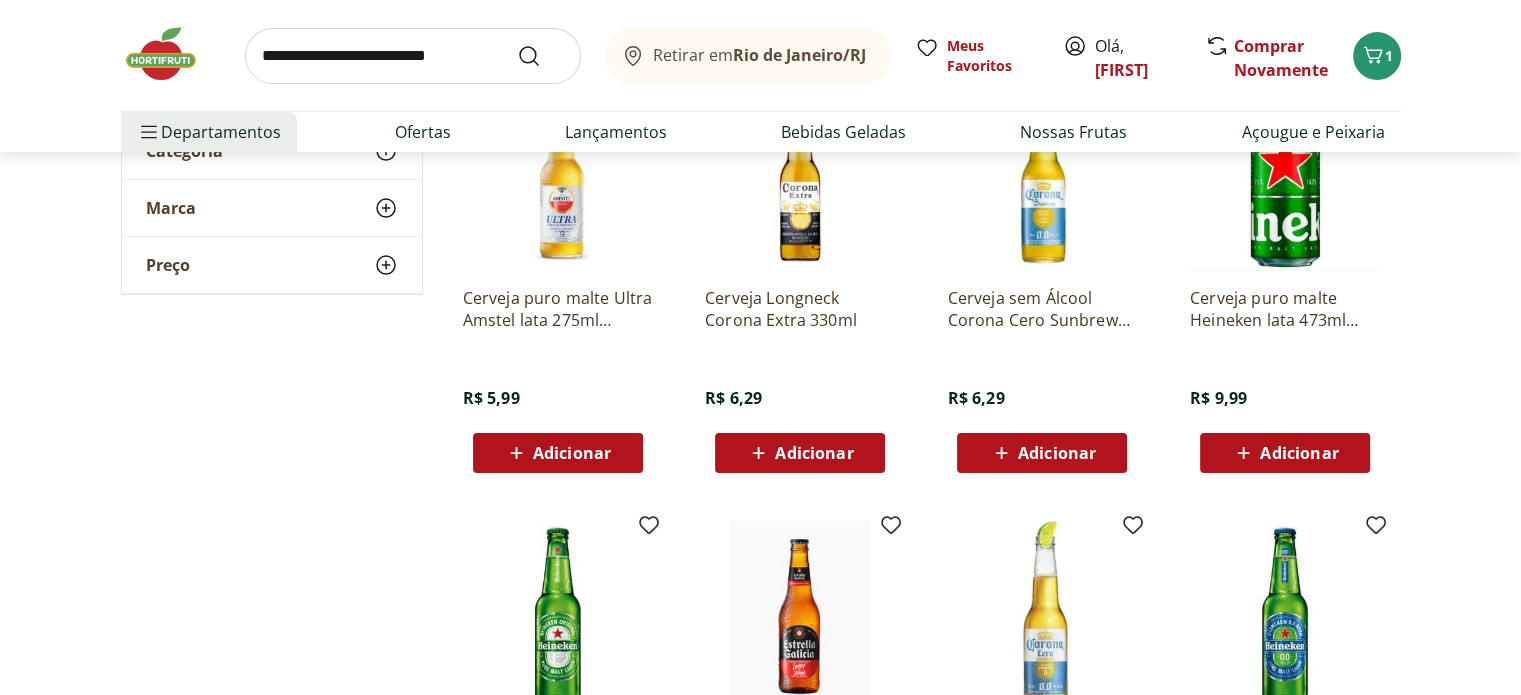 scroll, scrollTop: 400, scrollLeft: 0, axis: vertical 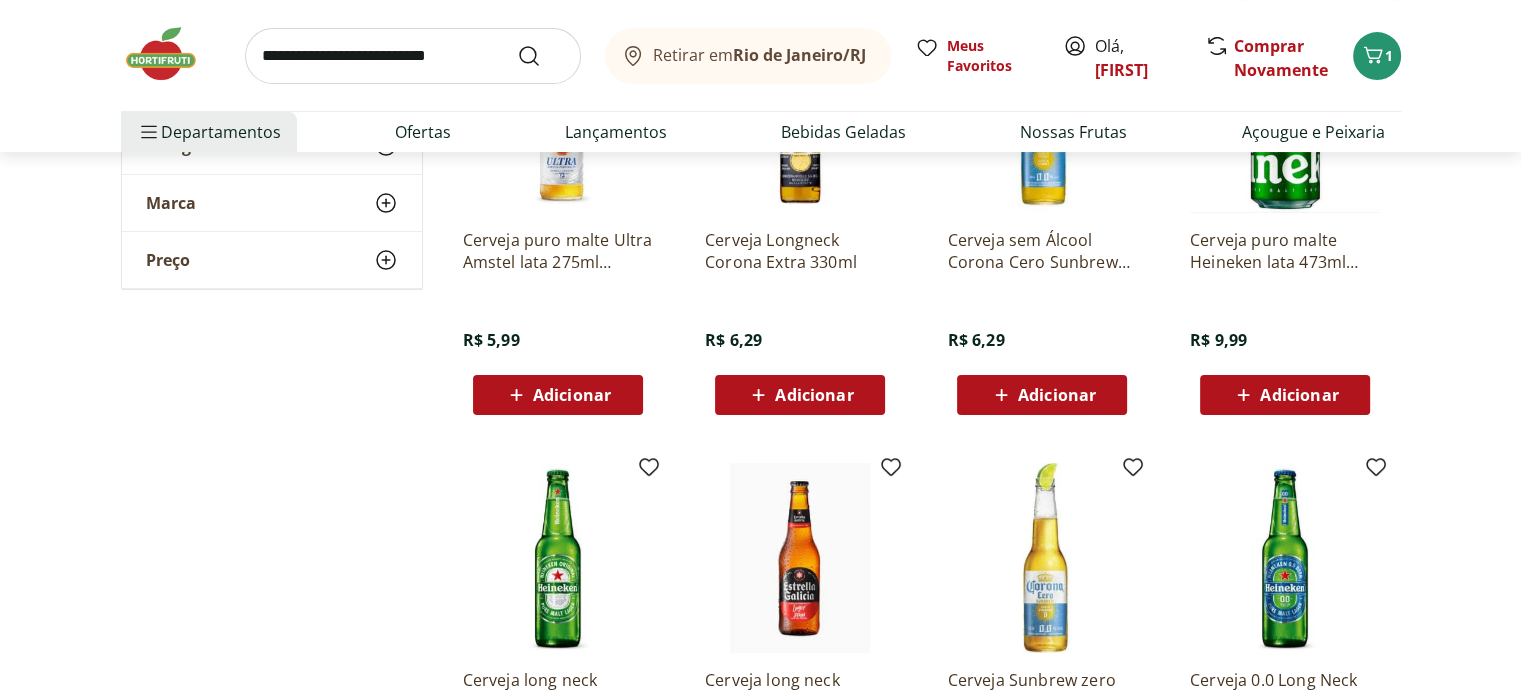 click on "**********" at bounding box center (760, 652) 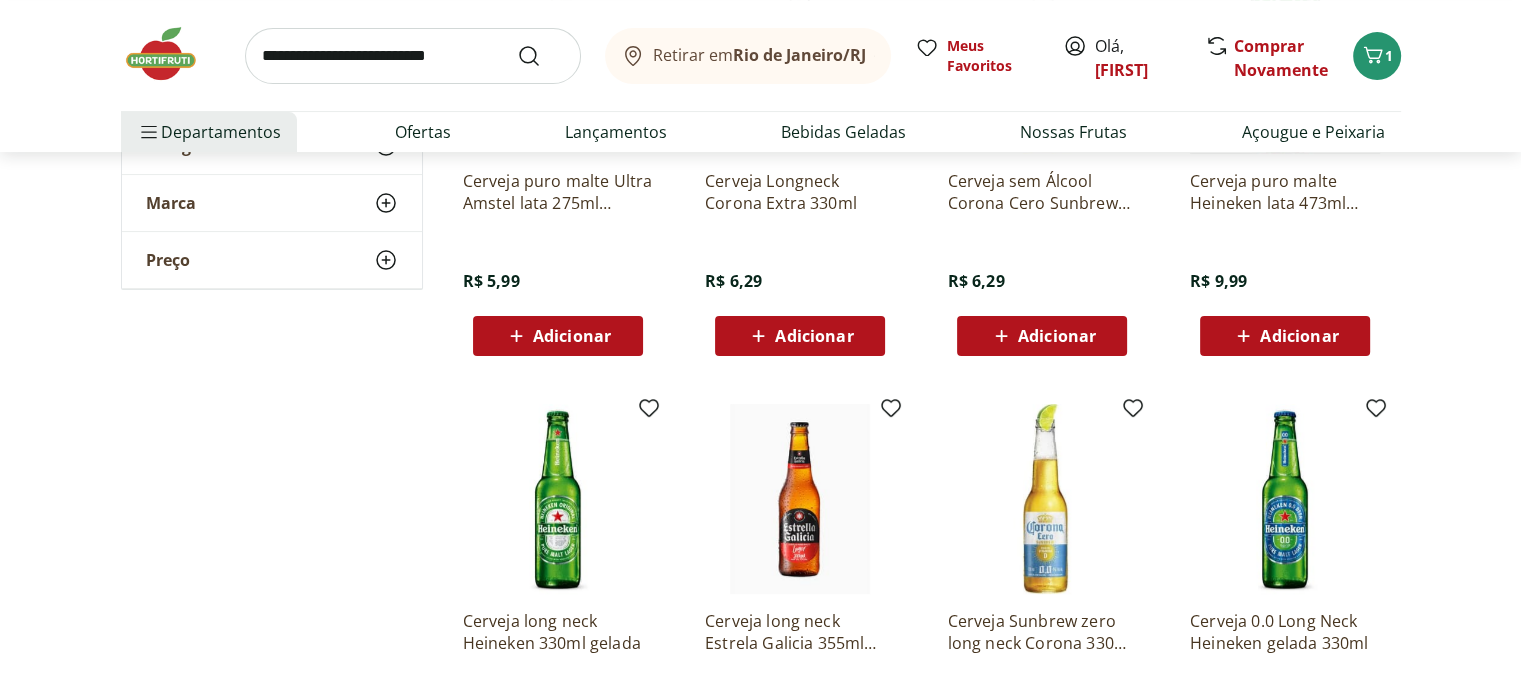 scroll, scrollTop: 500, scrollLeft: 0, axis: vertical 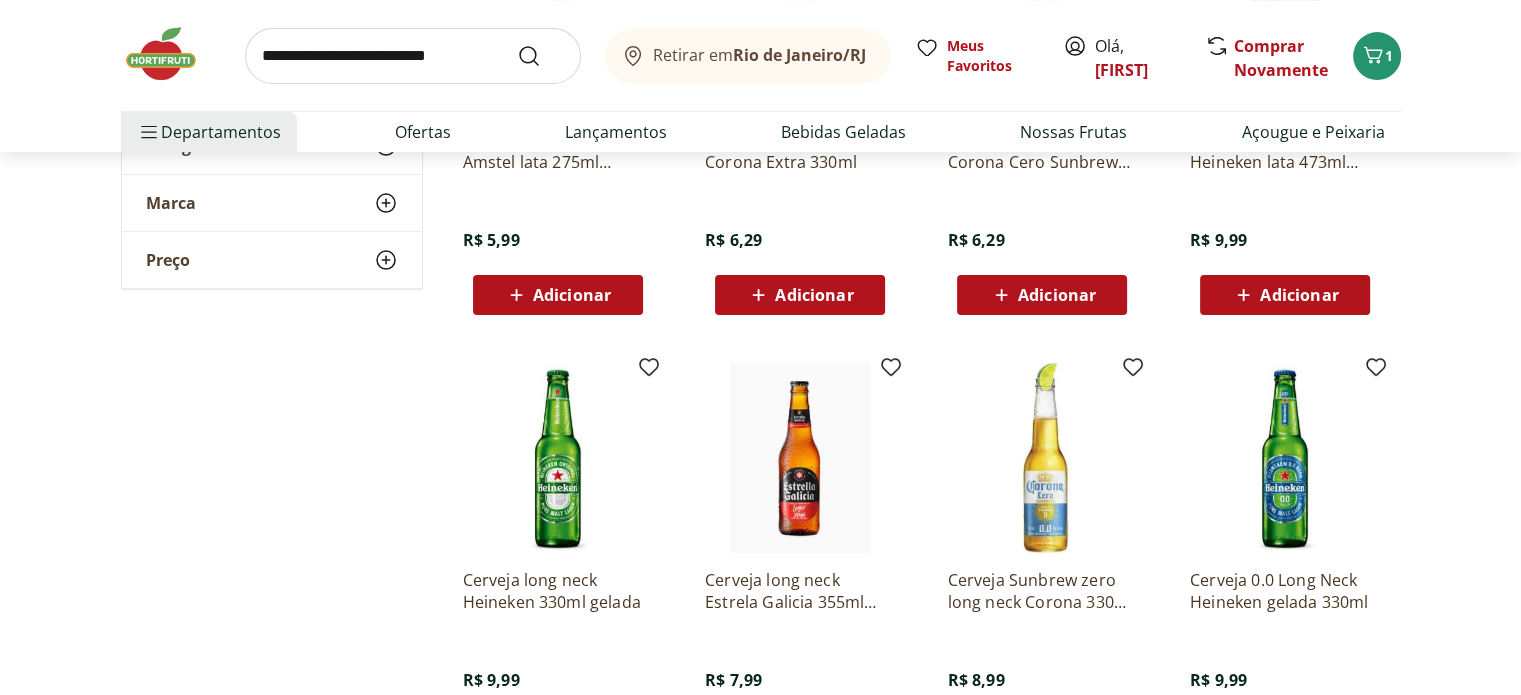 click on "**********" at bounding box center [760, 552] 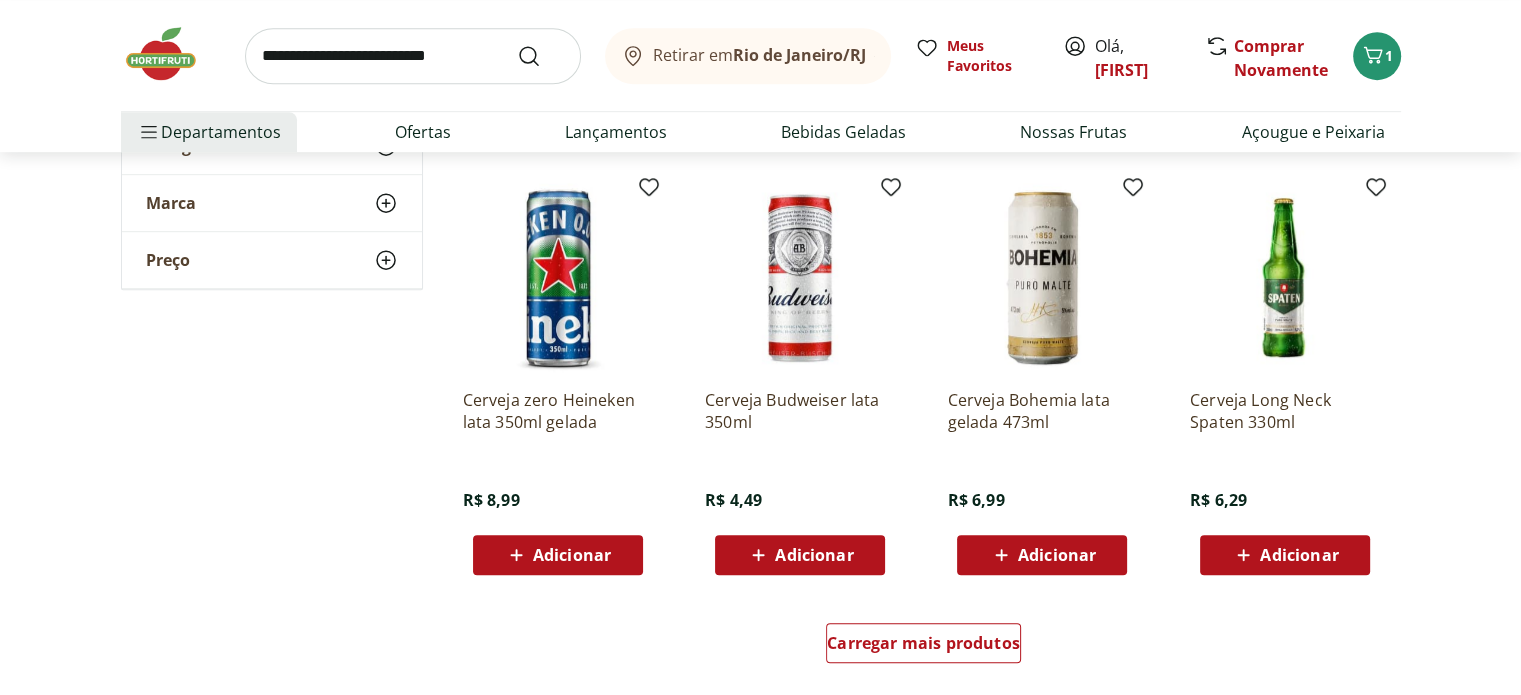scroll, scrollTop: 1200, scrollLeft: 0, axis: vertical 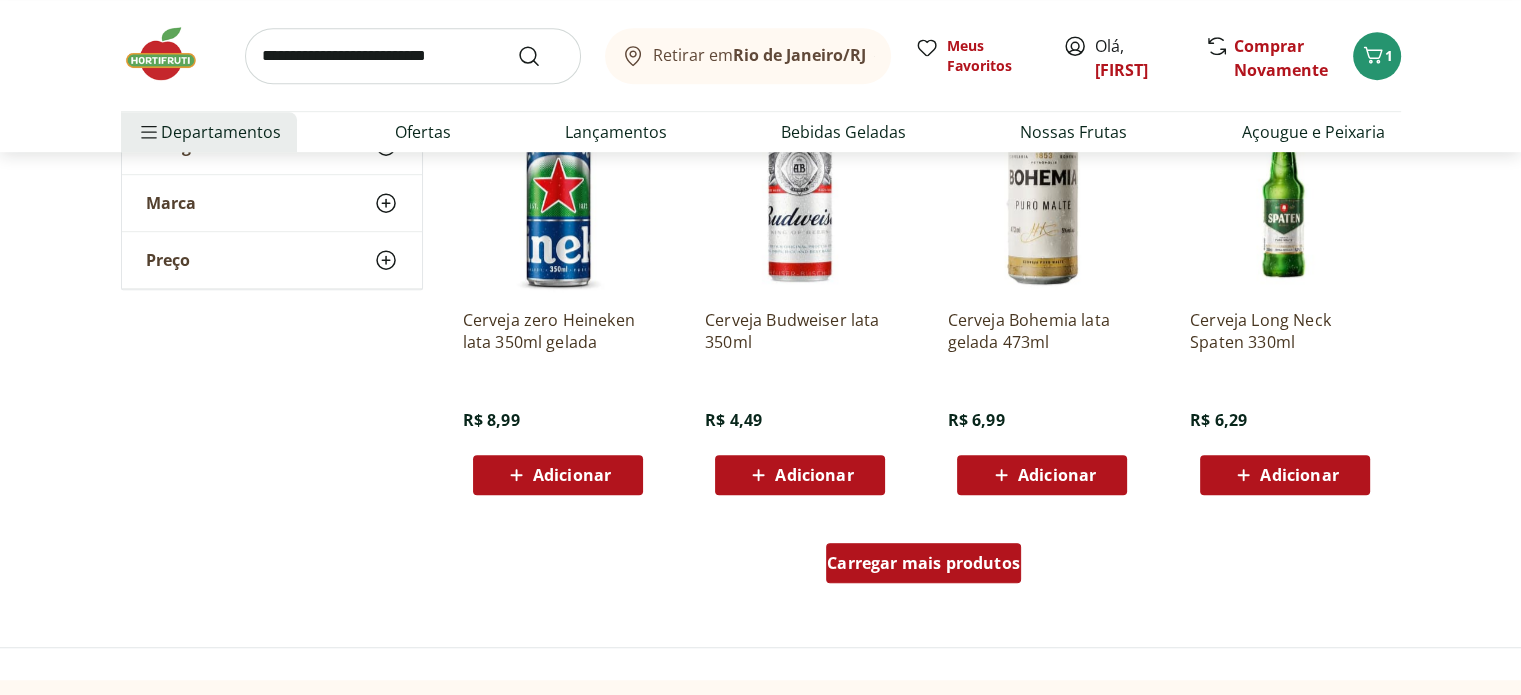 click on "Carregar mais produtos" at bounding box center (923, 563) 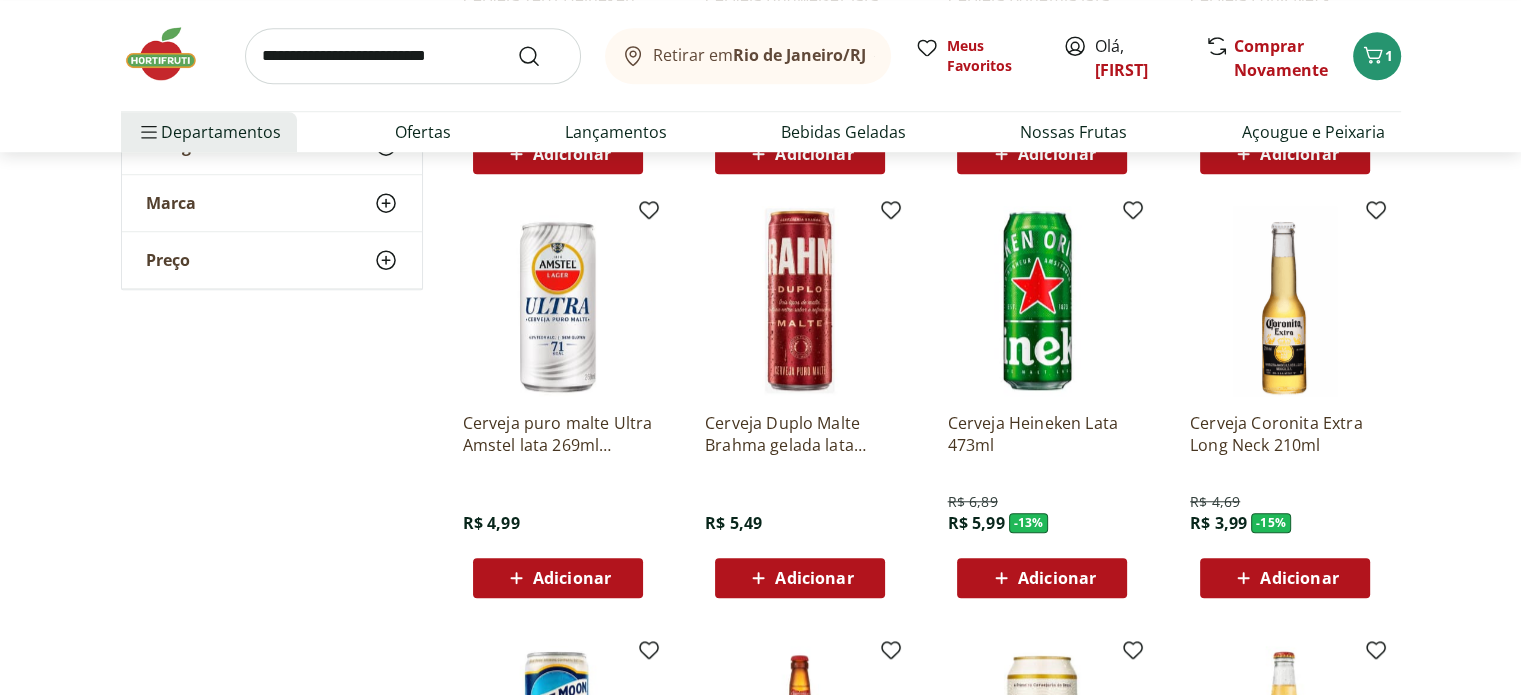 scroll, scrollTop: 1600, scrollLeft: 0, axis: vertical 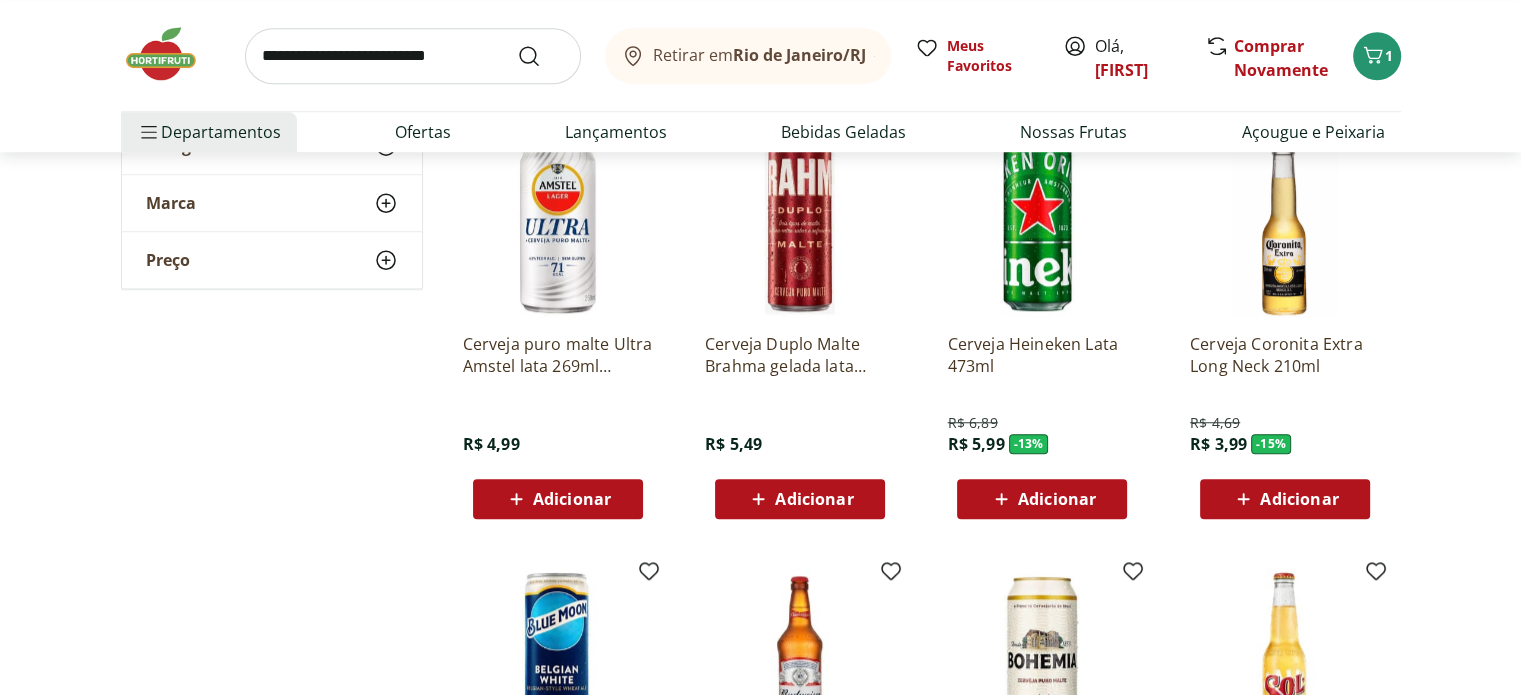 click on "**********" at bounding box center [760, 104] 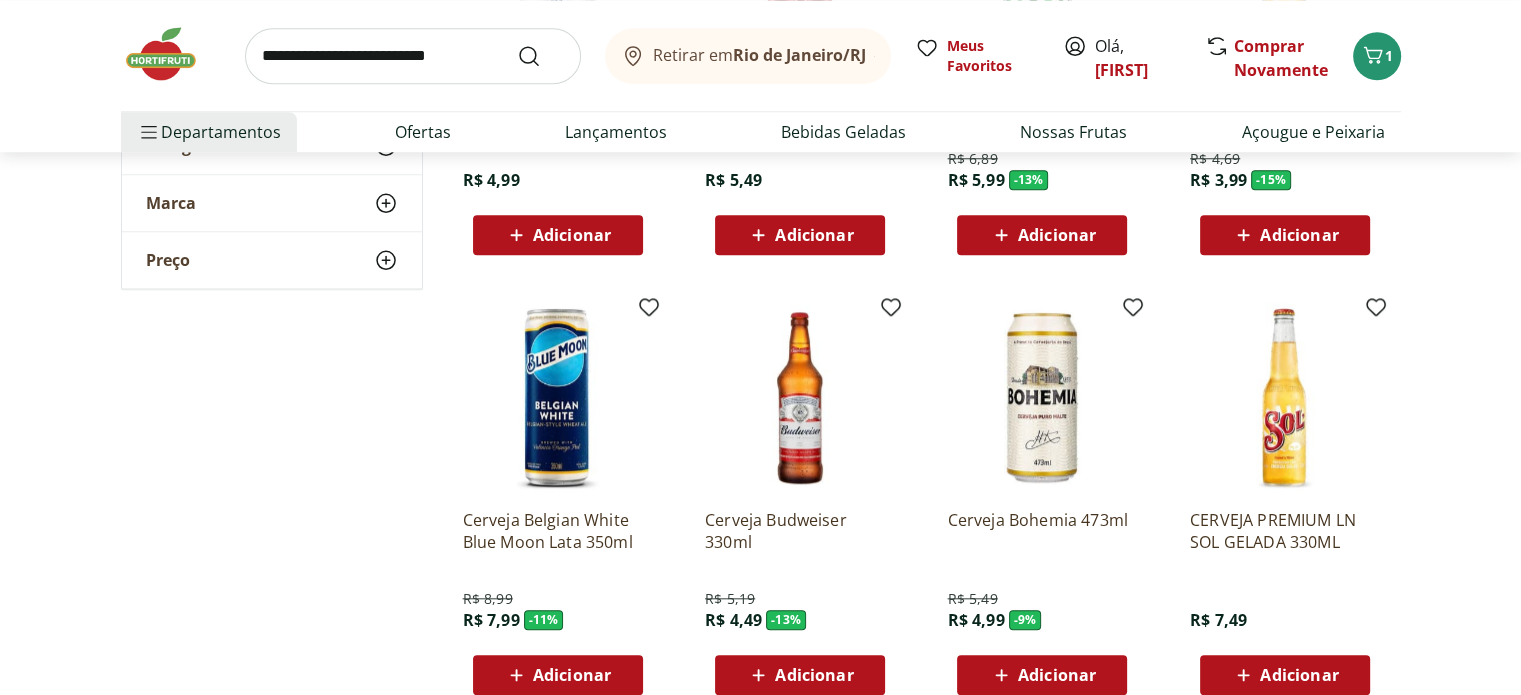 scroll, scrollTop: 1900, scrollLeft: 0, axis: vertical 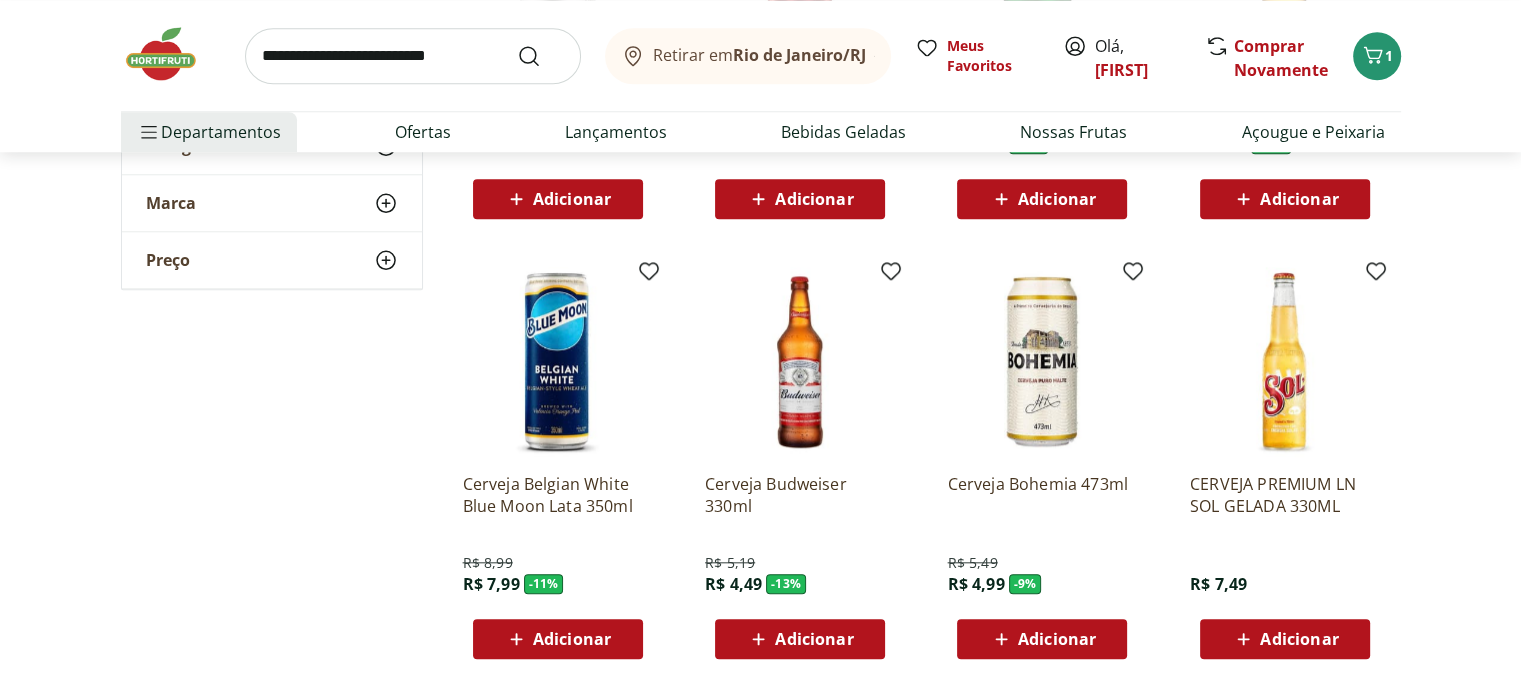 click on "**********" at bounding box center [760, -196] 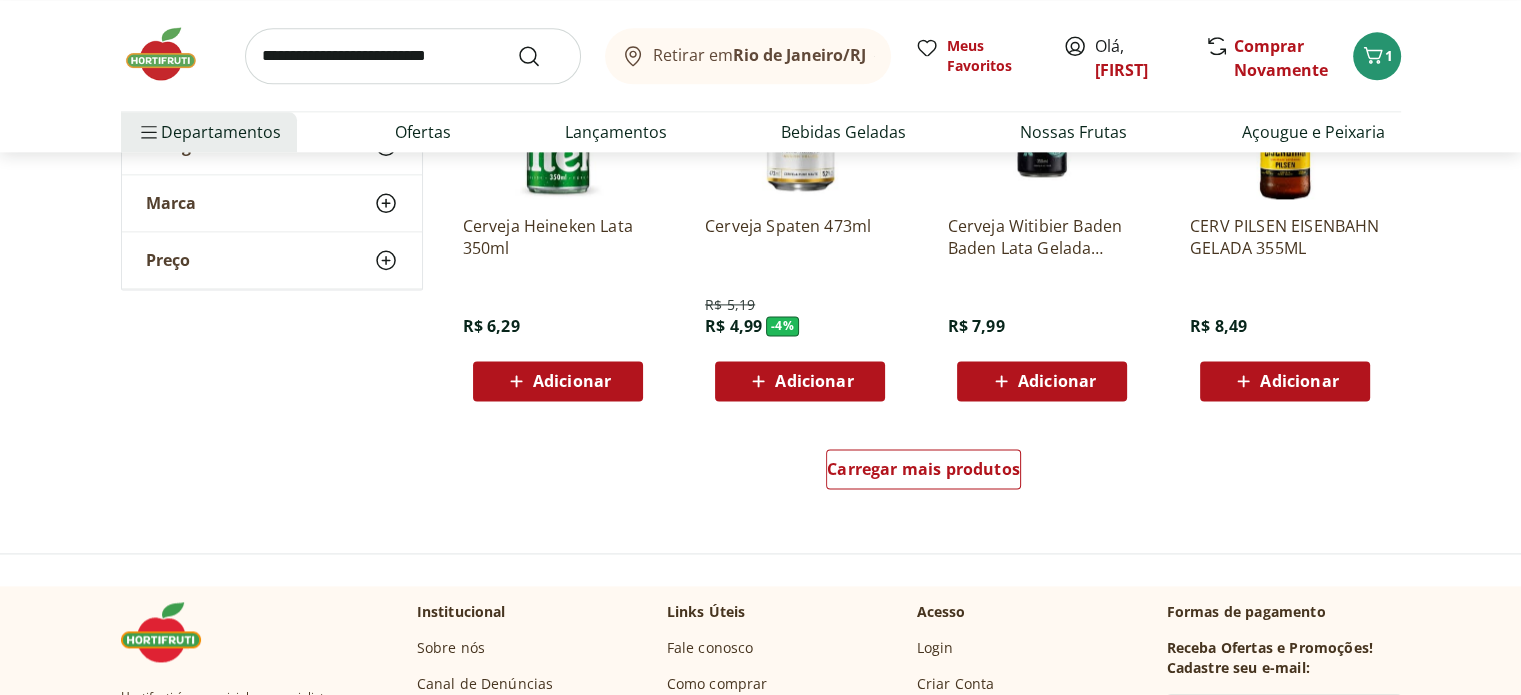 scroll, scrollTop: 2600, scrollLeft: 0, axis: vertical 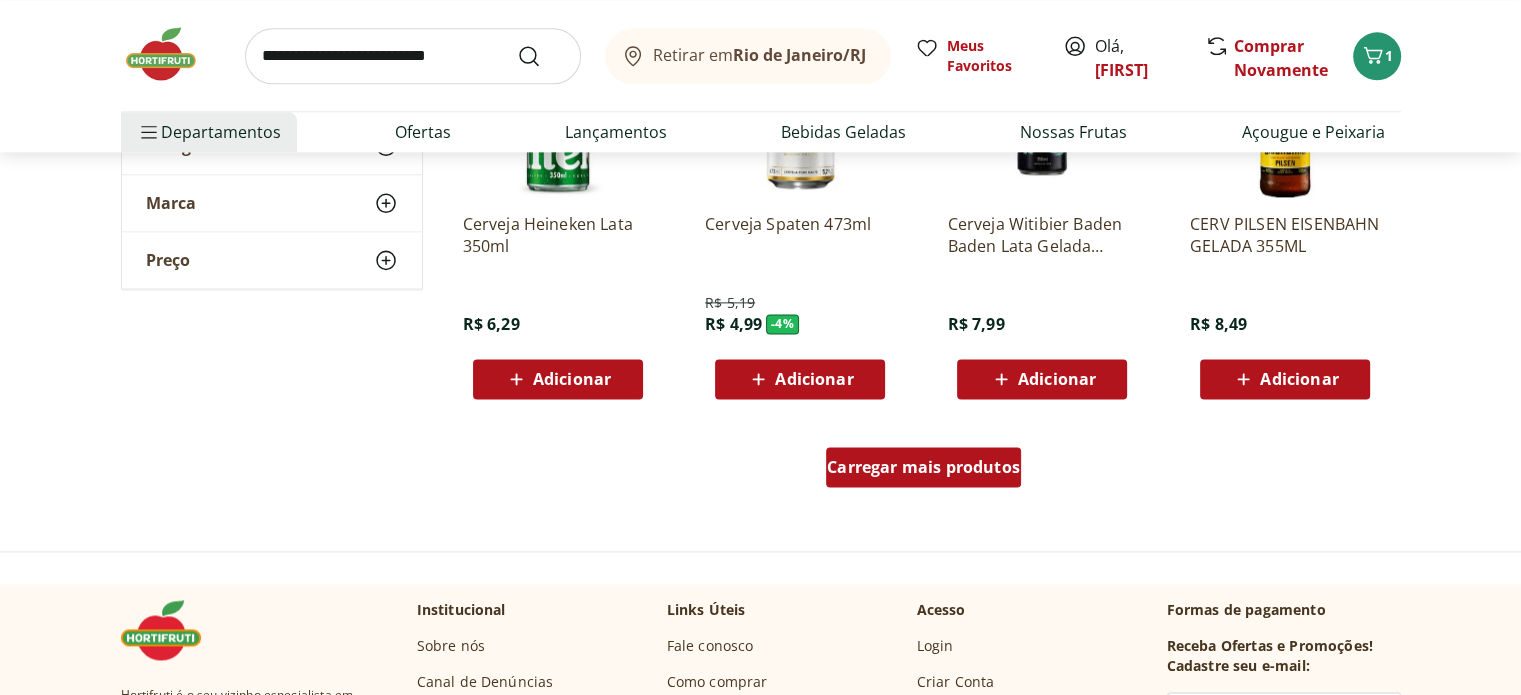 click on "Carregar mais produtos" at bounding box center (923, 467) 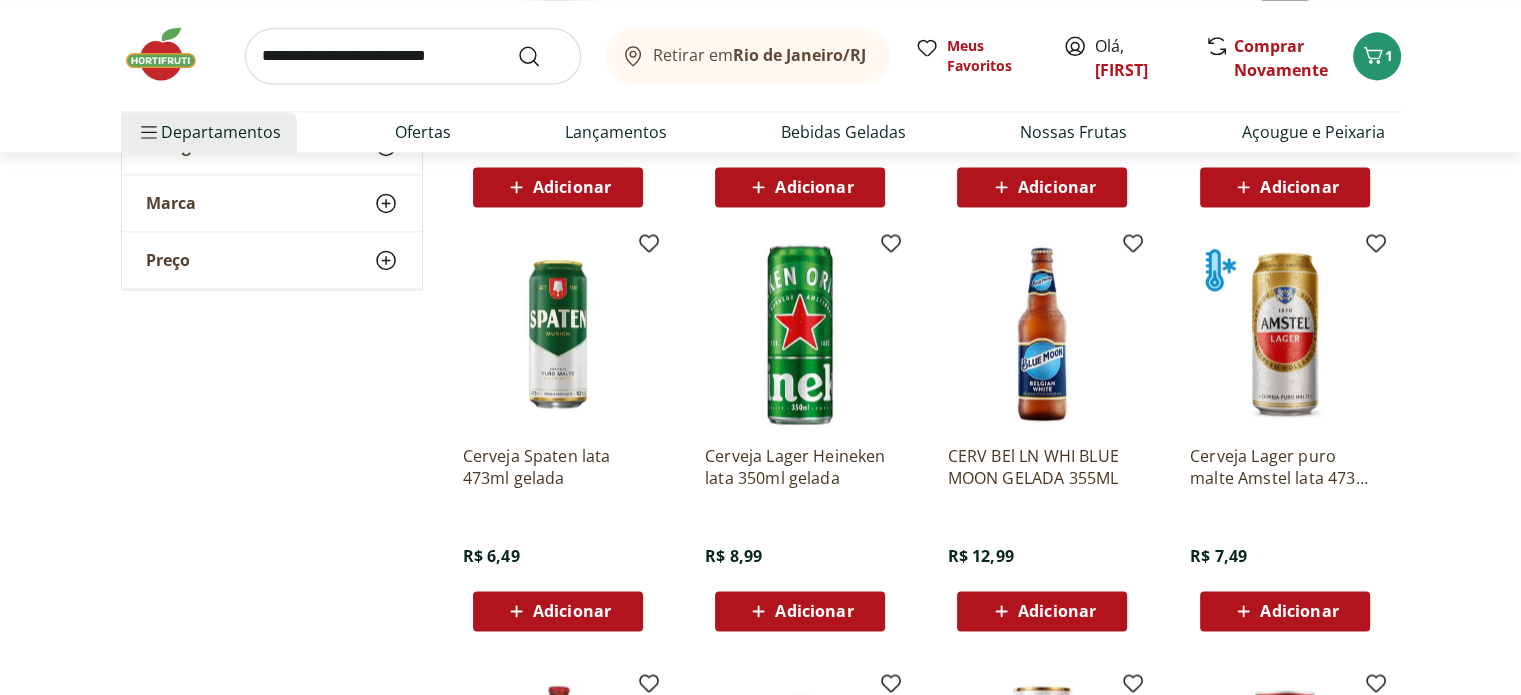 scroll, scrollTop: 2800, scrollLeft: 0, axis: vertical 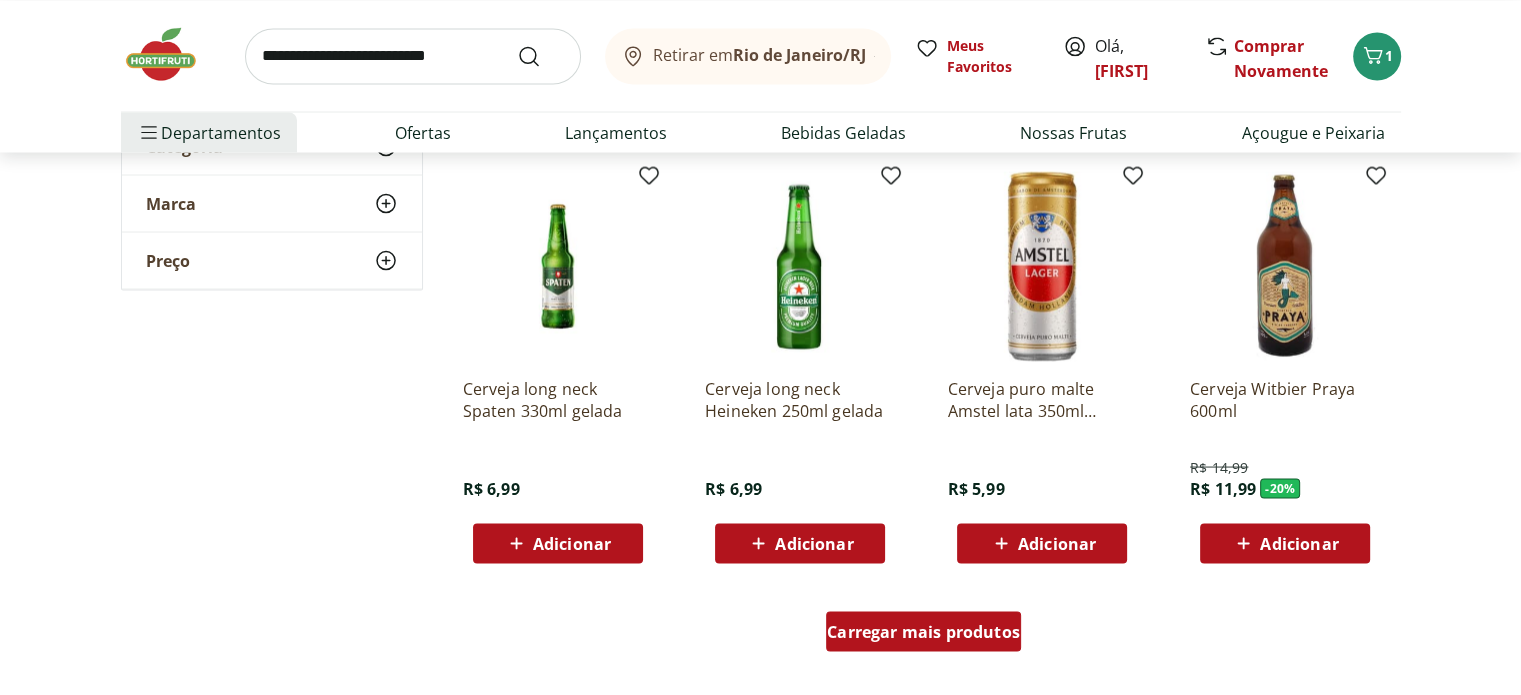 click on "Carregar mais produtos" at bounding box center (923, 631) 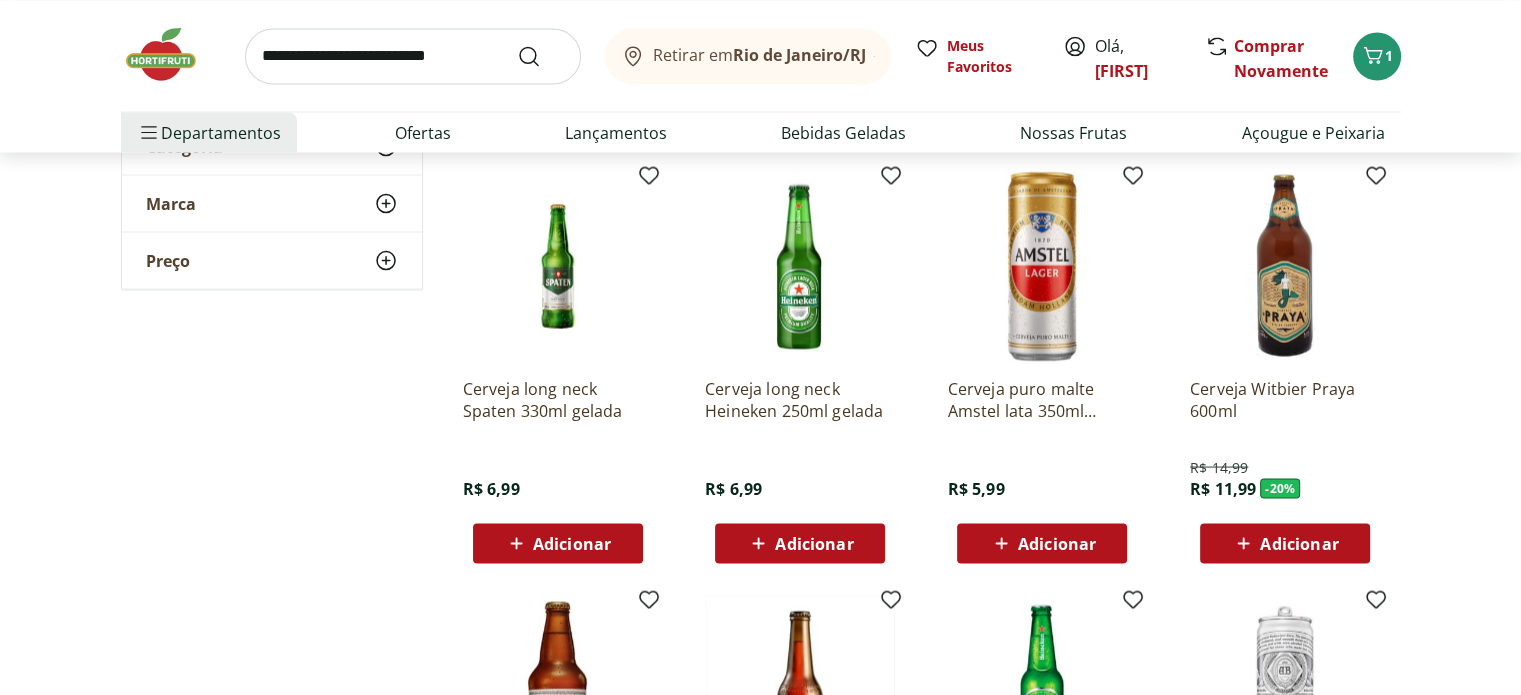 scroll, scrollTop: 4253, scrollLeft: 0, axis: vertical 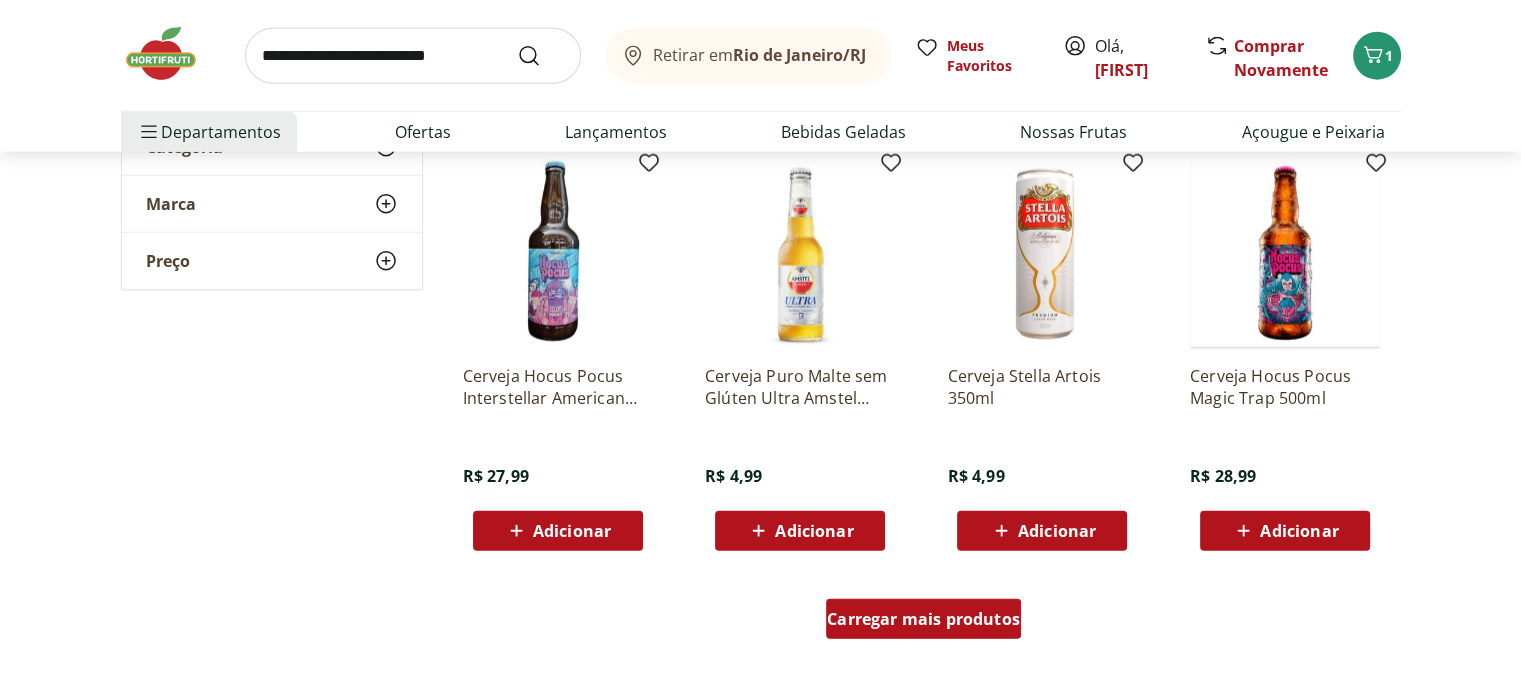 click on "Carregar mais produtos" at bounding box center [923, 619] 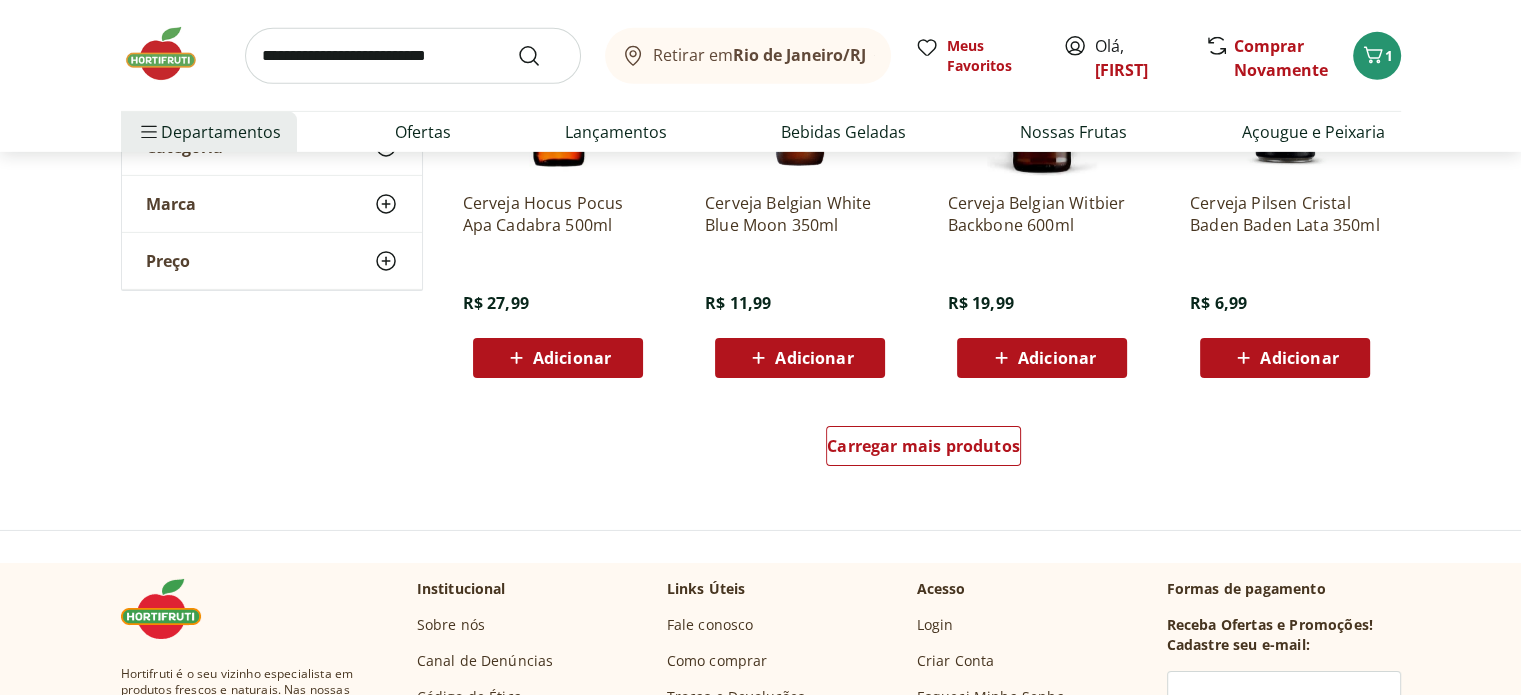 scroll, scrollTop: 6556, scrollLeft: 0, axis: vertical 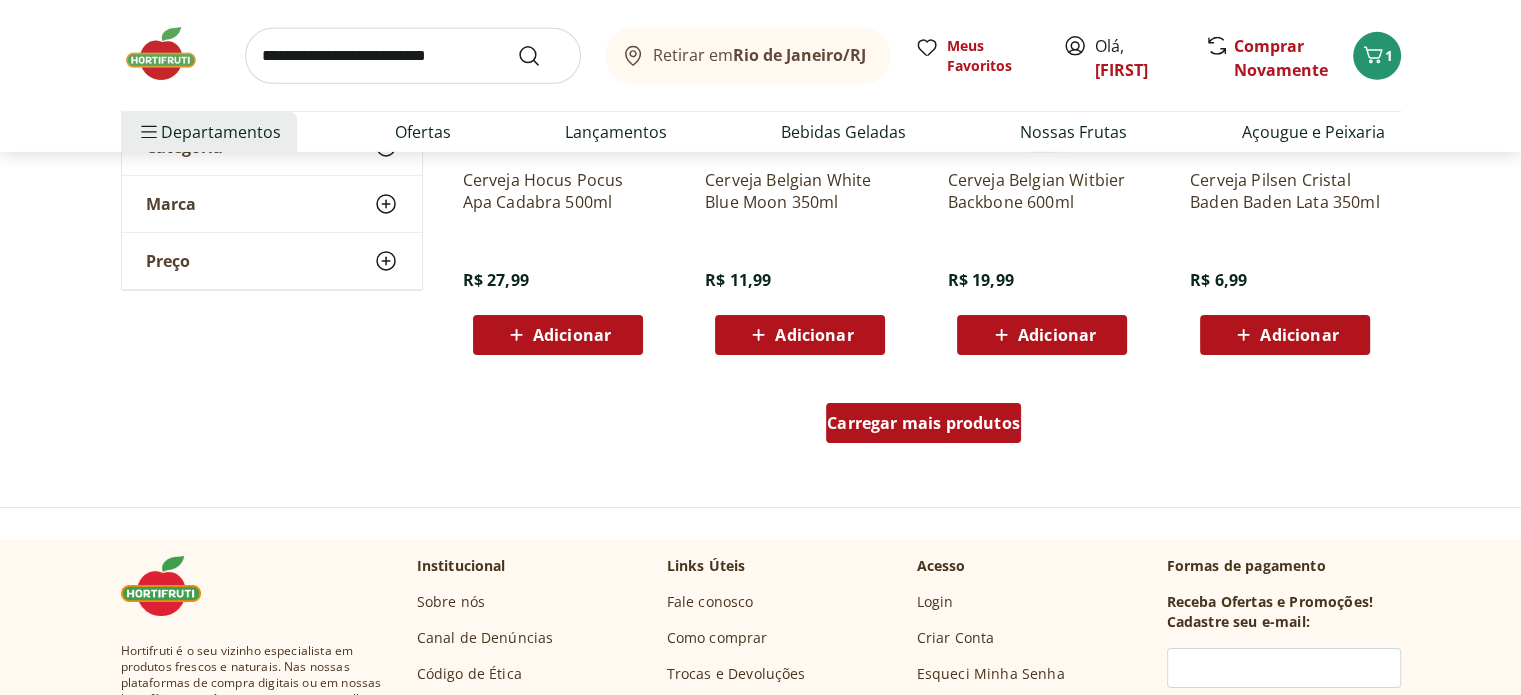 click on "Carregar mais produtos" at bounding box center [923, 423] 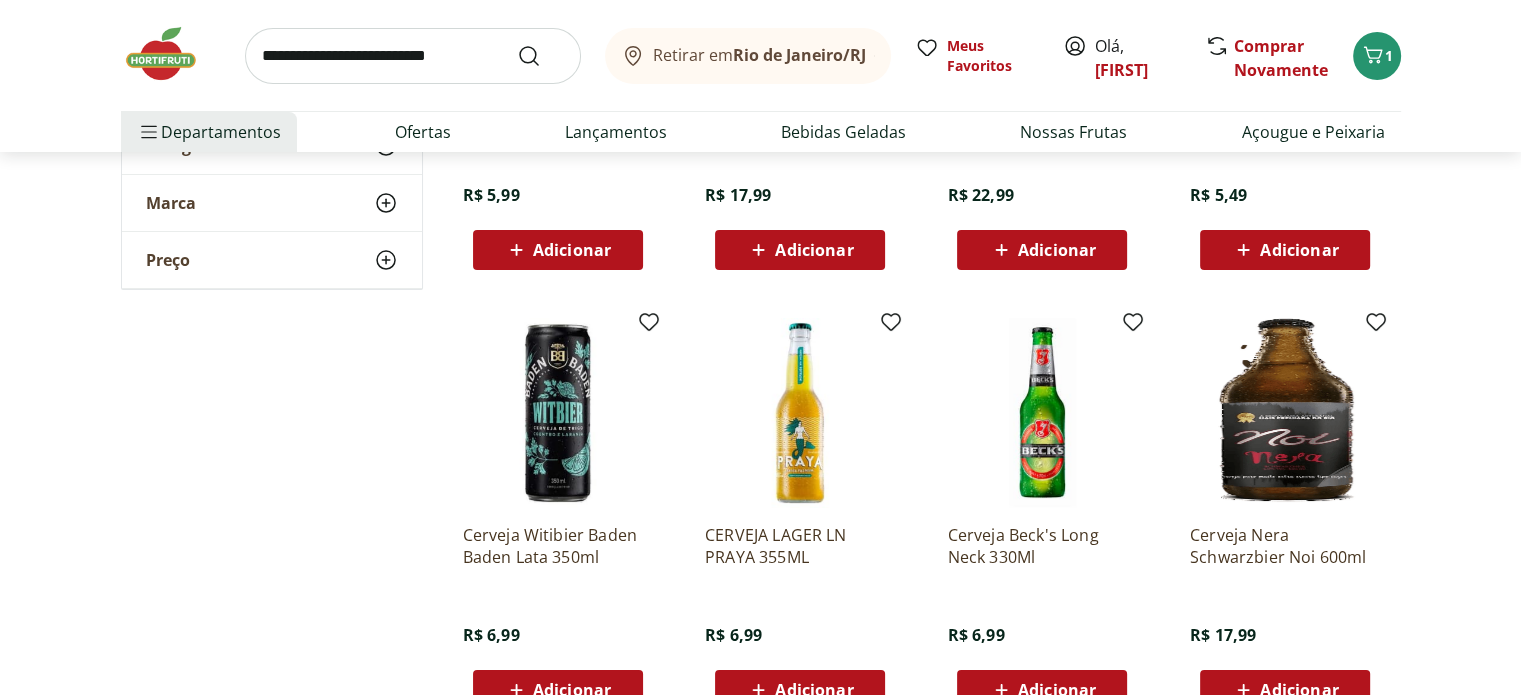scroll, scrollTop: 7687, scrollLeft: 0, axis: vertical 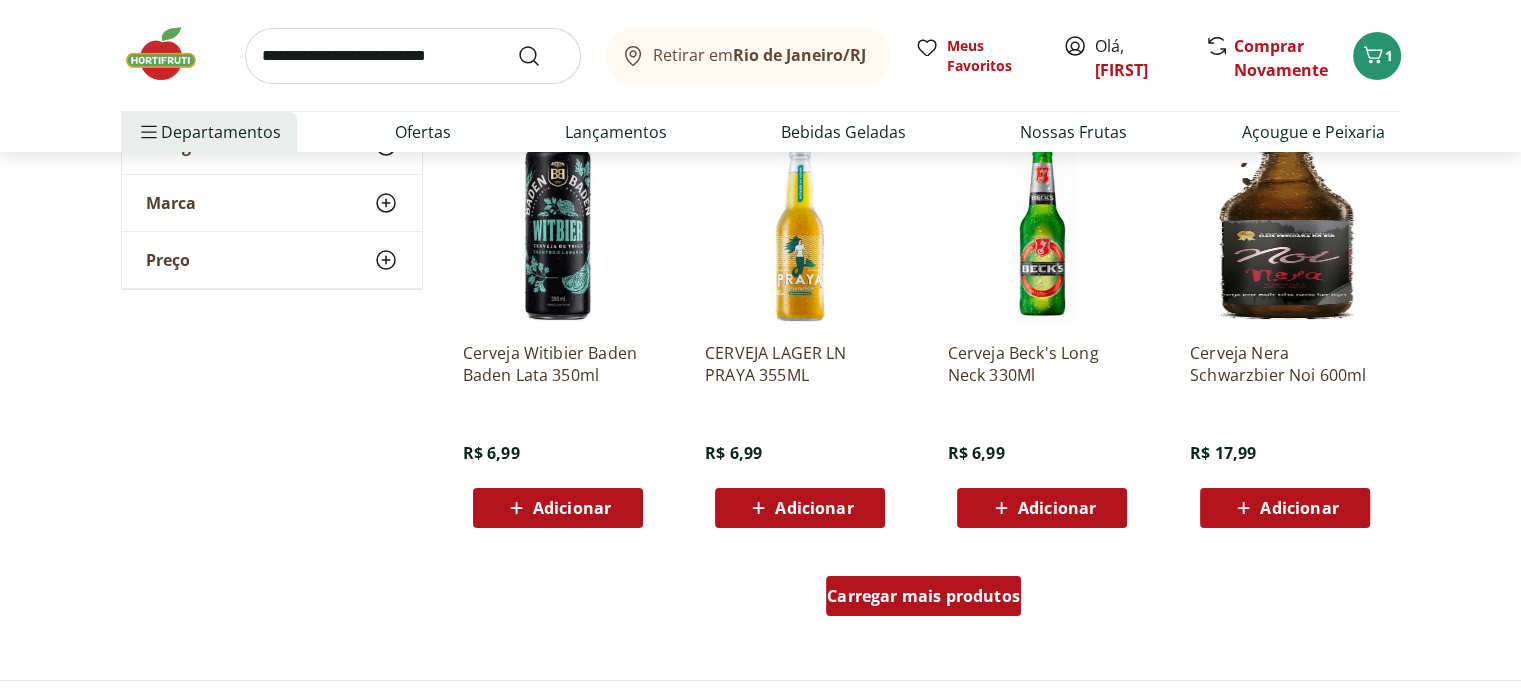 click on "Carregar mais produtos" at bounding box center [923, 596] 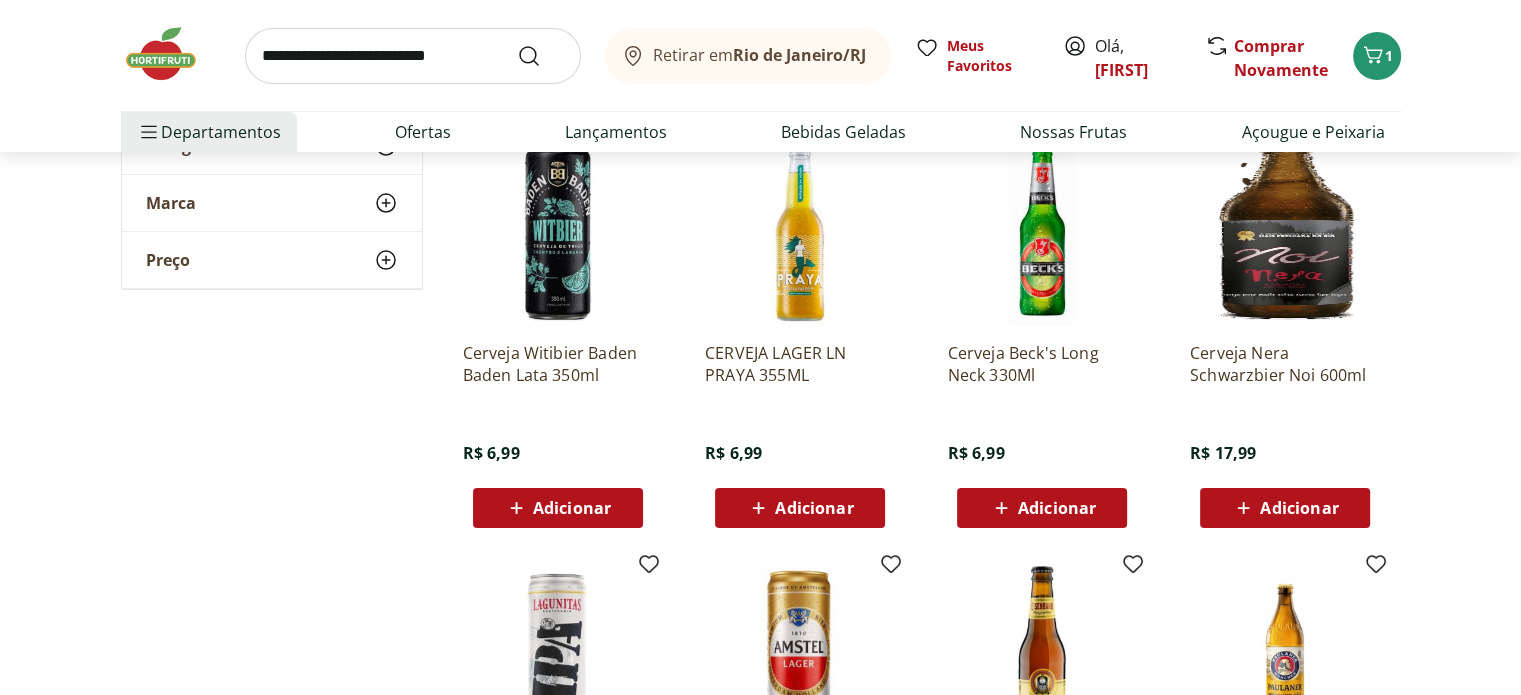 scroll, scrollTop: 7991, scrollLeft: 0, axis: vertical 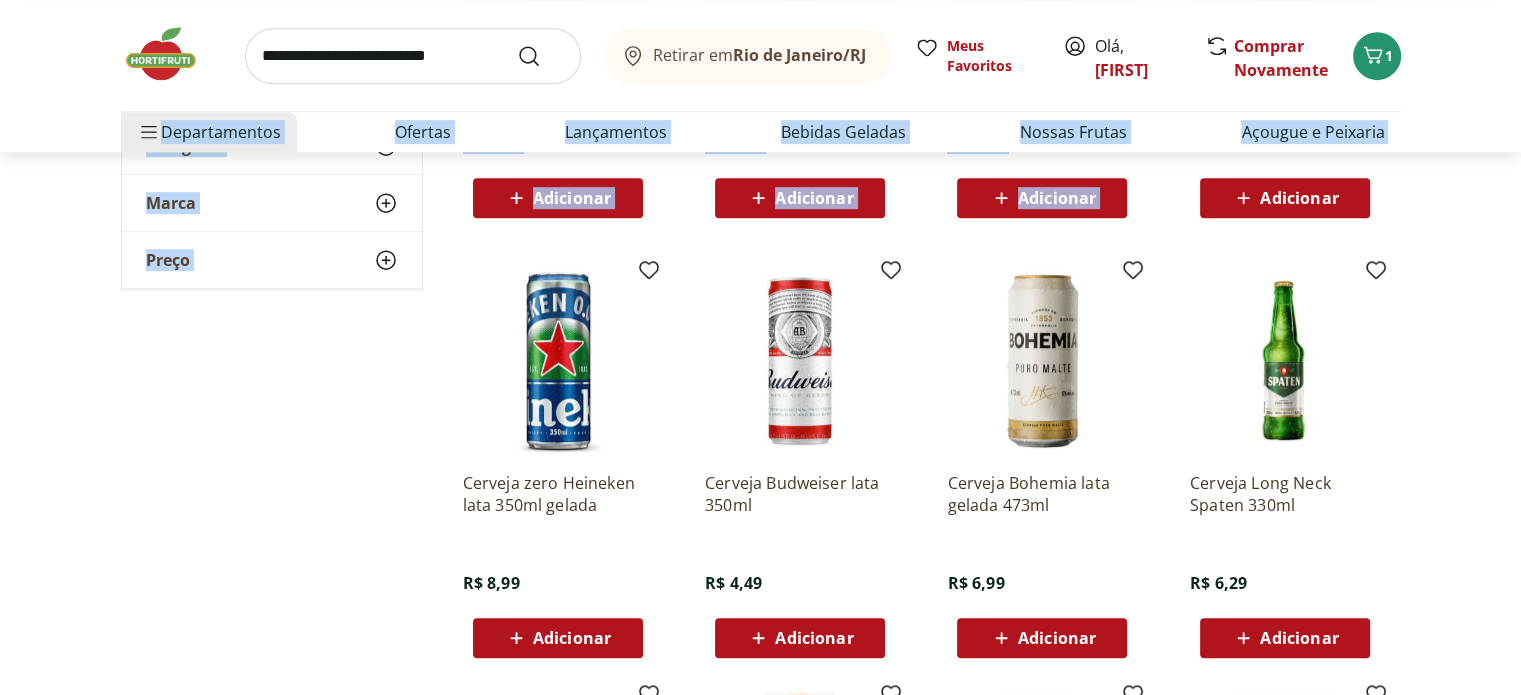 drag, startPoint x: 1499, startPoint y: 26, endPoint x: 1534, endPoint y: -7, distance: 48.104053 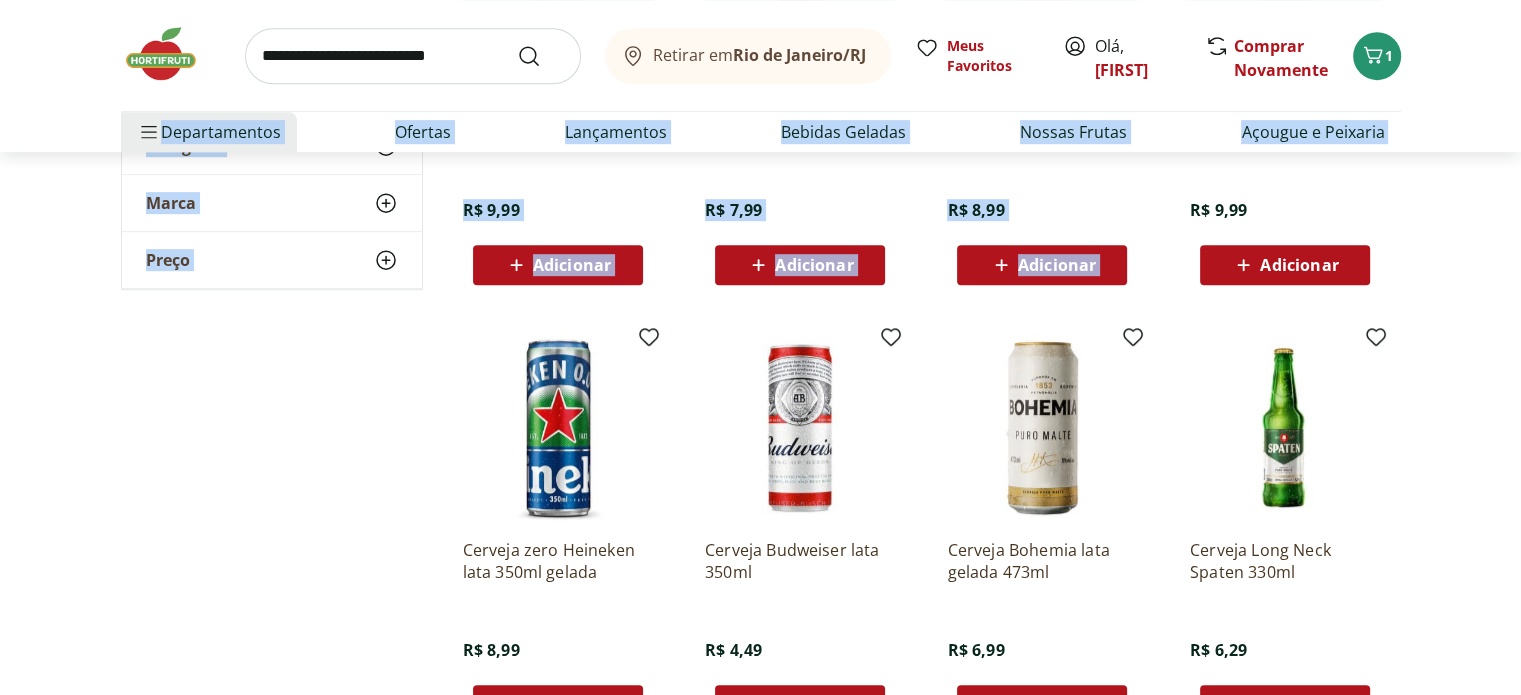 scroll, scrollTop: 0, scrollLeft: 0, axis: both 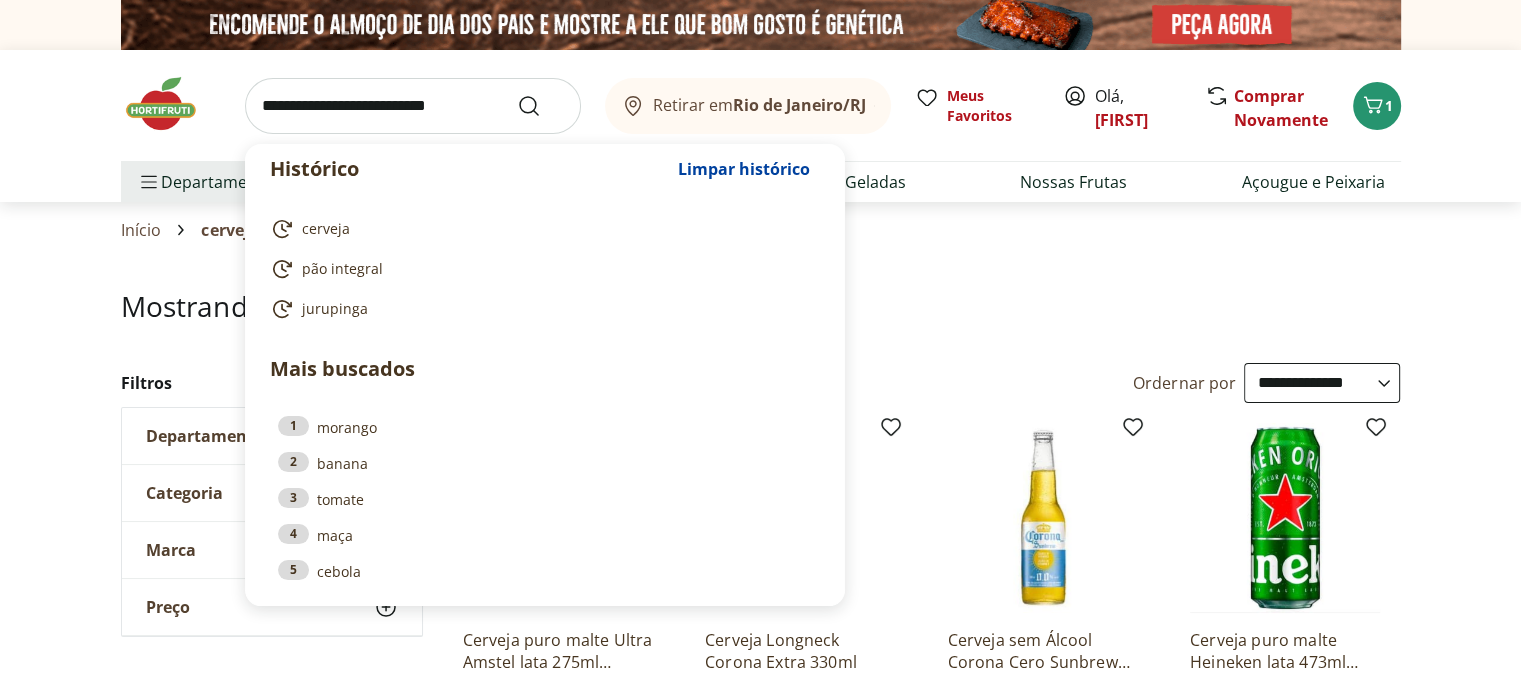 click at bounding box center [413, 106] 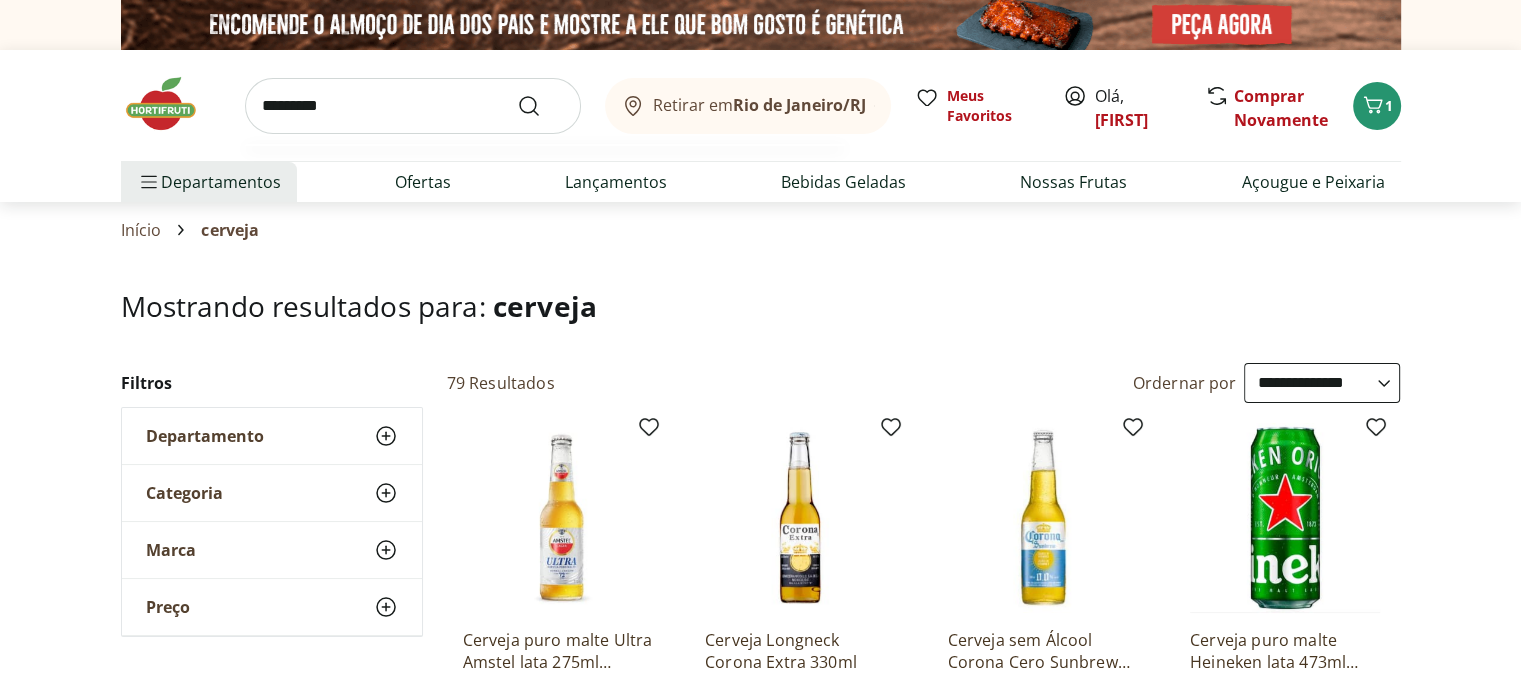 type on "*********" 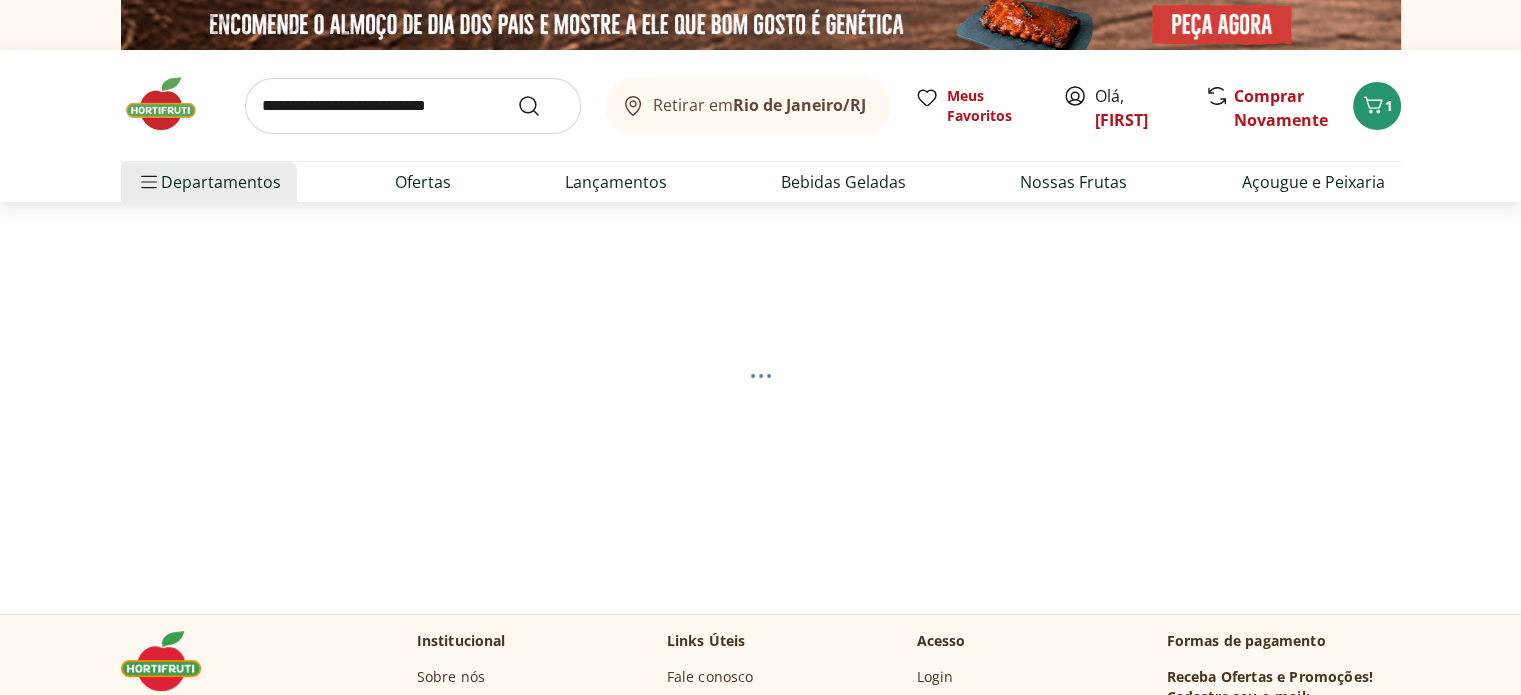 select on "**********" 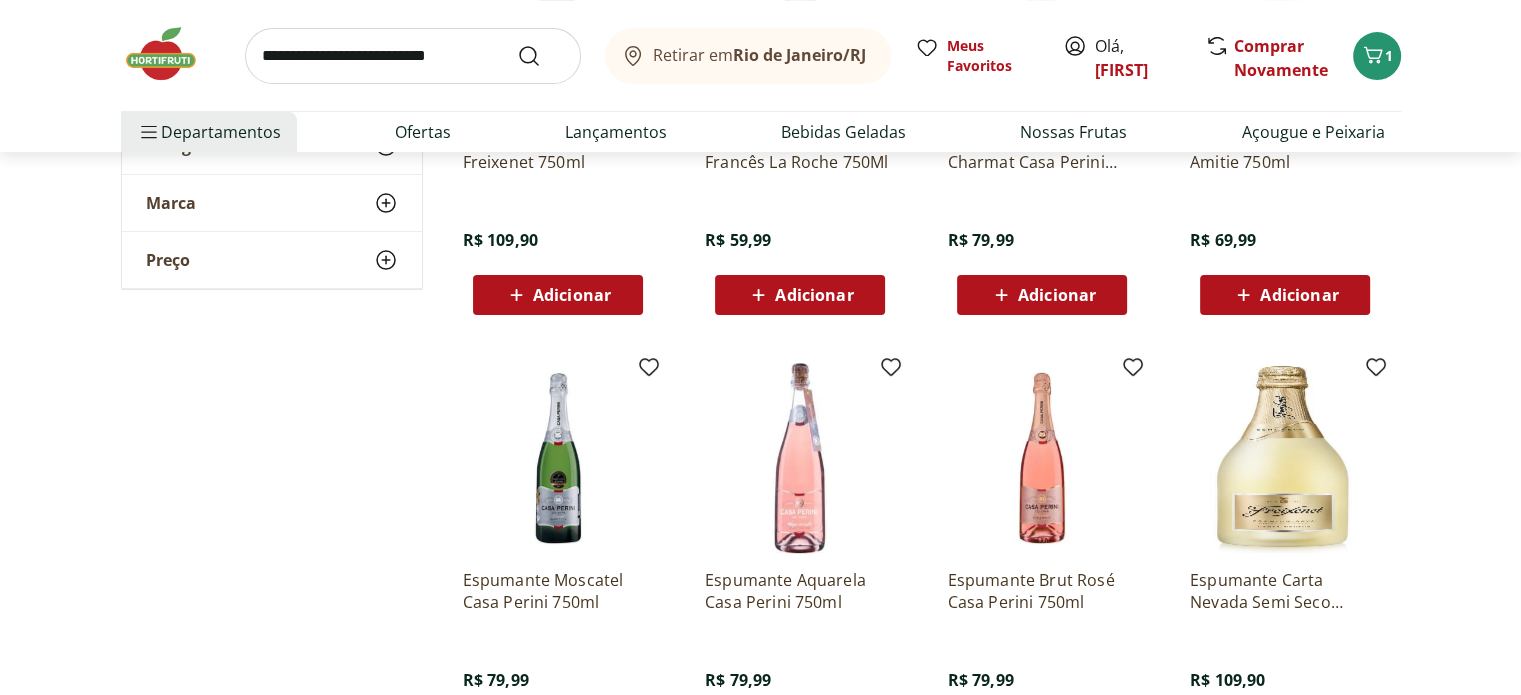 scroll, scrollTop: 612, scrollLeft: 0, axis: vertical 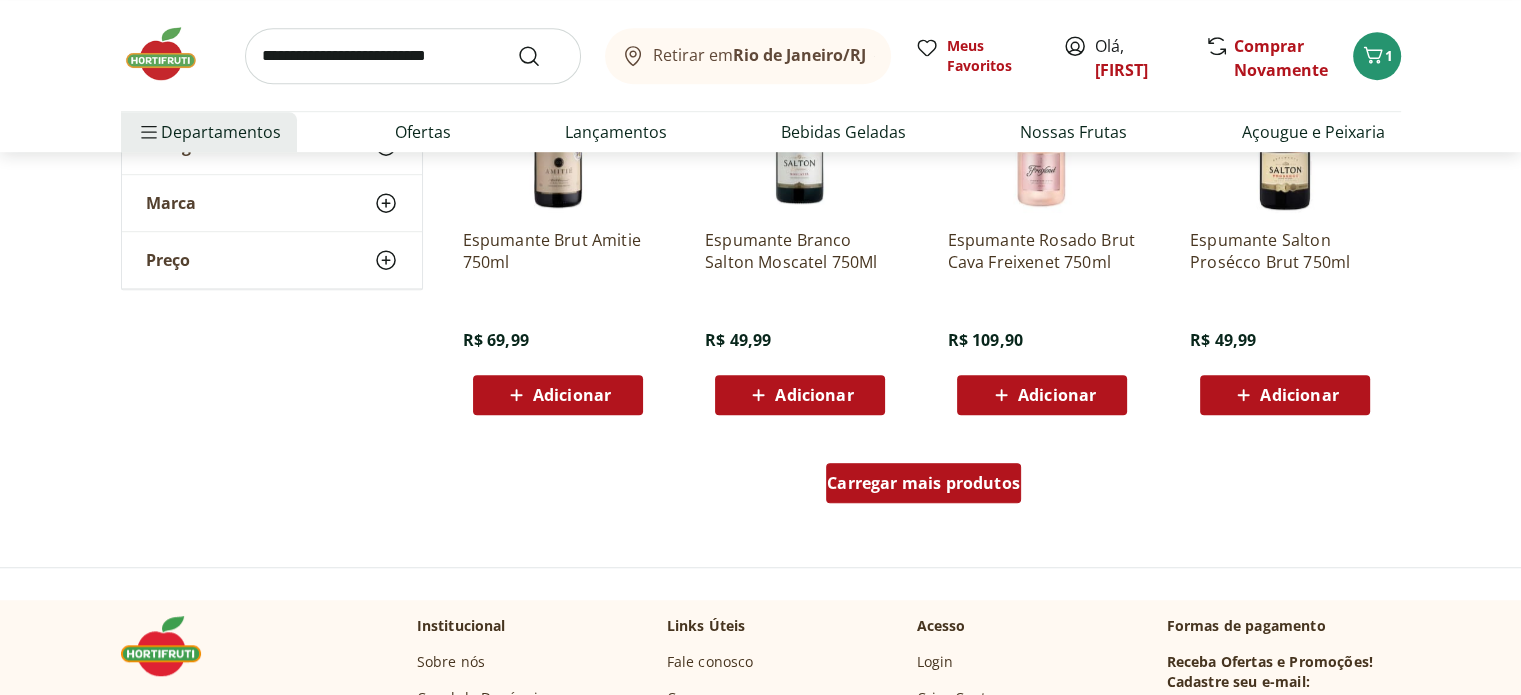 click on "Carregar mais produtos" at bounding box center (923, 483) 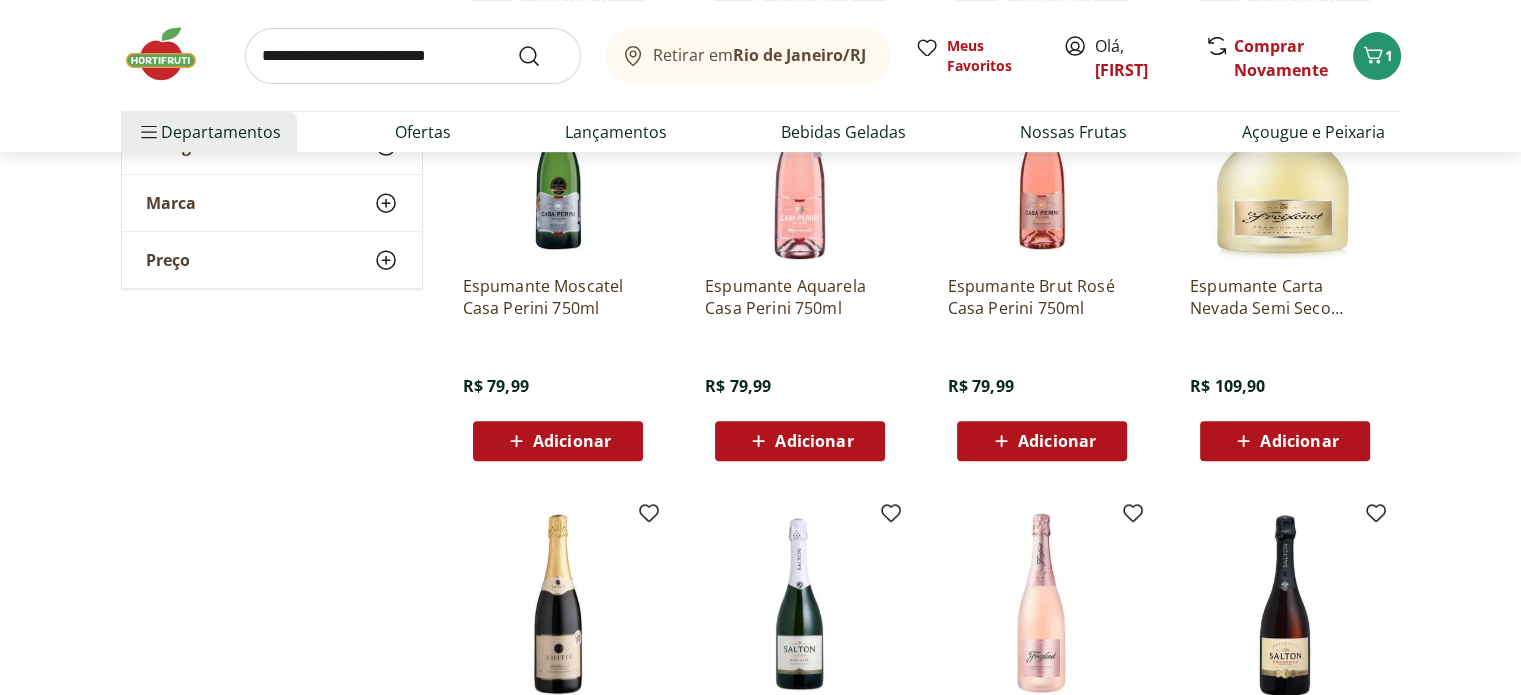 scroll, scrollTop: 346, scrollLeft: 0, axis: vertical 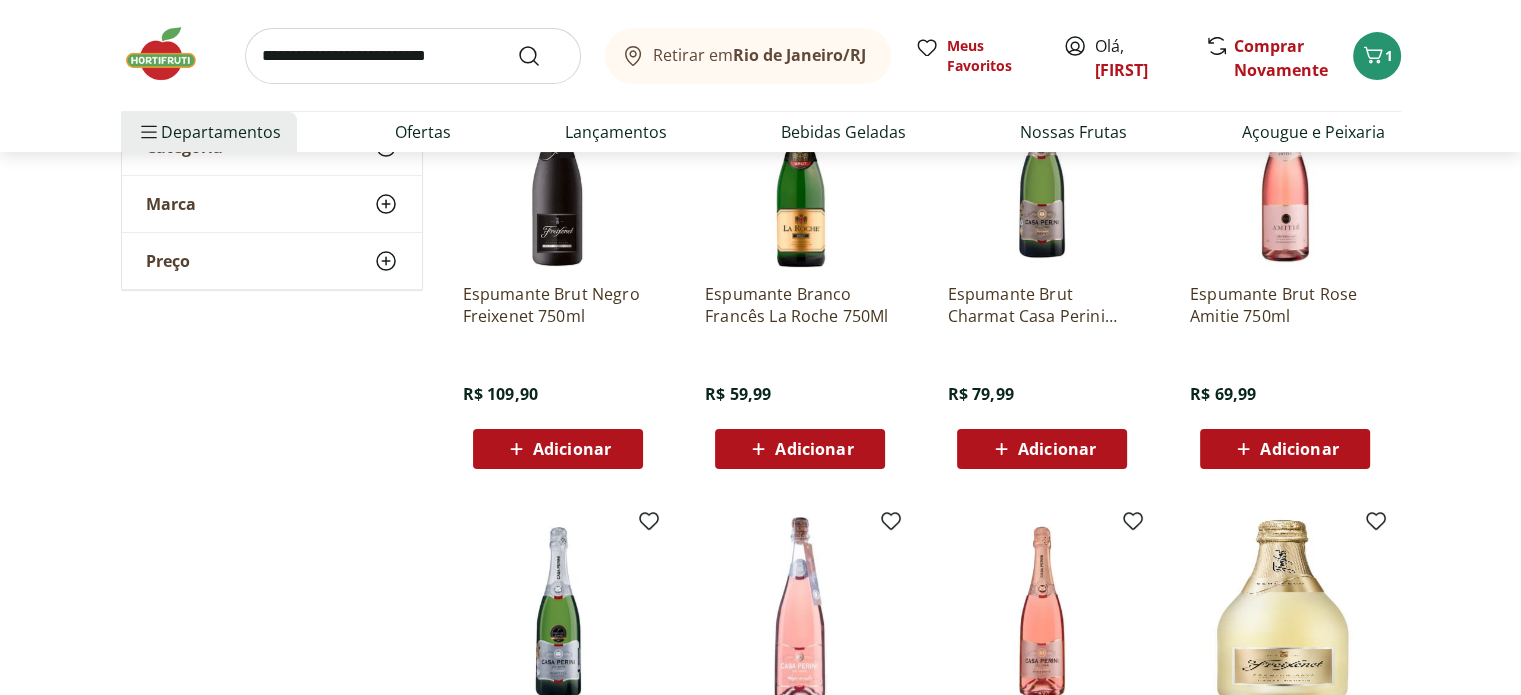 click on "**********" at bounding box center [761, 1343] 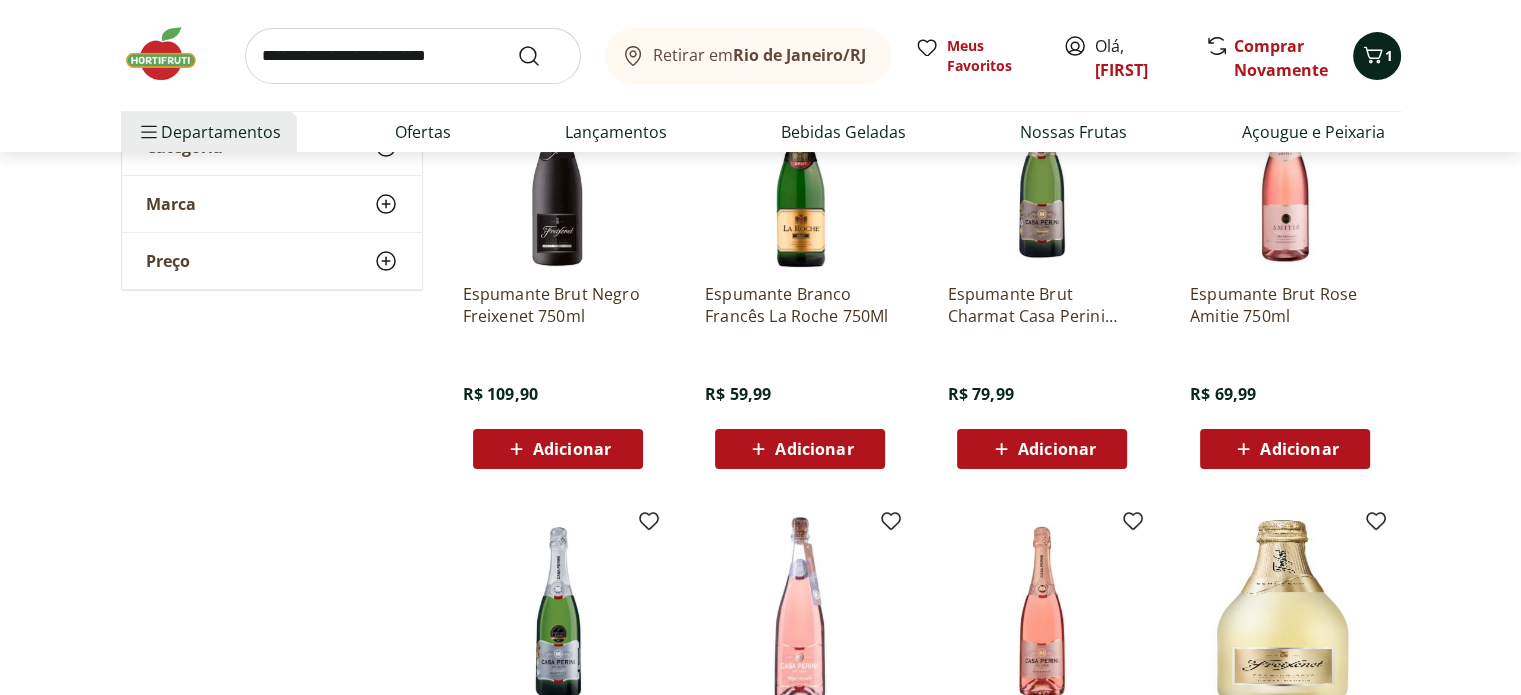 click 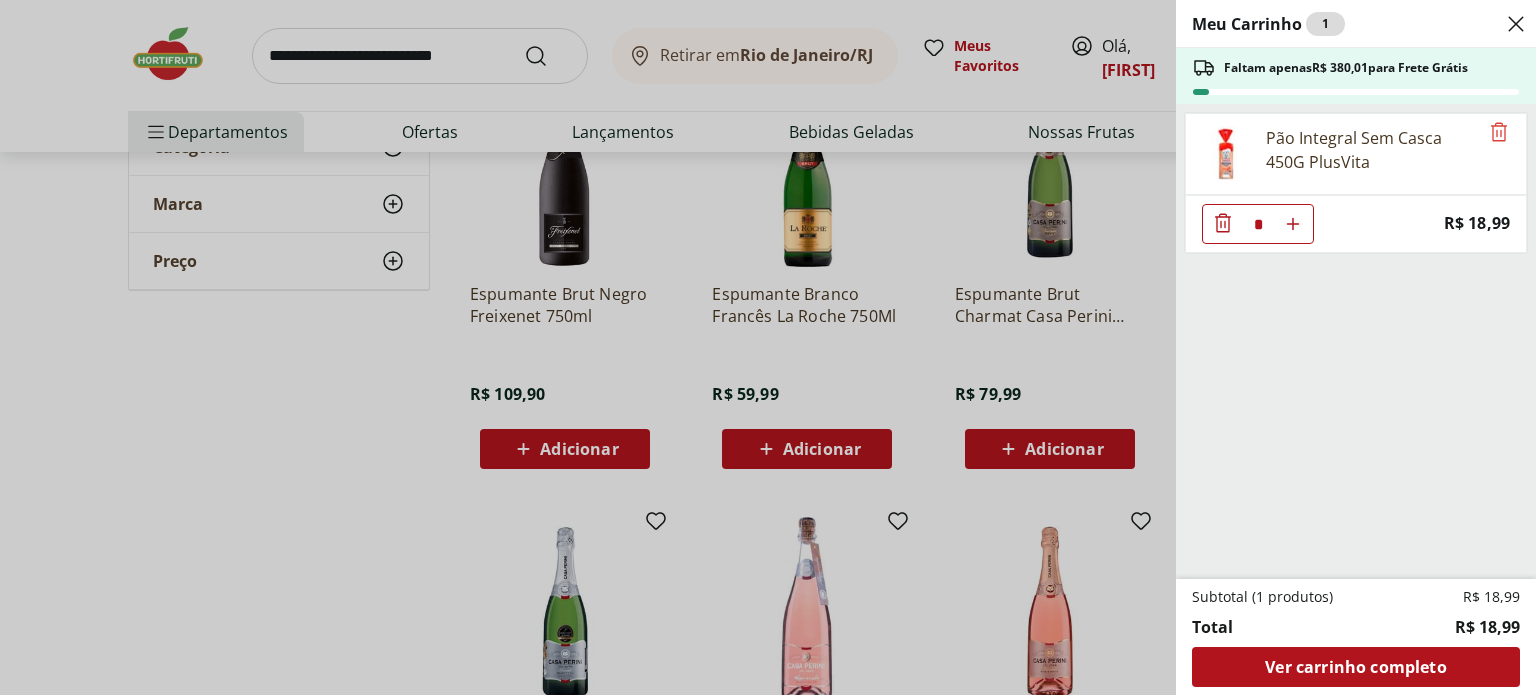 click on "Meu Carrinho 1 Faltam apenas  R$ 380,01  para Frete Grátis Pão Integral Sem Casca 450G PlusVita * Price: R$ 18,99 Subtotal (1 produtos) R$ 18,99 Total R$ 18,99 Ver carrinho completo" at bounding box center (768, 347) 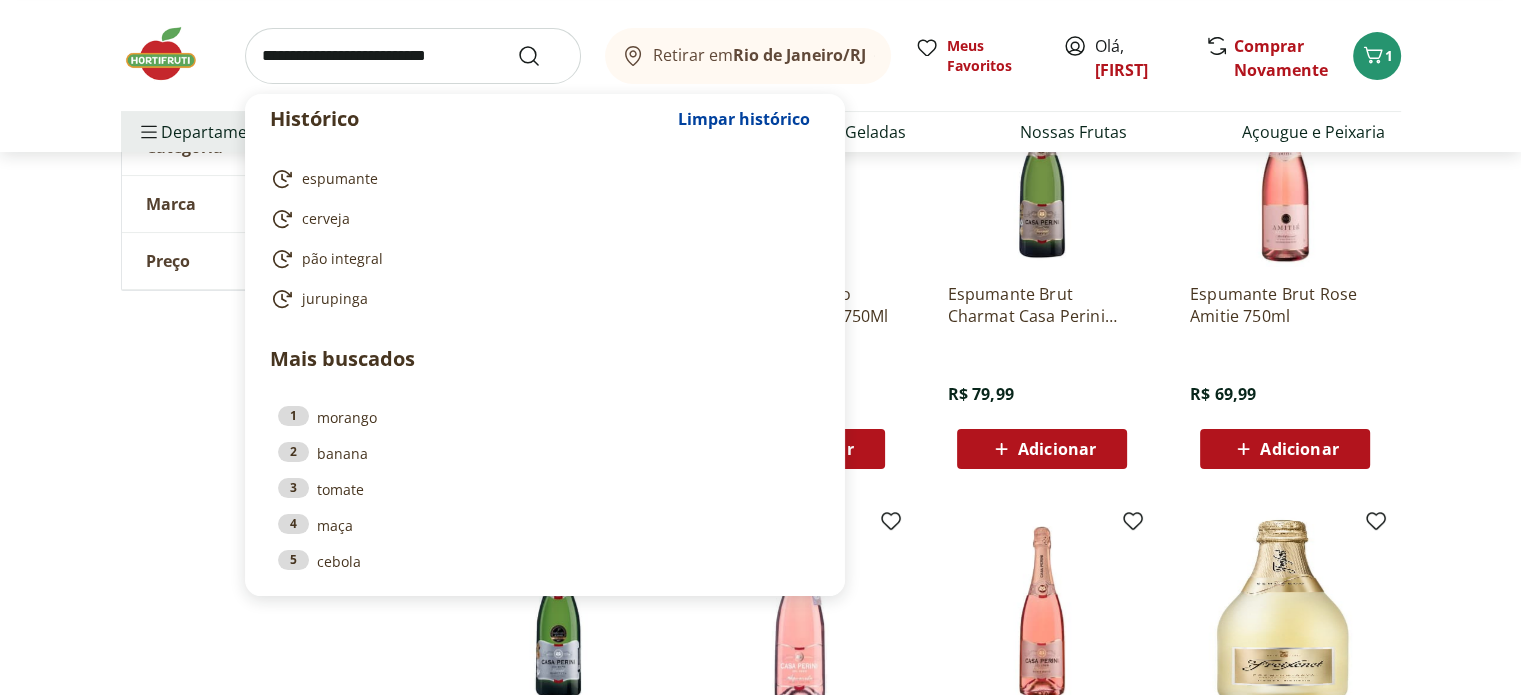 click at bounding box center (413, 56) 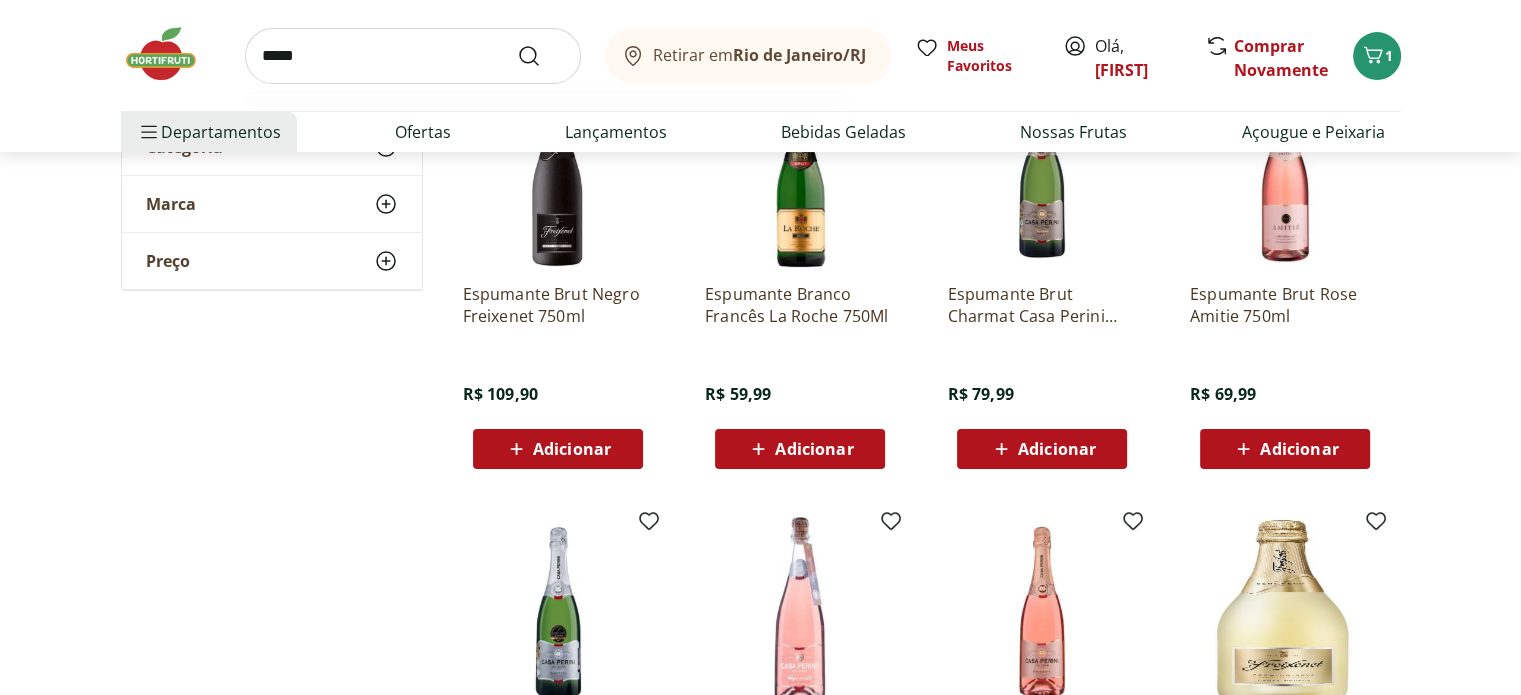 type on "*****" 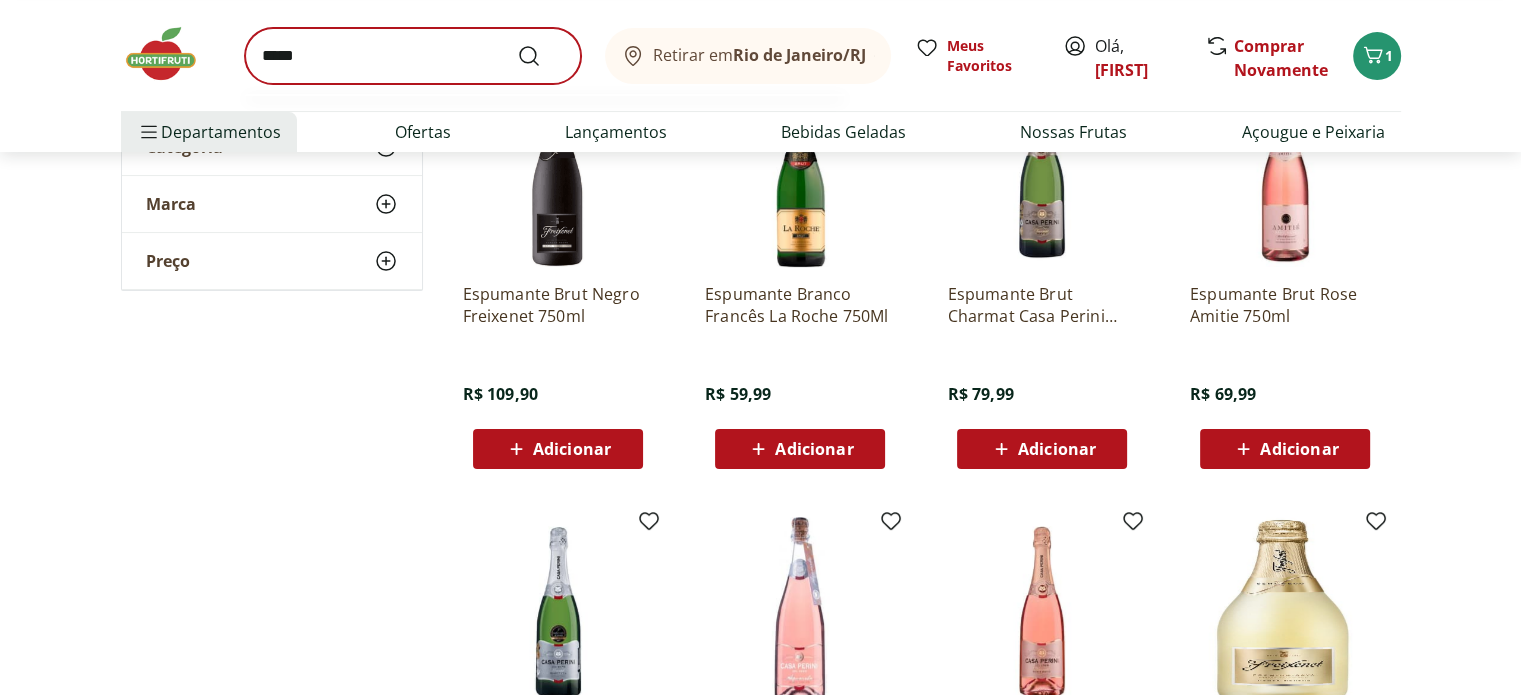 scroll, scrollTop: 0, scrollLeft: 0, axis: both 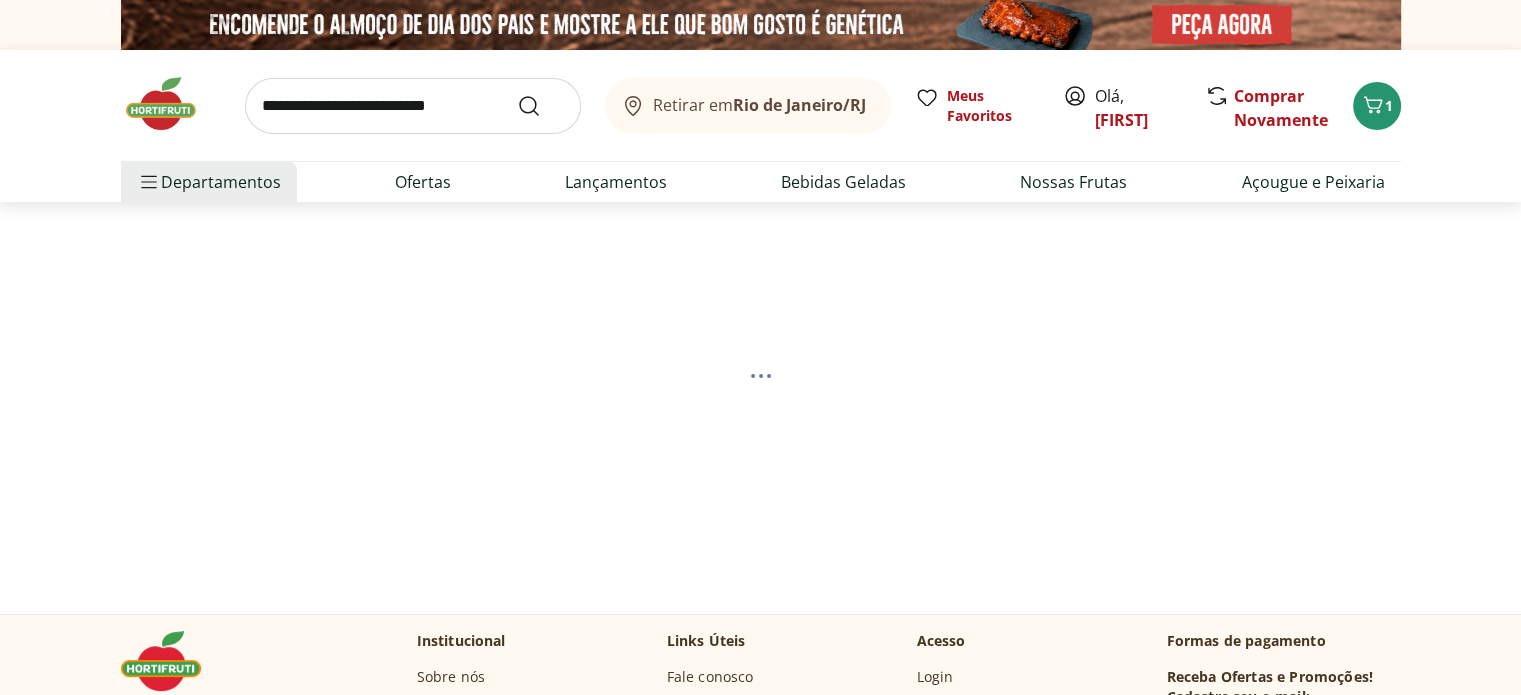 select on "**********" 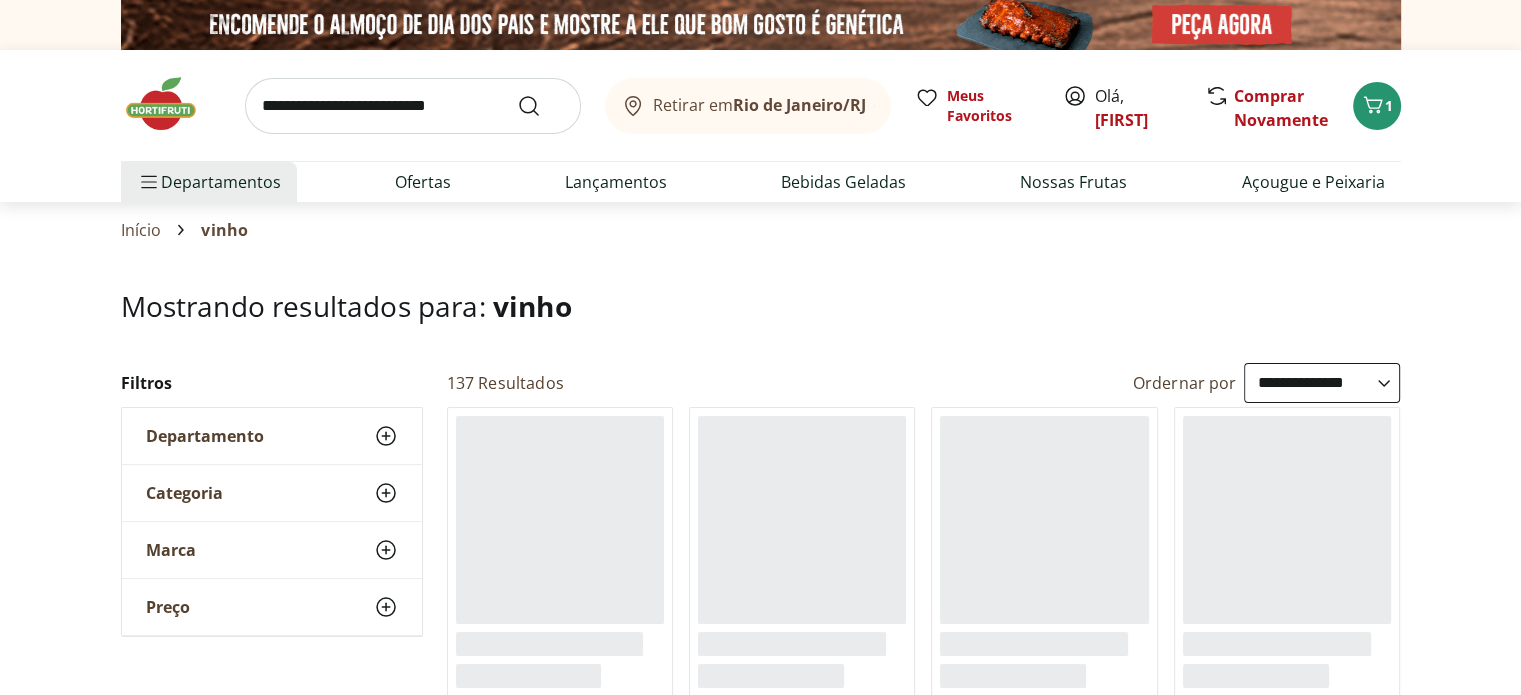 click on "Hortifruti Retirar em [CITY]/[STATE] Olá, [FIRST] 1 Retirar em [CITY]/[STATE] Meus Favoritos Olá, [FIRST] Comprar Novamente 1 Departamentos Nossa Marca Nossa Marca Ver tudo do departamento Açougue & Peixaria Congelados e Refrigerados Frutas, Legumes e Verduras Orgânicos Mercearia Sorvetes Hortifruti Hortifruti Ver tudo do departamento Cogumelos Frutas Legumes Ovos Temperos Frescos Verduras Orgânicos Orgânicos Ver tudo do departamento Bebidas Orgânicas Frutas Orgânicas Legumes Orgânicos Ovos Orgânicos Perecíveis Orgânicos Verduras Orgânicas Temperos Frescos Açougue e Peixaria Açougue e Peixaria Ver tudo do departamento Aves Bovinos Exóticos Frutos do Mar Linguiça e Salsicha Peixes Salgados e Defumados Suínos Prontinhos Prontinhos Ver tudo do departamento Frutas Cortadinhas Pré Preparados Prontos para Consumo Saladas Sucos e Água de Coco Padaria Padaria Ver tudo do departamento Bolos e Mini Bolos Doces Pão Padaria Própria Salgados Torradas Bebidas Bebidas Ver tudo do departamento" at bounding box center (760, 3077) 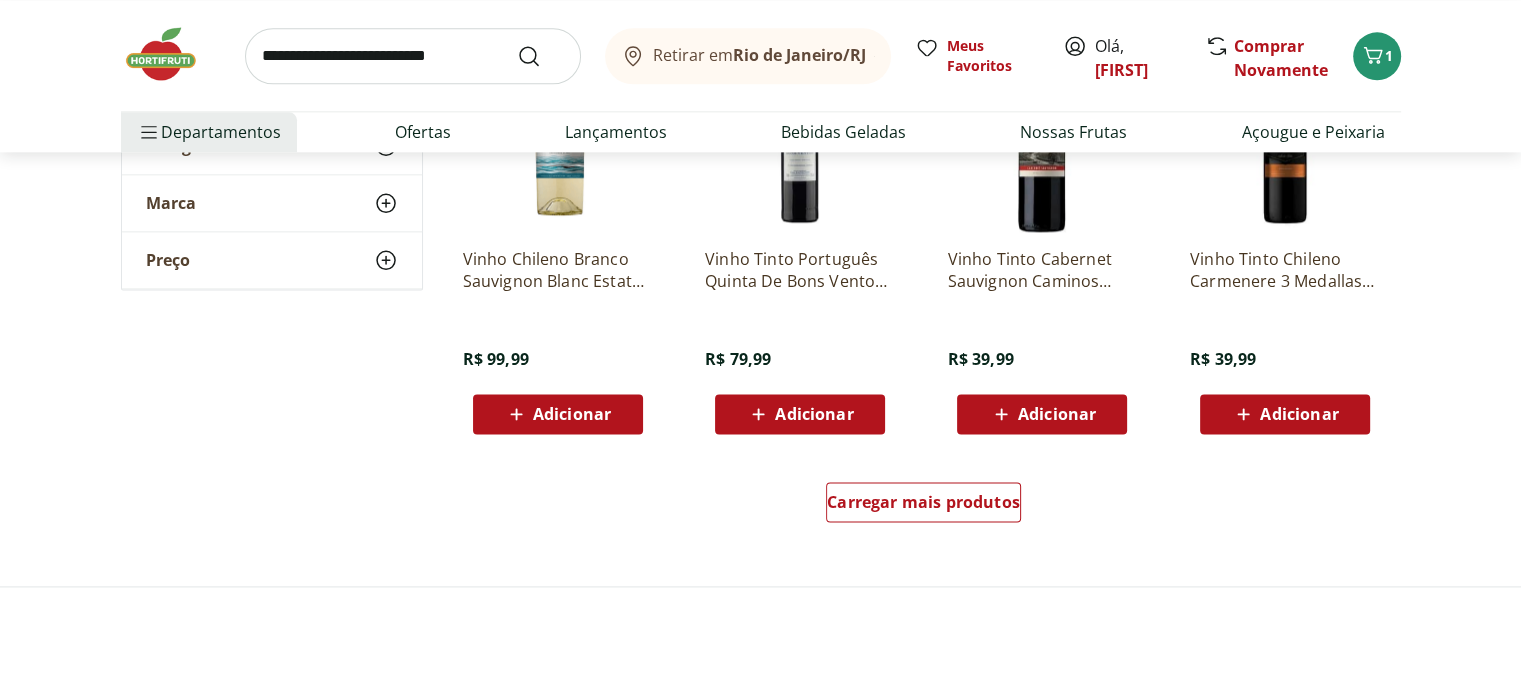 scroll, scrollTop: 2600, scrollLeft: 0, axis: vertical 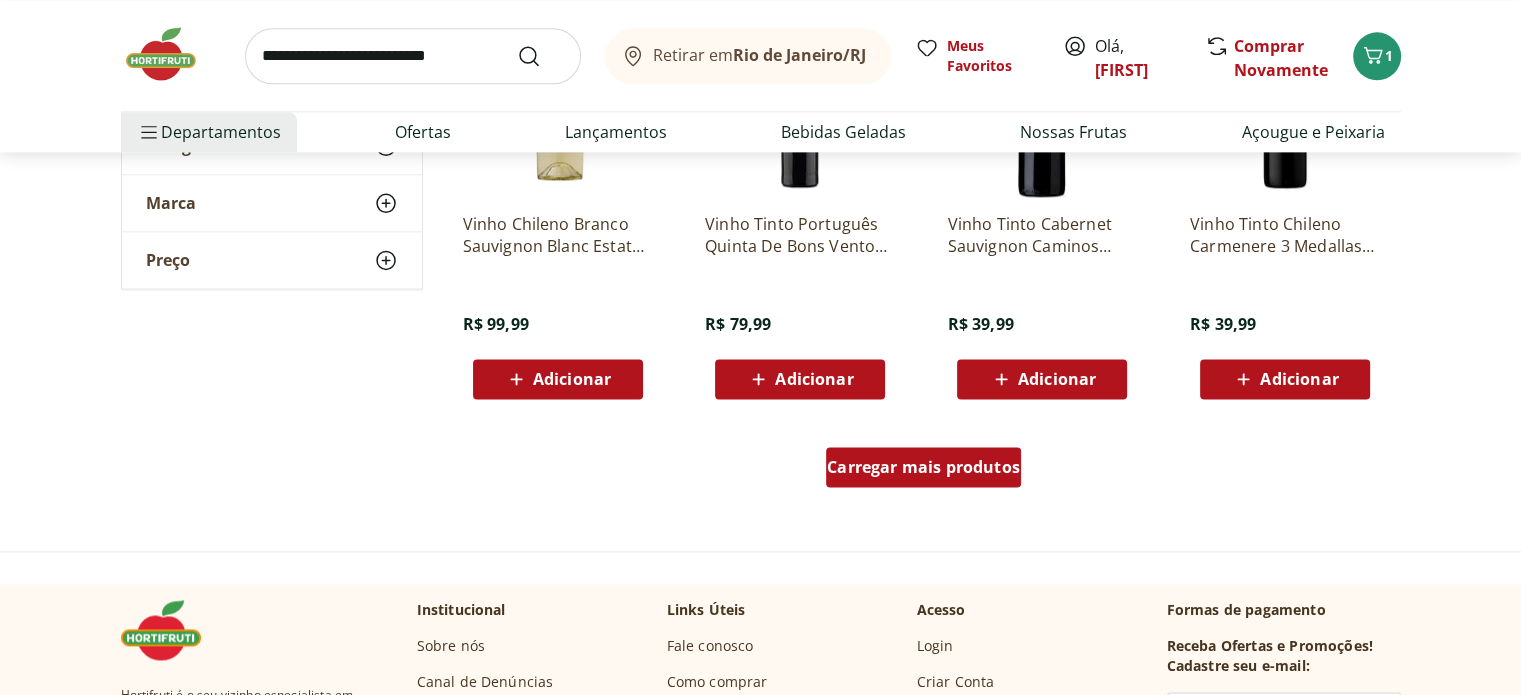 click on "Carregar mais produtos" at bounding box center (923, 467) 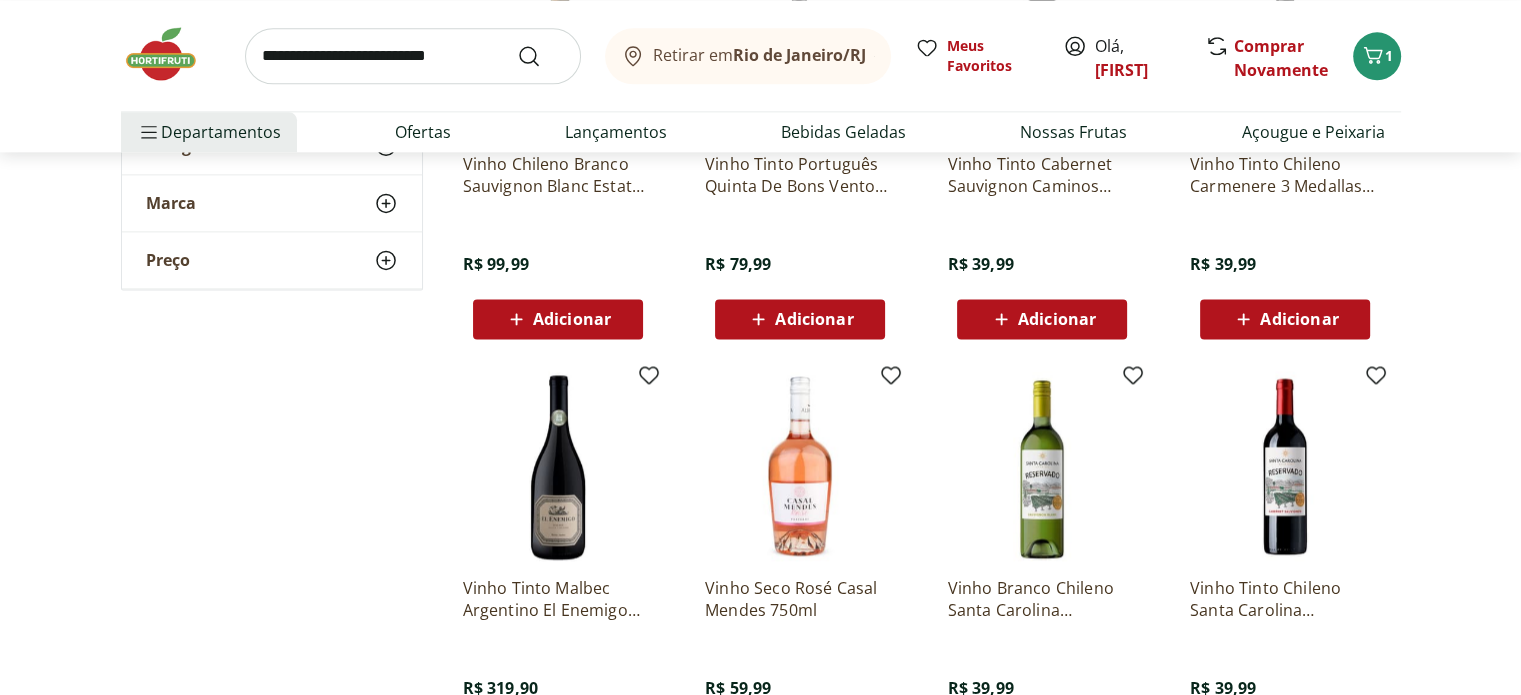 scroll, scrollTop: 2900, scrollLeft: 0, axis: vertical 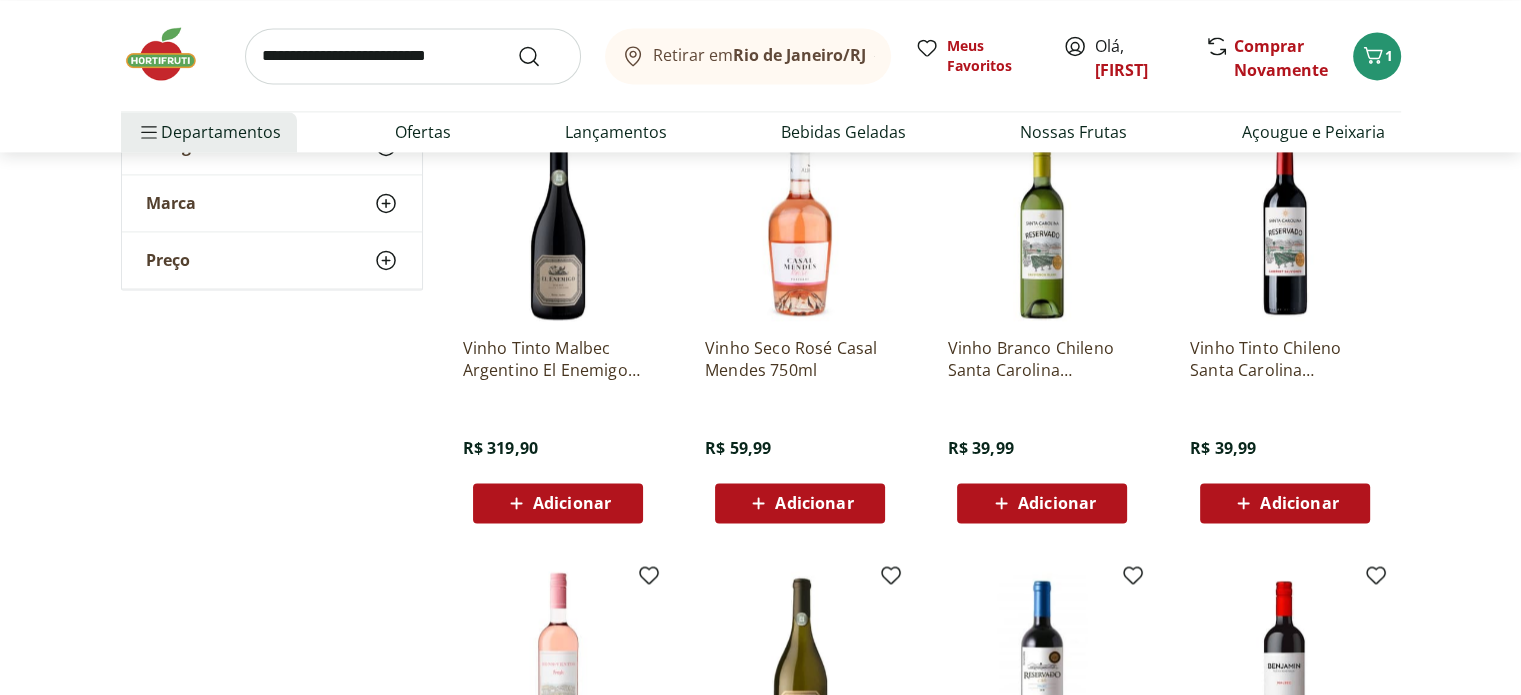 click on "Vinho Branco Chileno Santa Carolina Reservado Sauvignon Blanc 750ml R$ 39,99 Adicionar" at bounding box center [1042, 327] 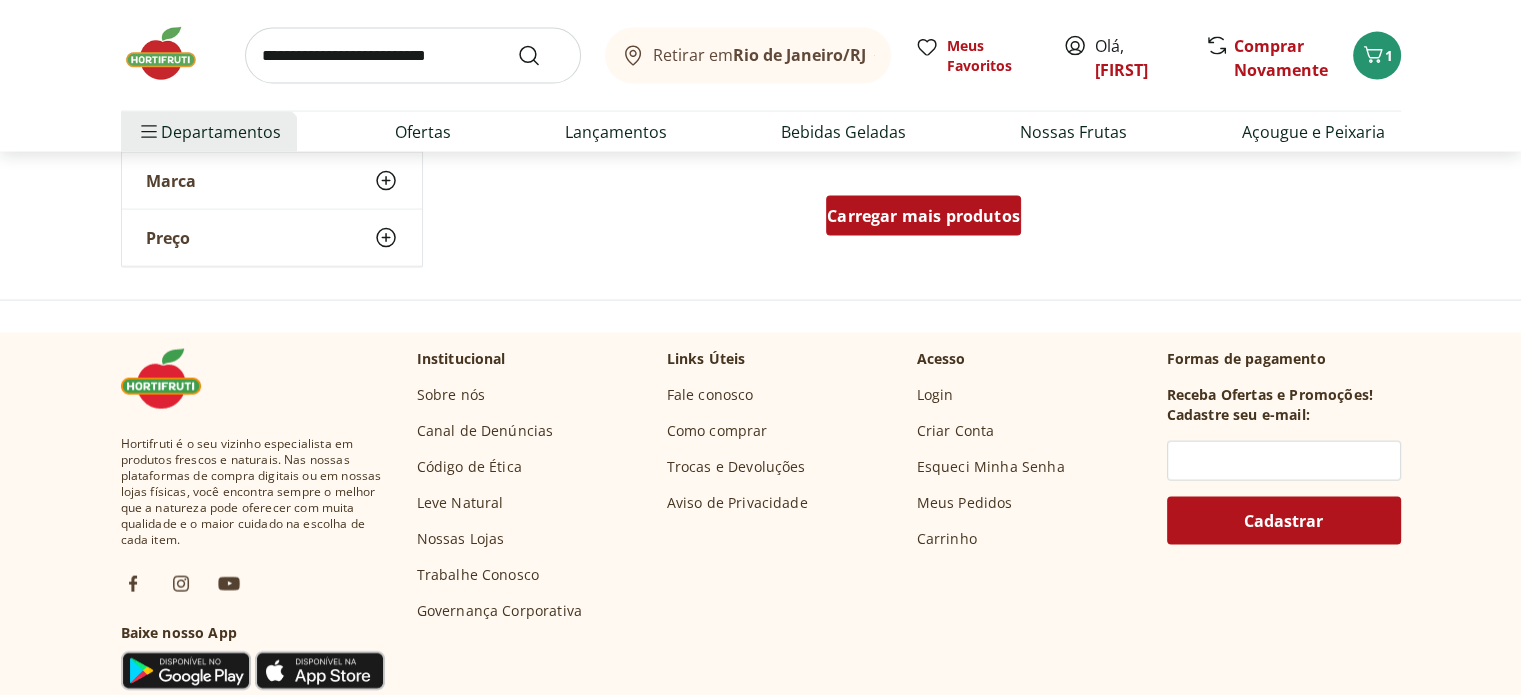 scroll, scrollTop: 4200, scrollLeft: 0, axis: vertical 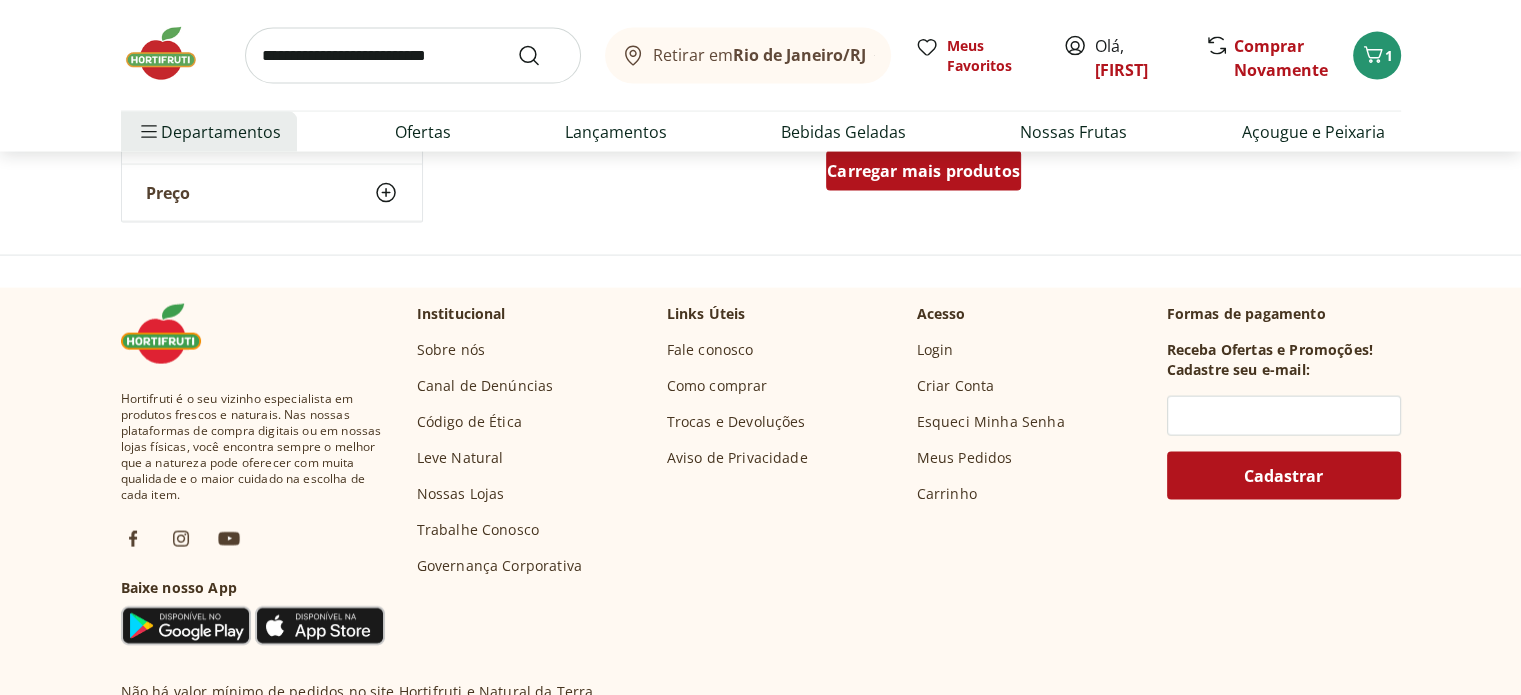 click on "Carregar mais produtos" at bounding box center (923, 171) 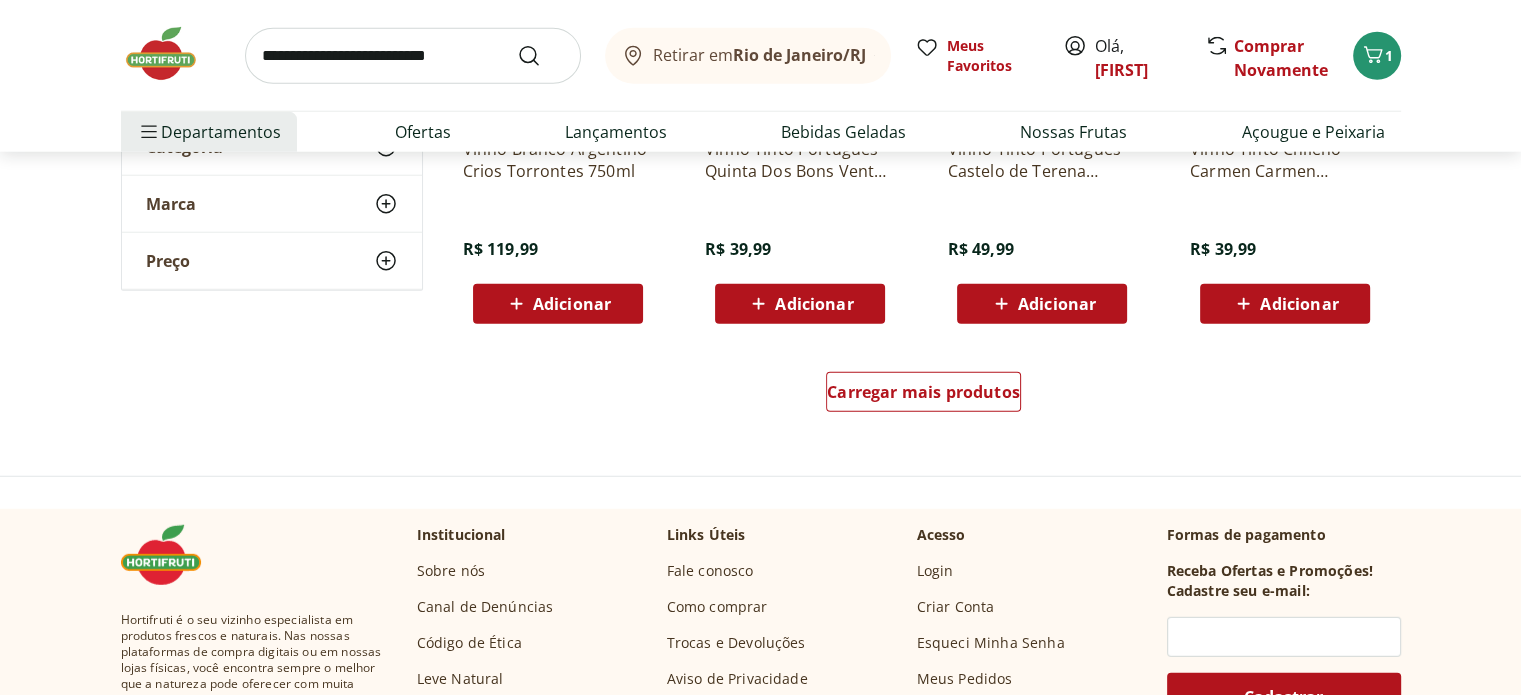 scroll, scrollTop: 5200, scrollLeft: 0, axis: vertical 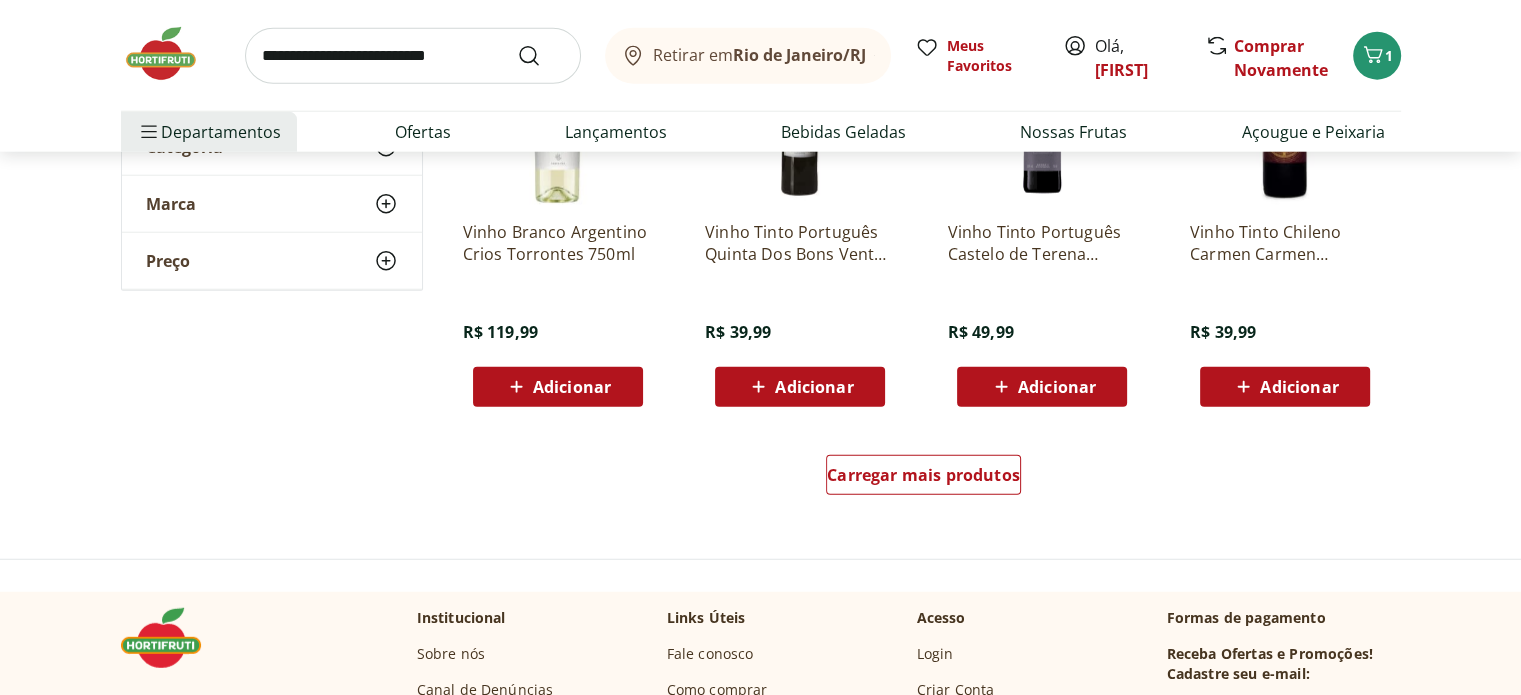 click on "Carregar mais produtos" at bounding box center [924, 479] 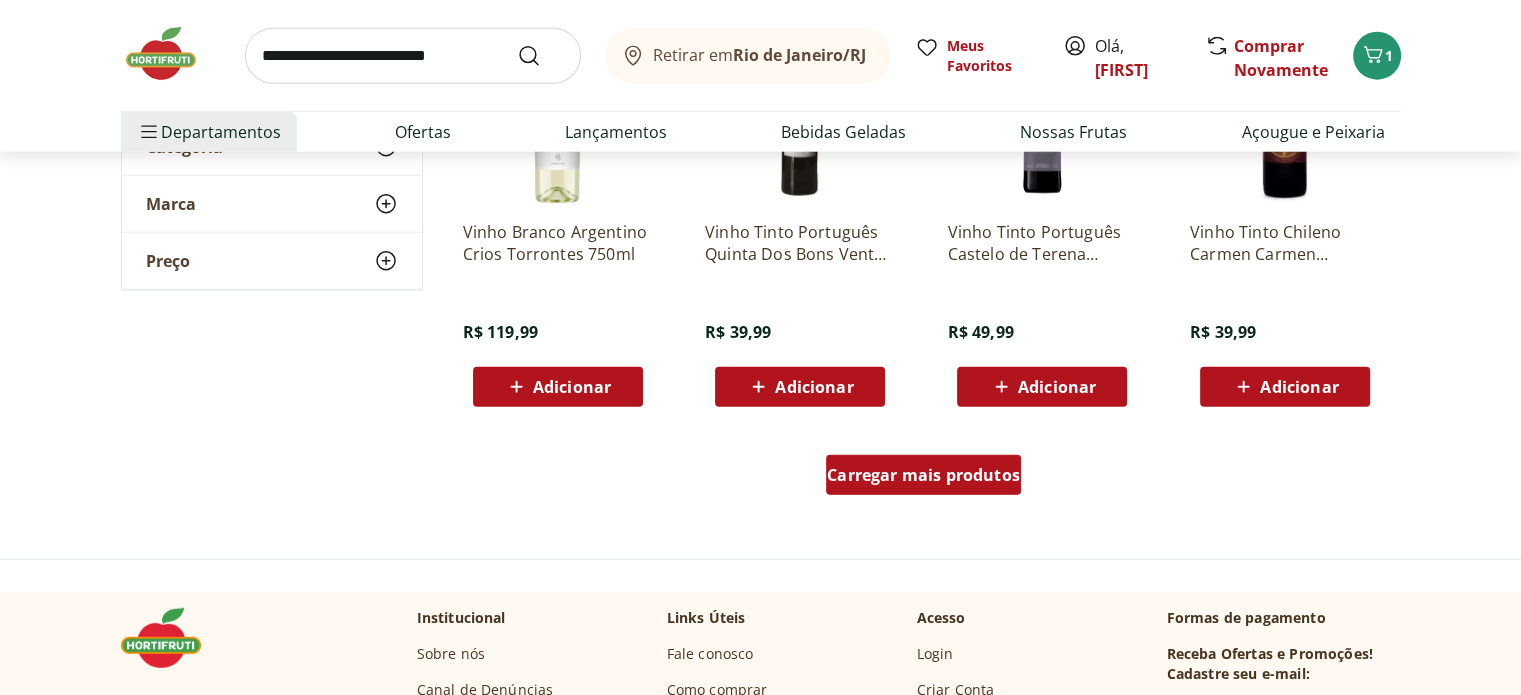 click on "Carregar mais produtos" at bounding box center [923, 475] 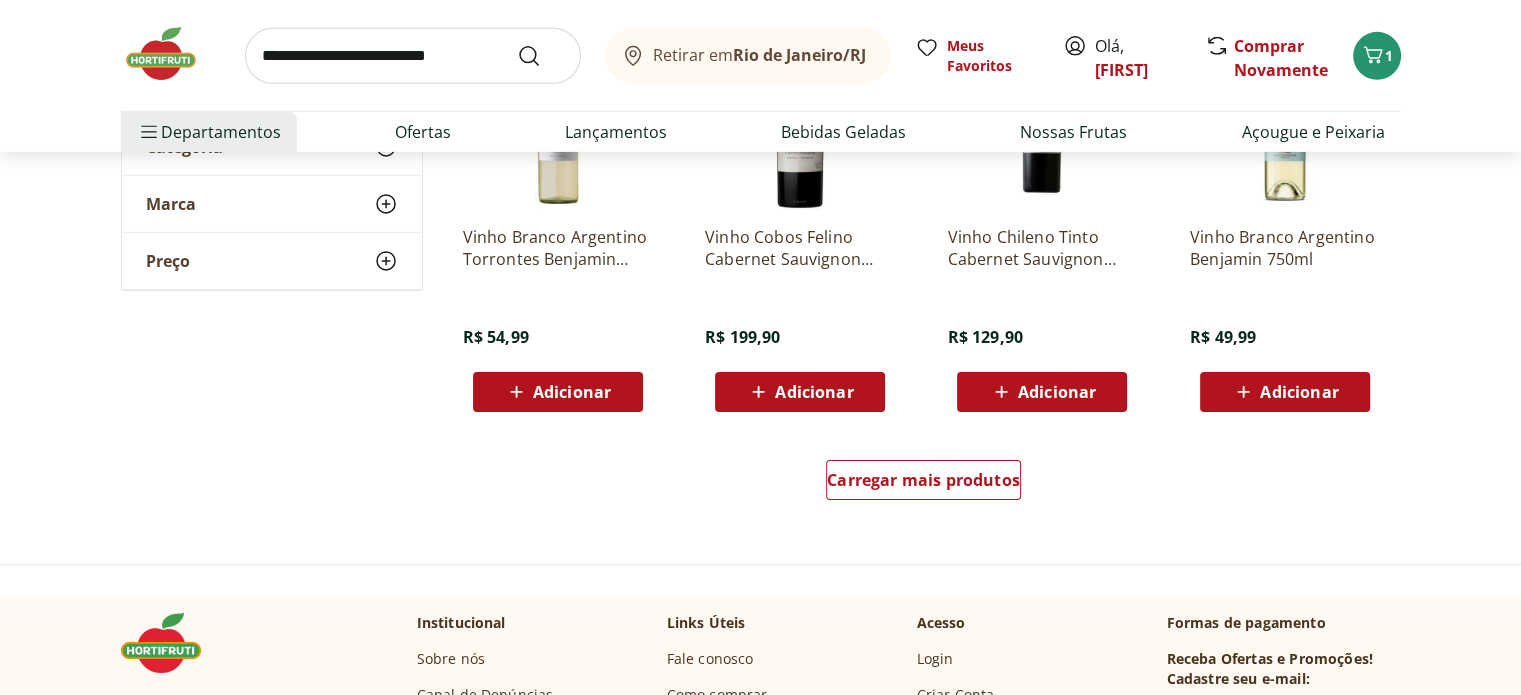 scroll, scrollTop: 6500, scrollLeft: 0, axis: vertical 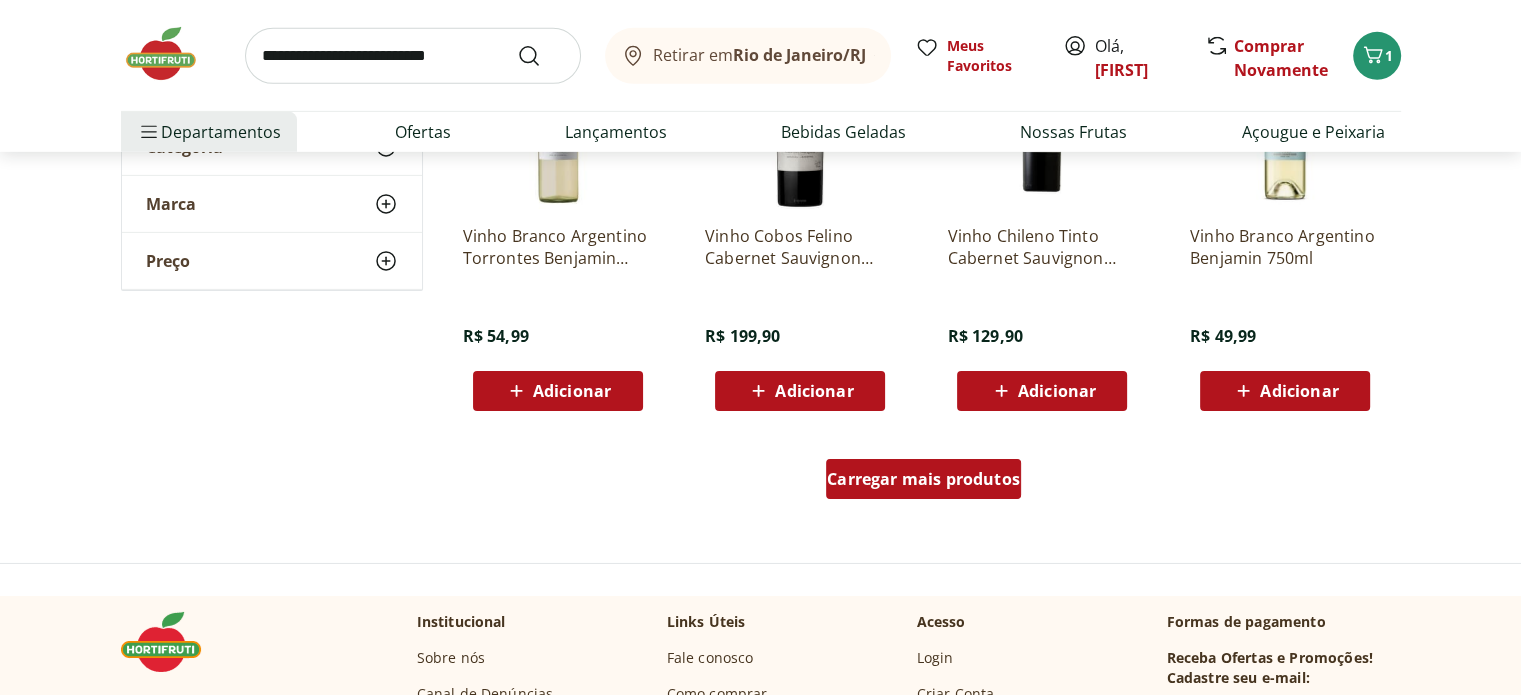 click on "Carregar mais produtos" at bounding box center (923, 479) 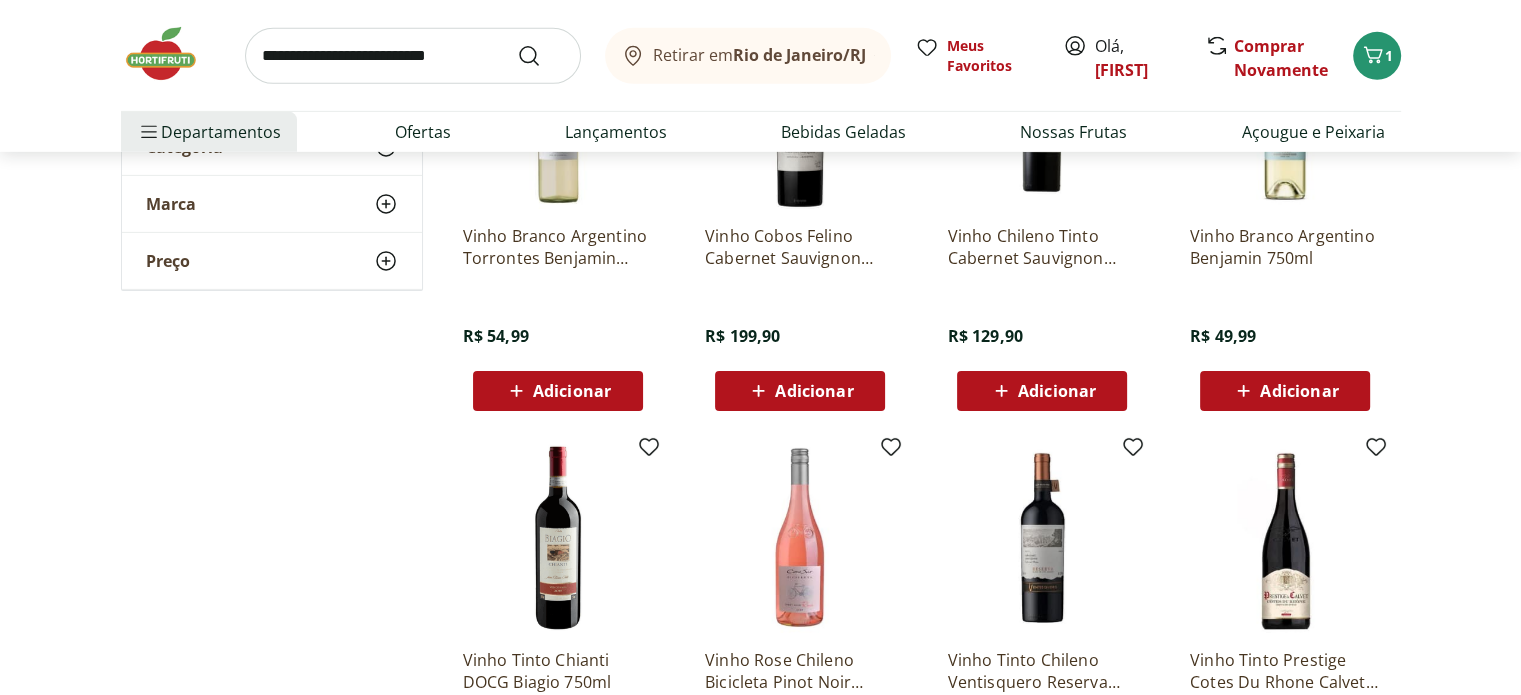 click at bounding box center [1285, 538] 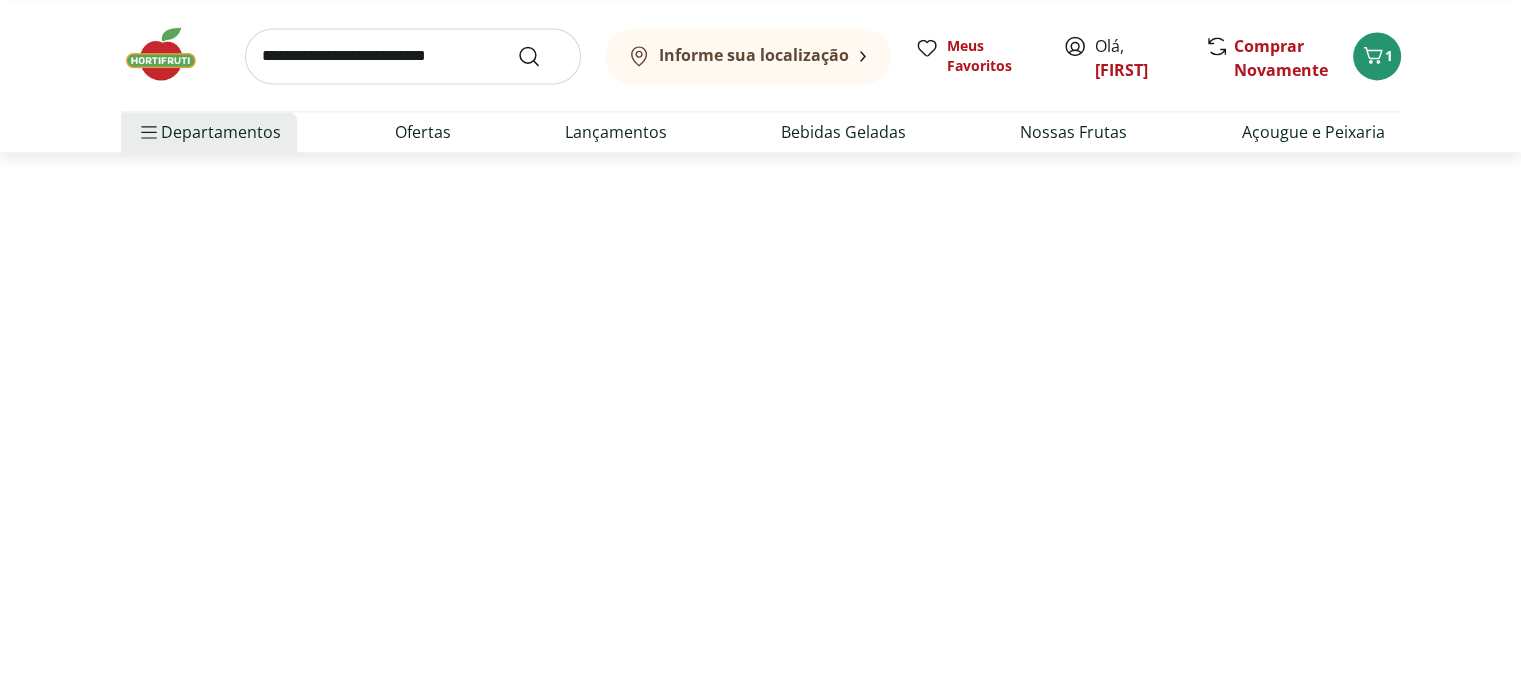 scroll, scrollTop: 0, scrollLeft: 0, axis: both 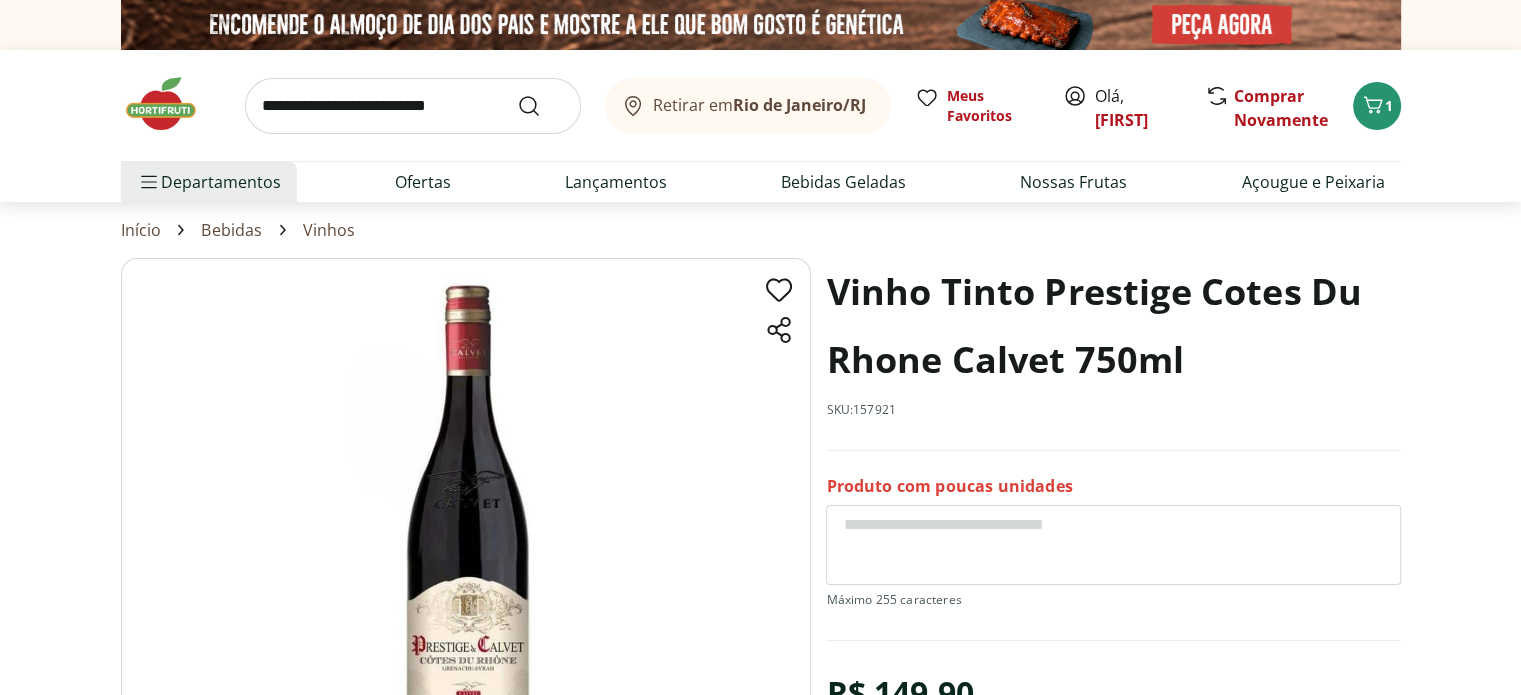 click at bounding box center [413, 106] 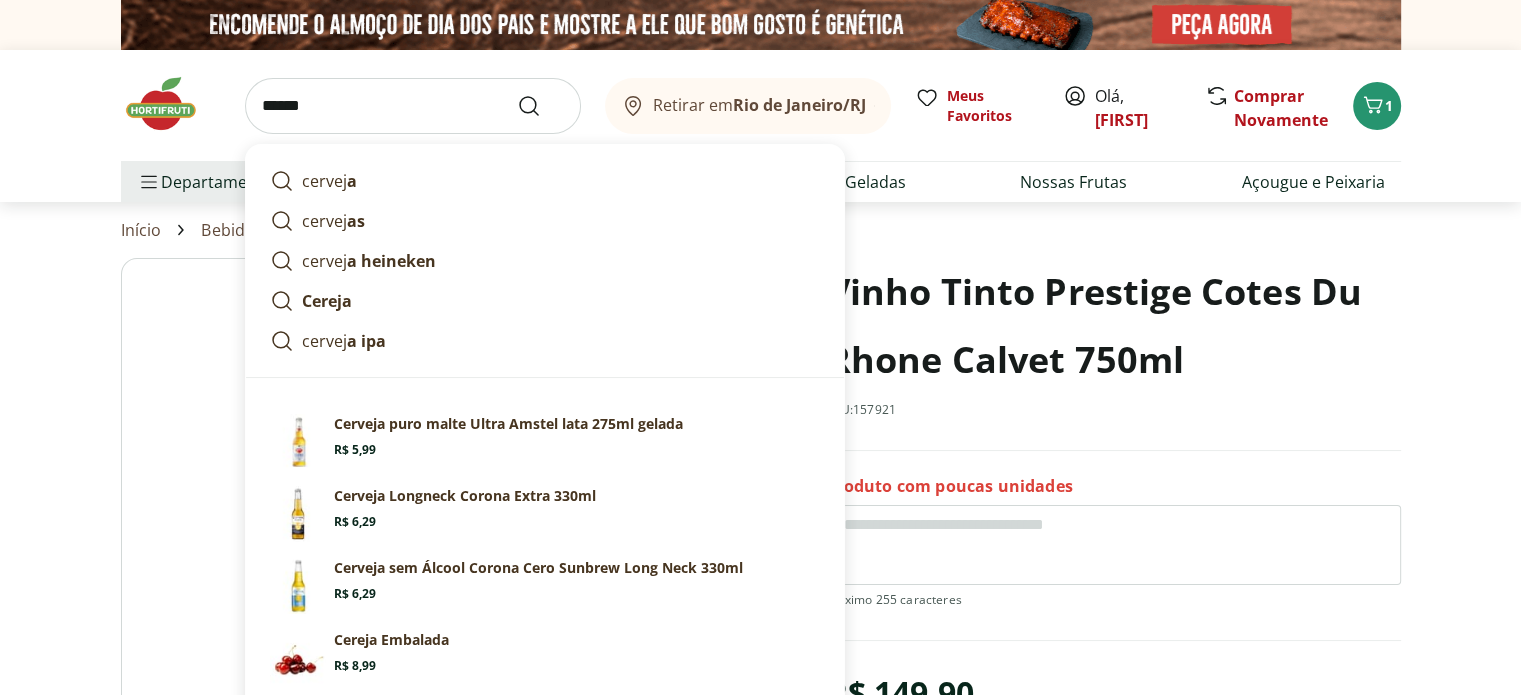 type on "*******" 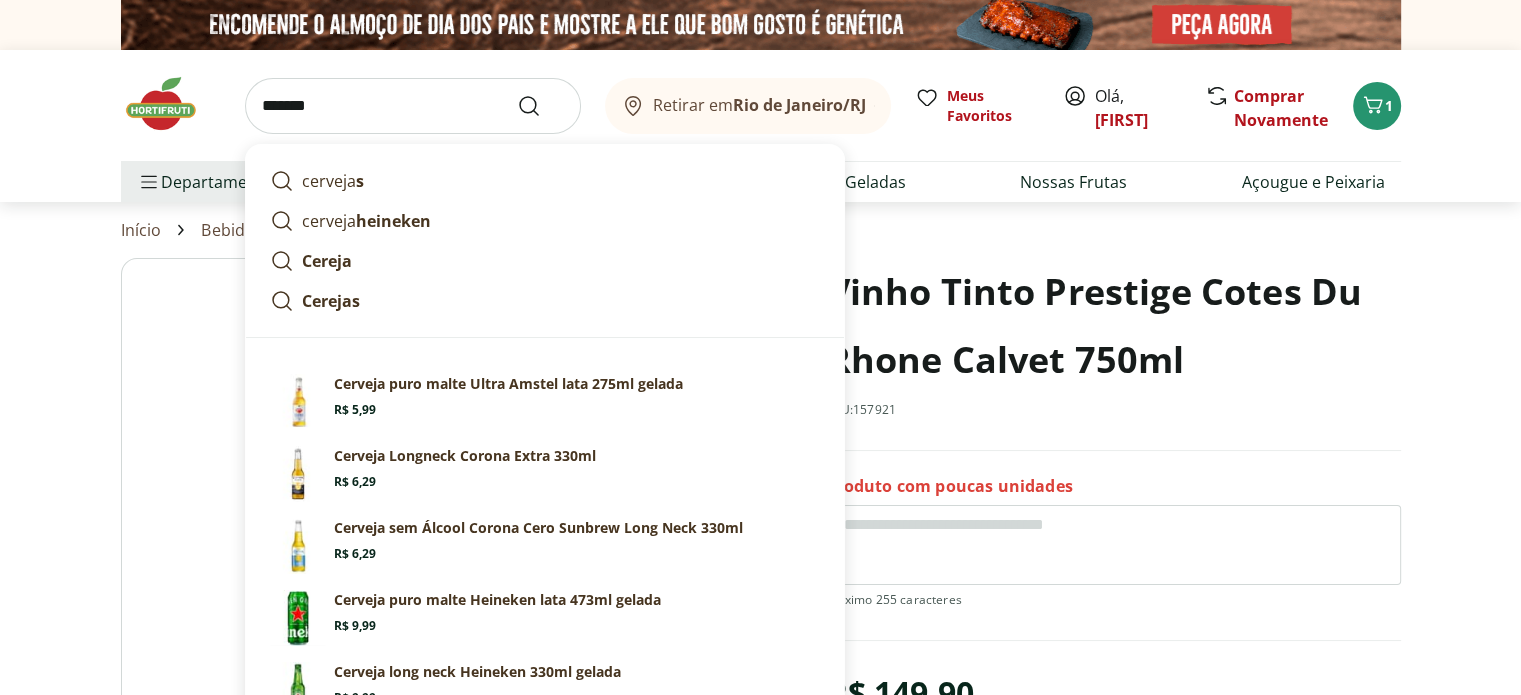 click at bounding box center [541, 106] 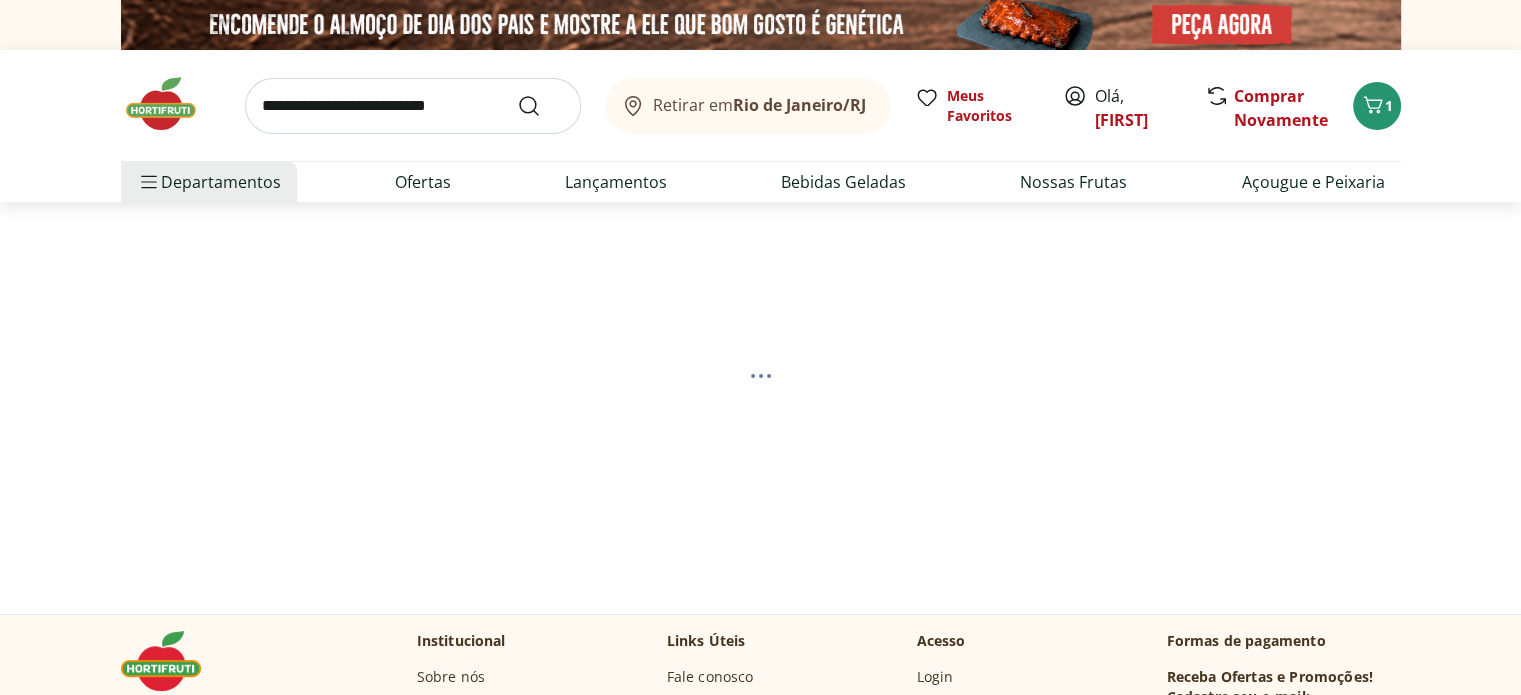 select on "**********" 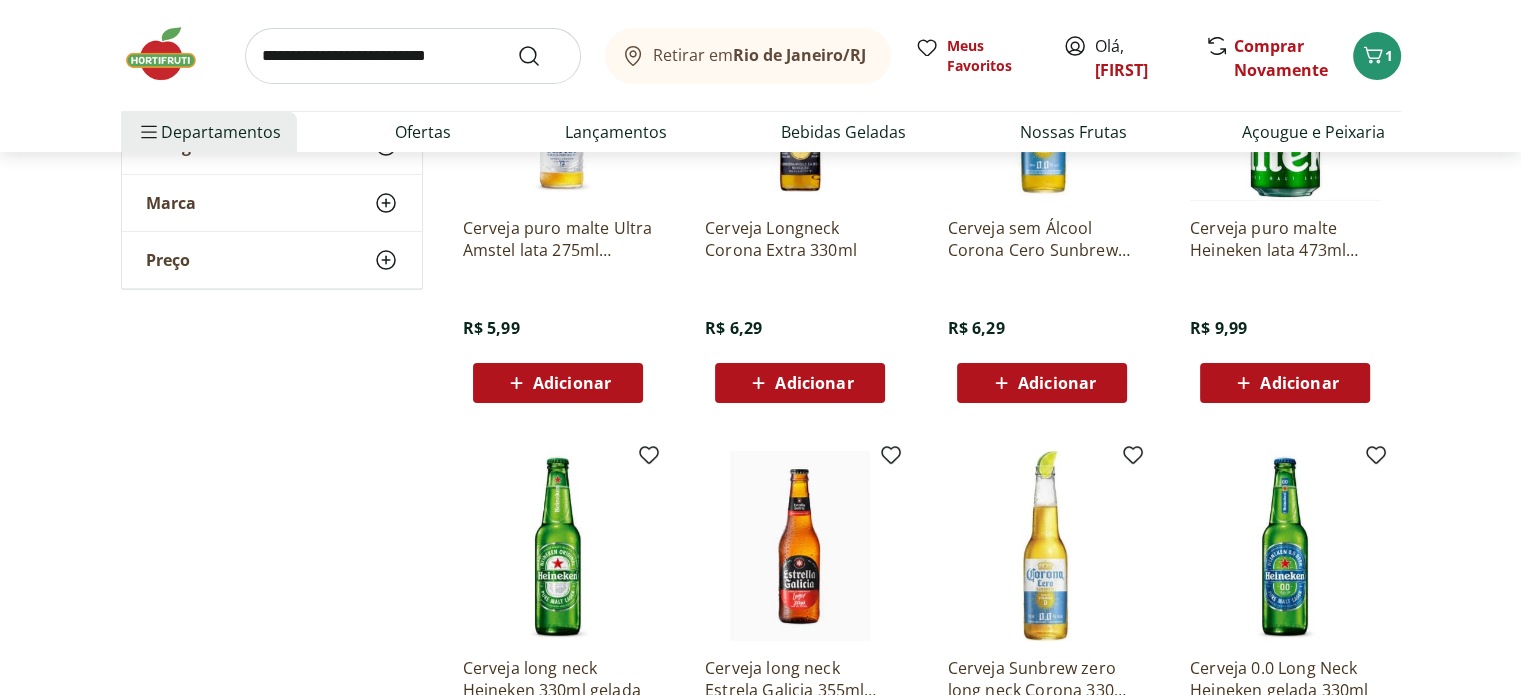 scroll, scrollTop: 611, scrollLeft: 0, axis: vertical 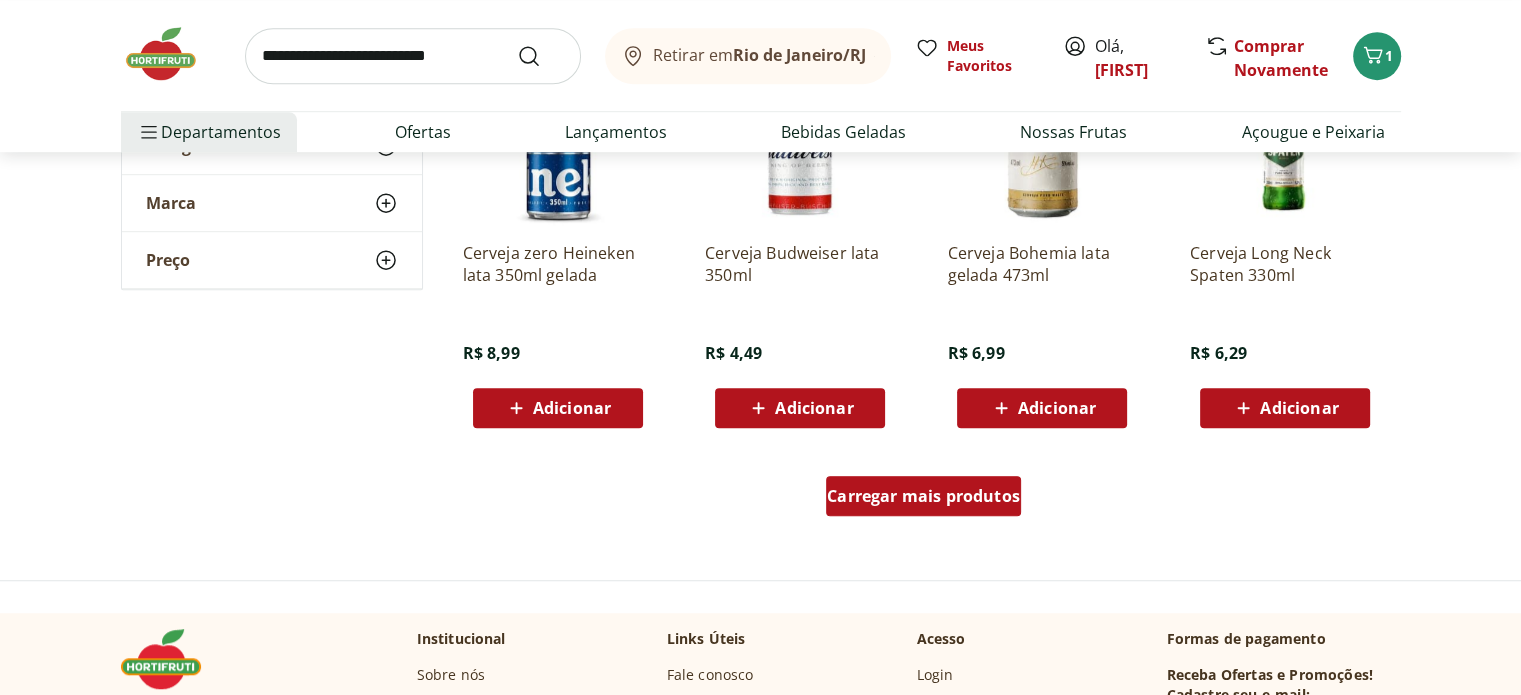 click on "Carregar mais produtos" at bounding box center (923, 496) 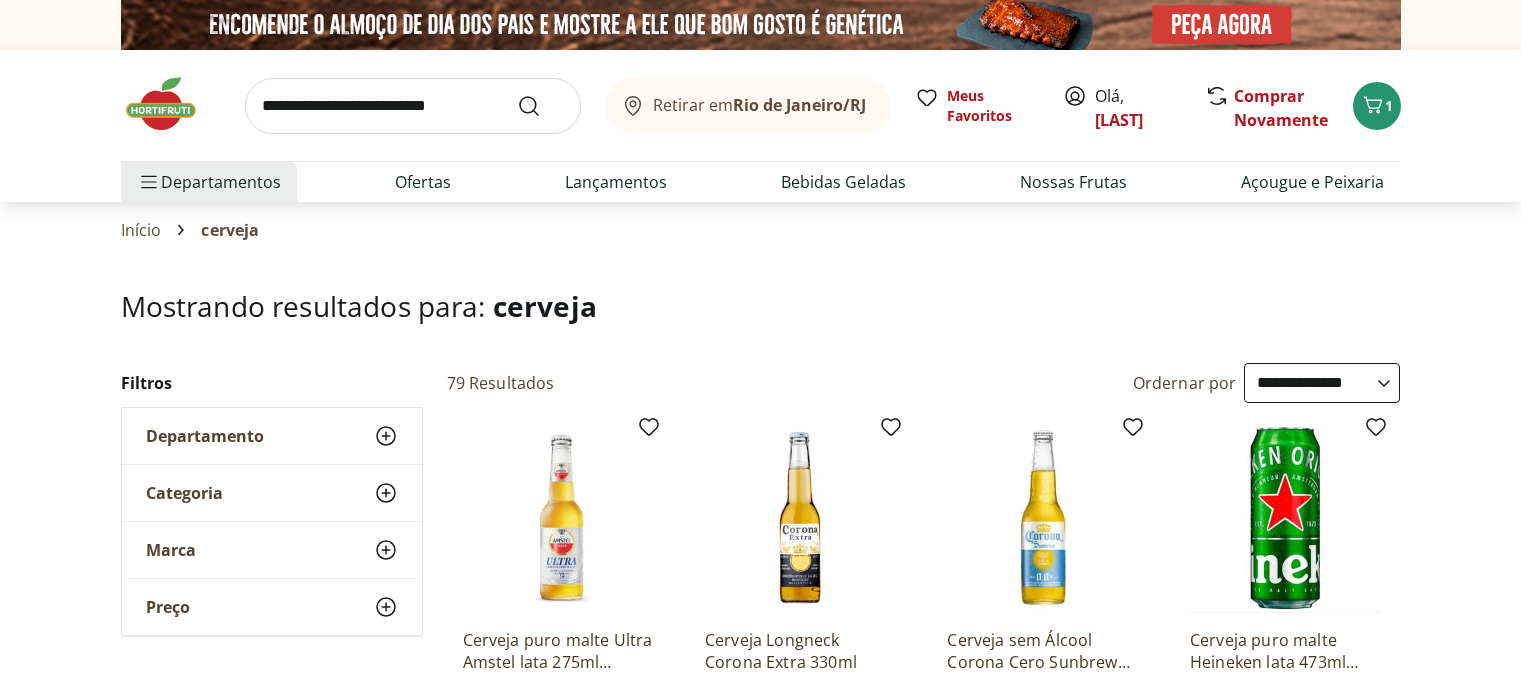 select on "**********" 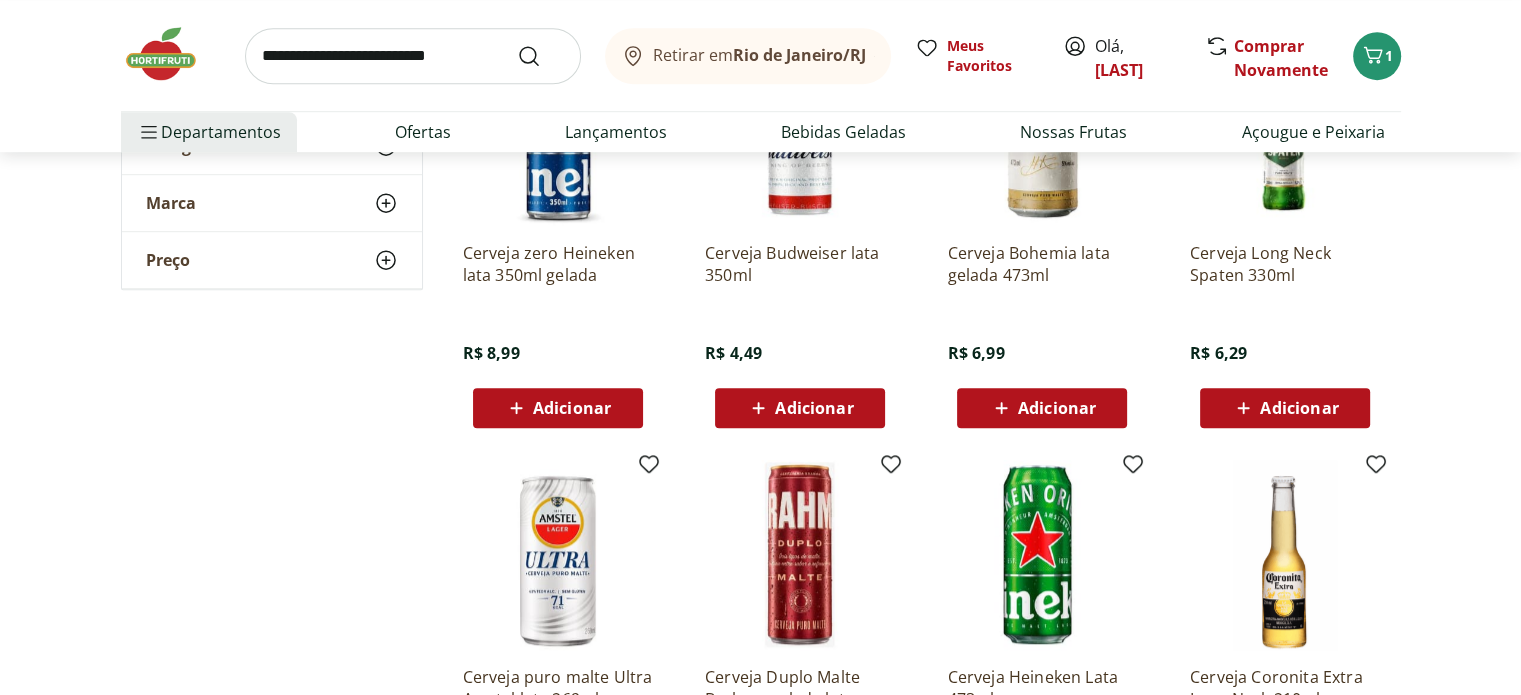 scroll, scrollTop: 0, scrollLeft: 0, axis: both 